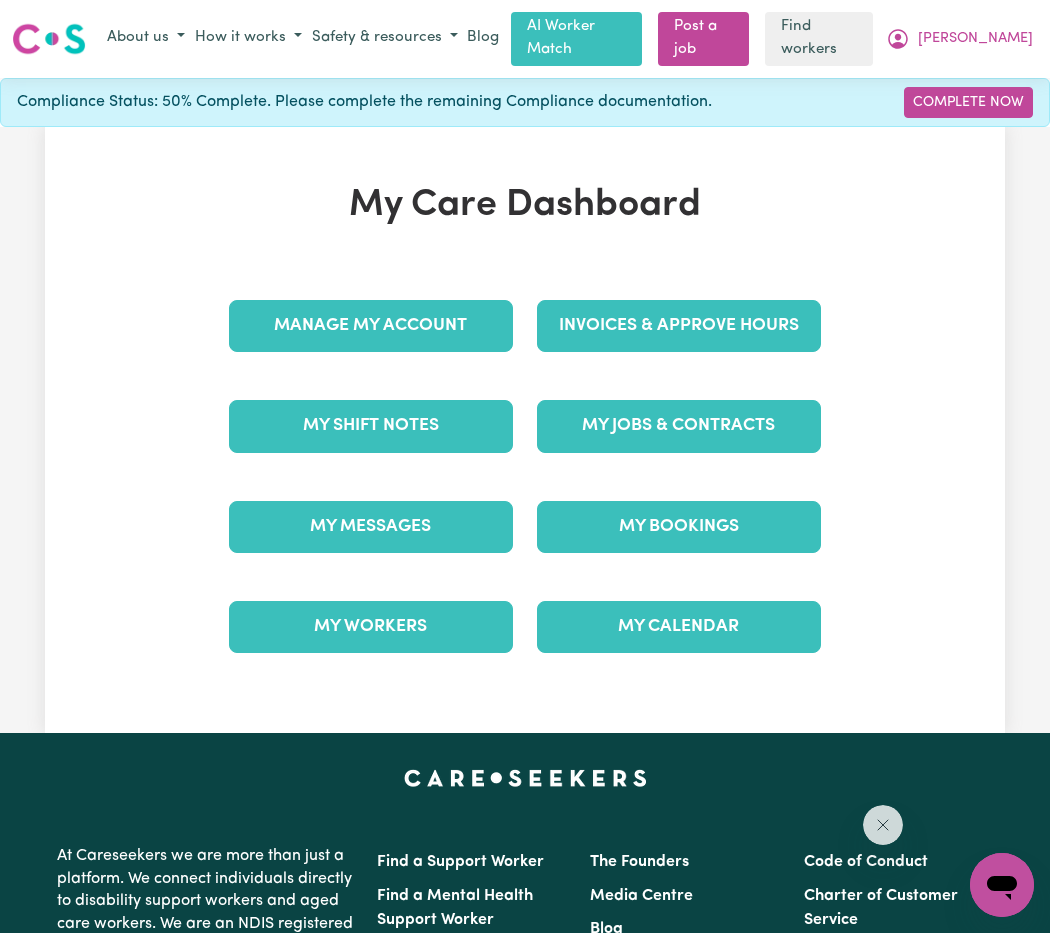 scroll, scrollTop: 0, scrollLeft: 0, axis: both 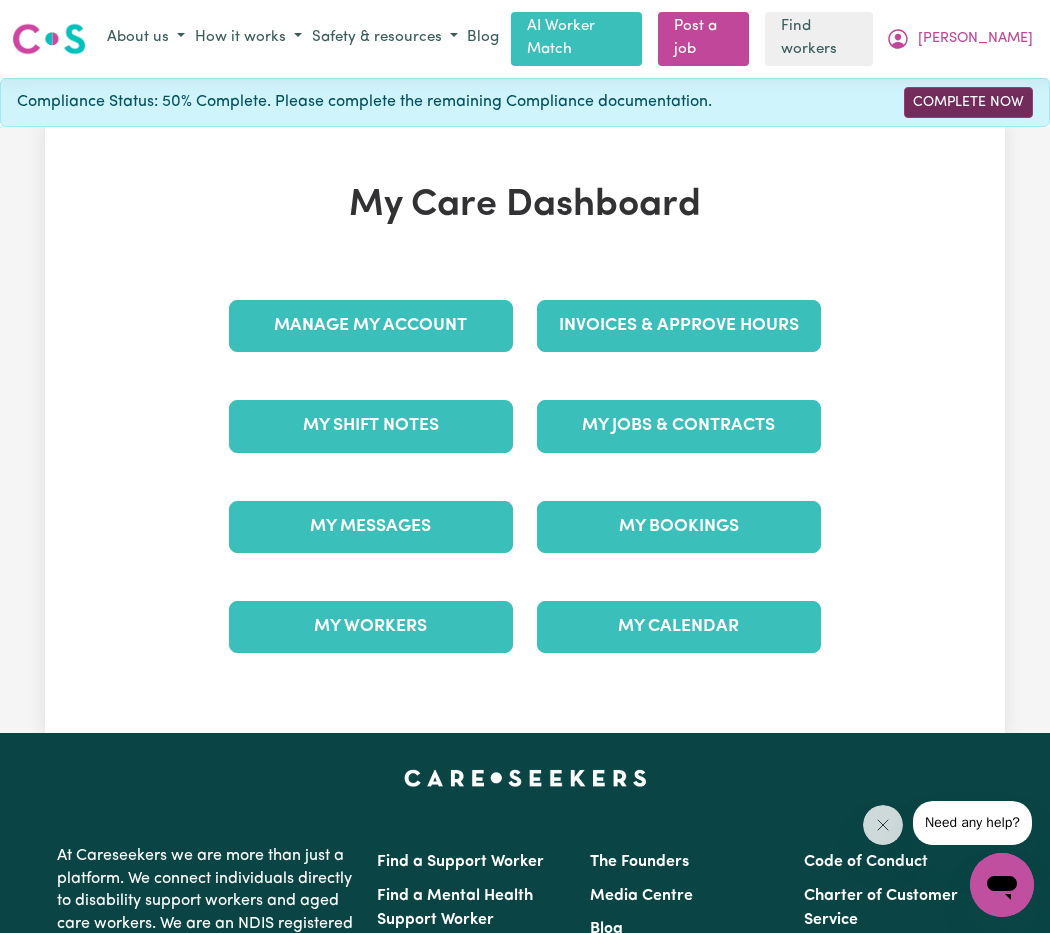 click on "Complete Now" at bounding box center [968, 102] 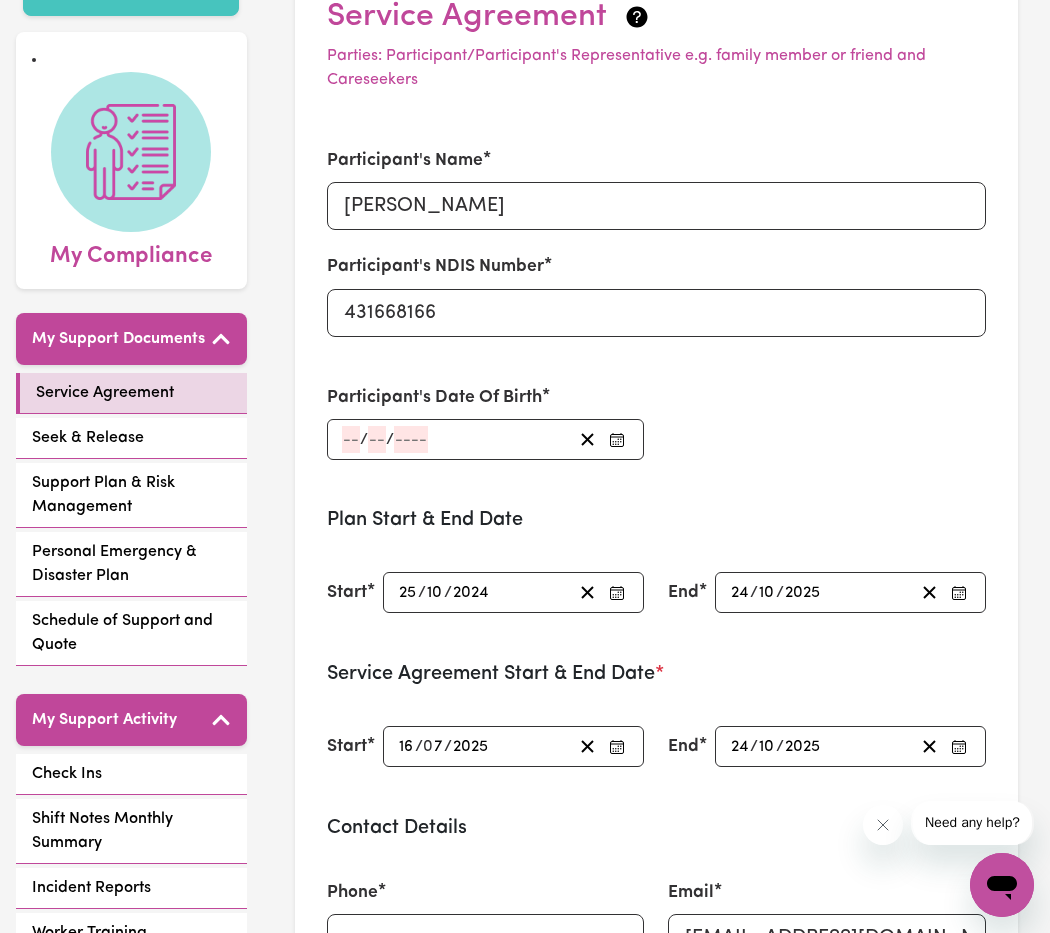 scroll, scrollTop: 148, scrollLeft: 0, axis: vertical 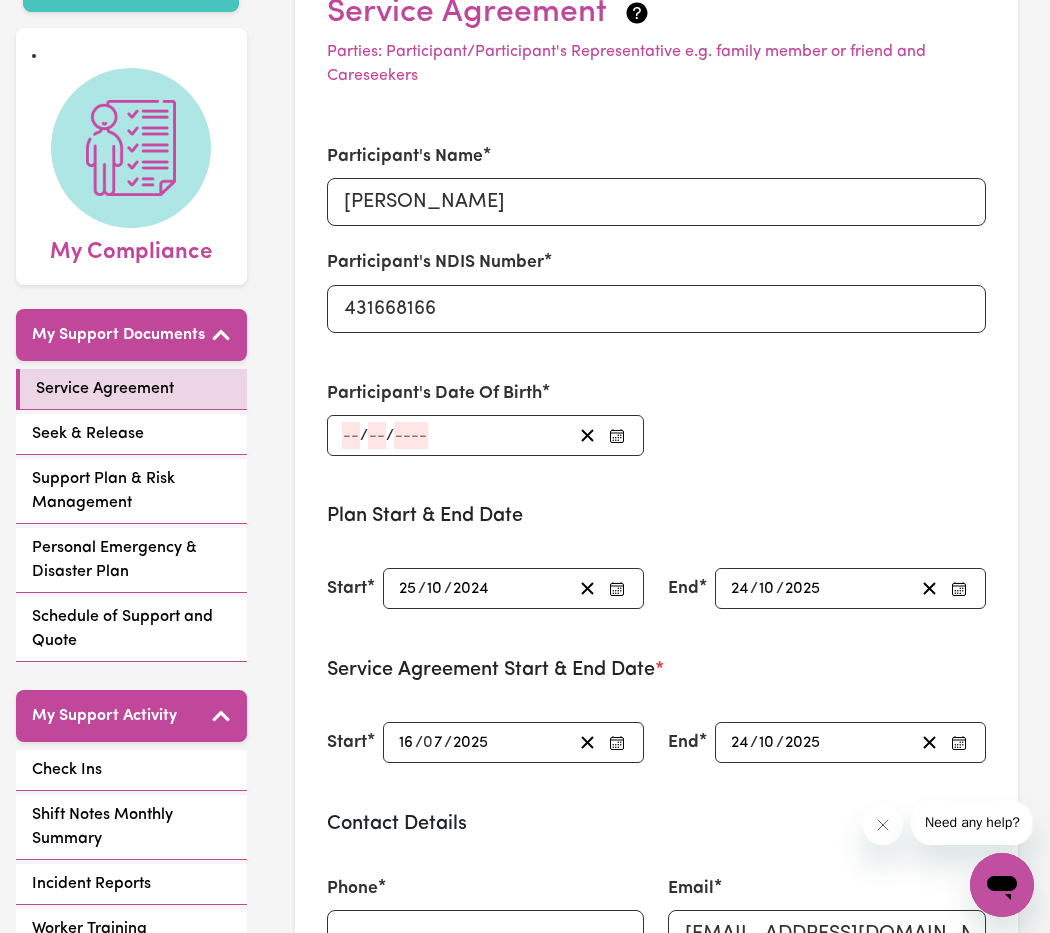 click 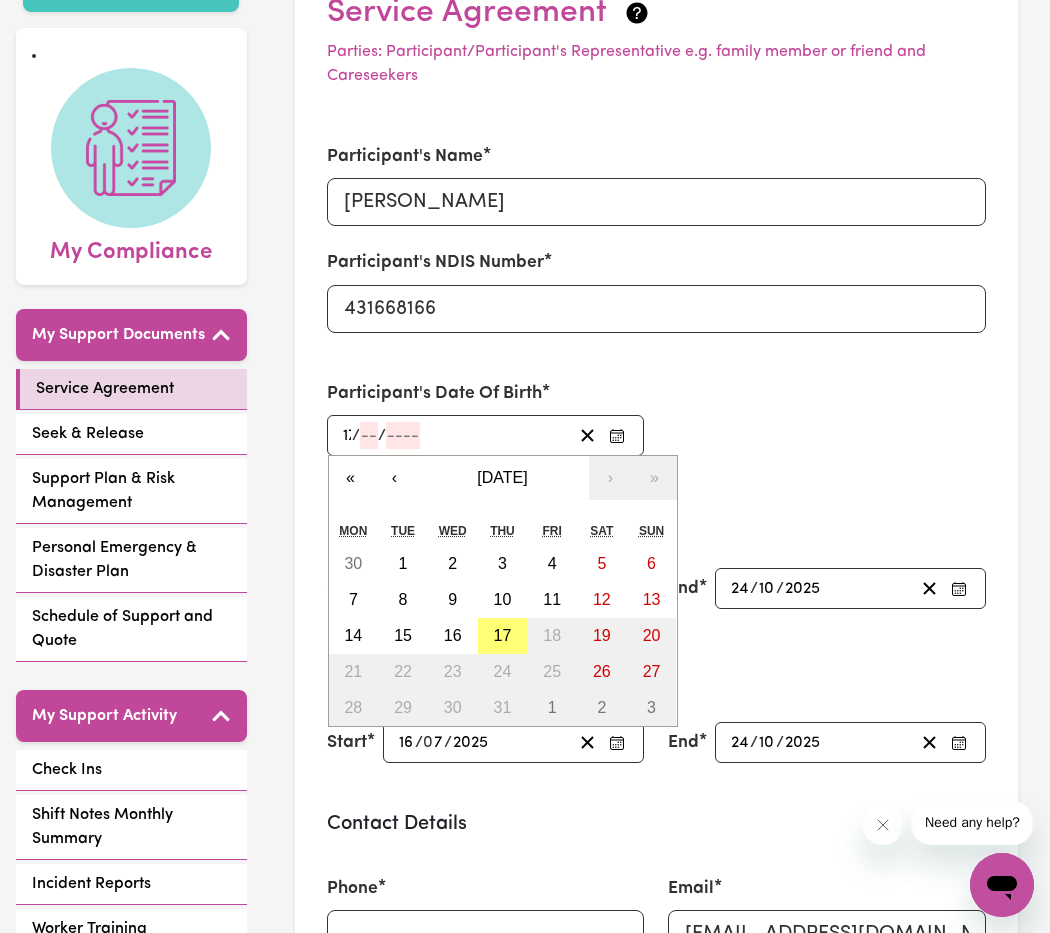 type on "17" 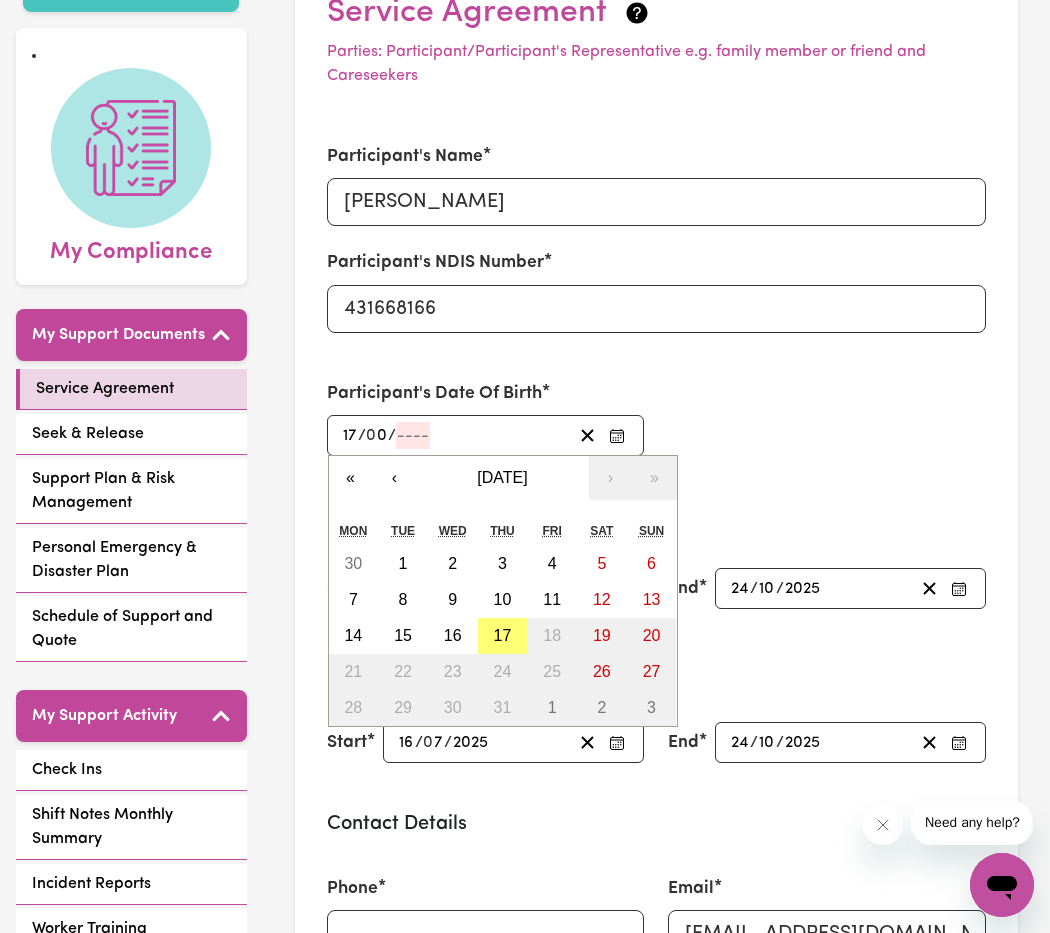 type on "03" 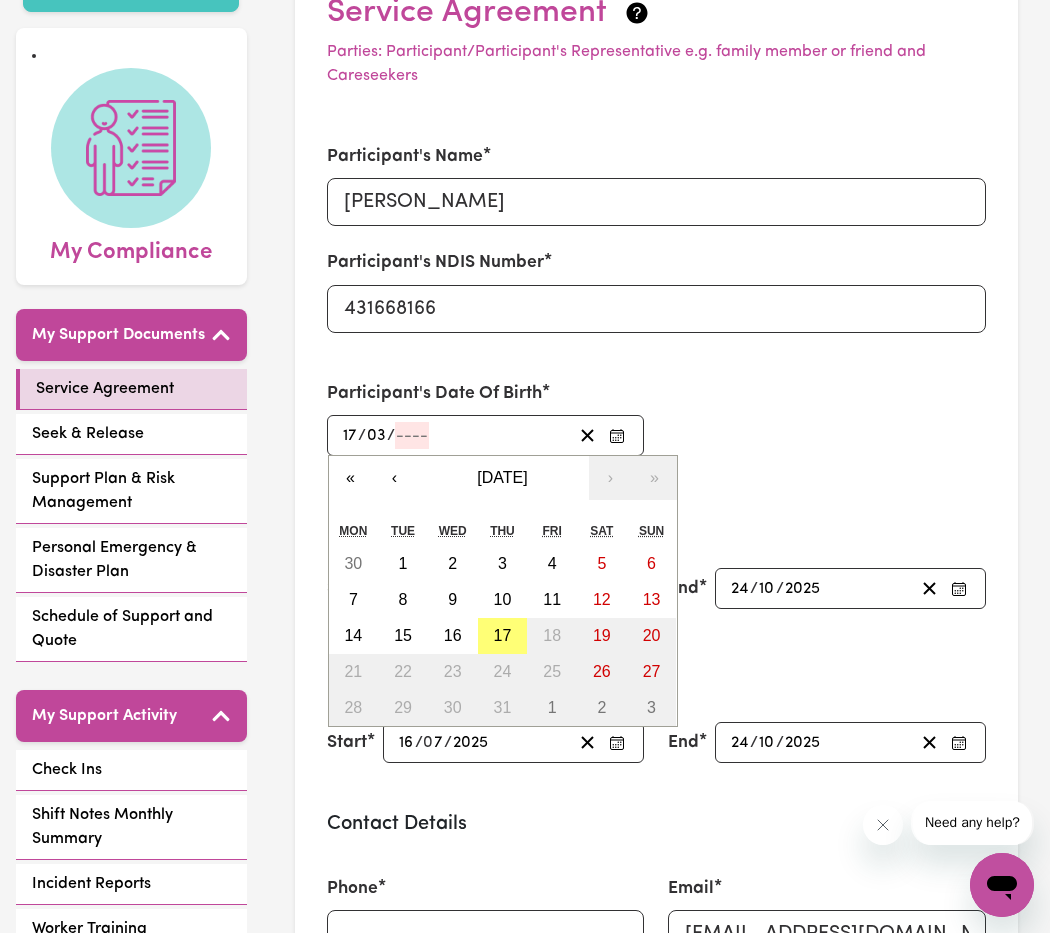 type on "0001-03-17" 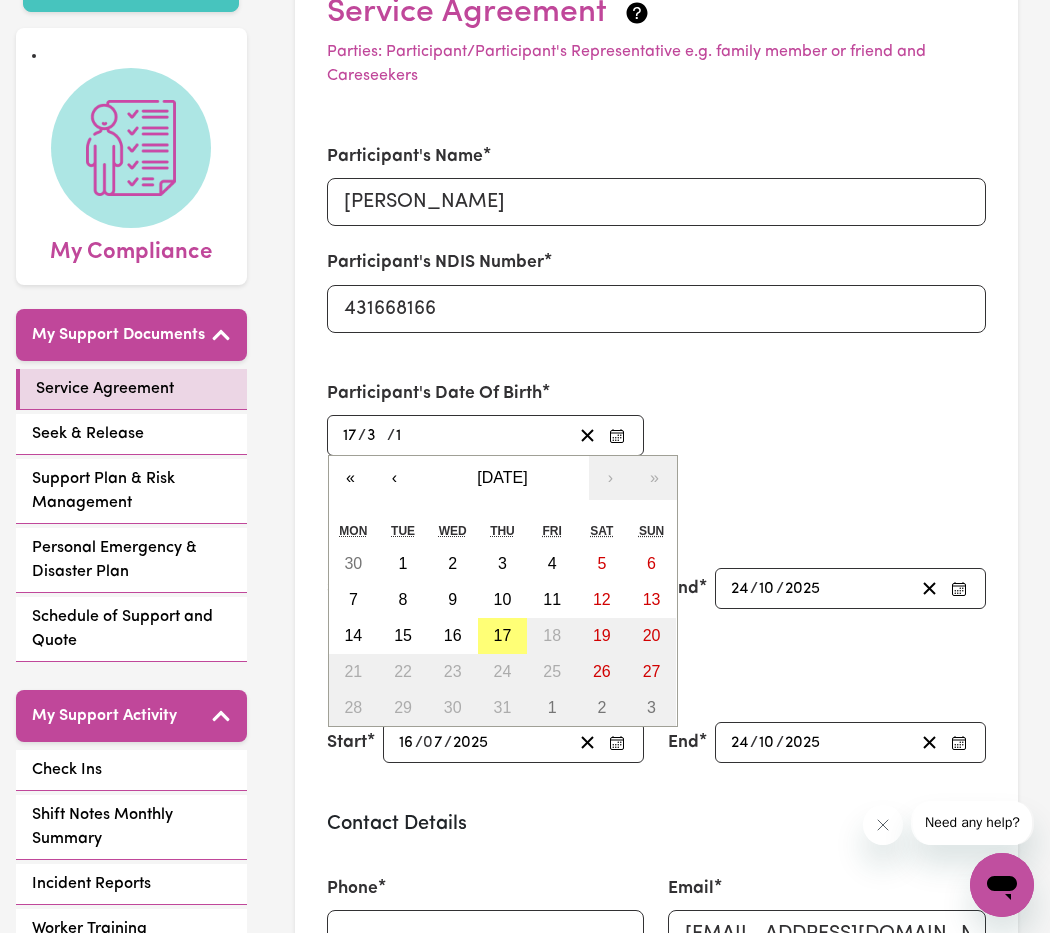 type on "0019-03-17" 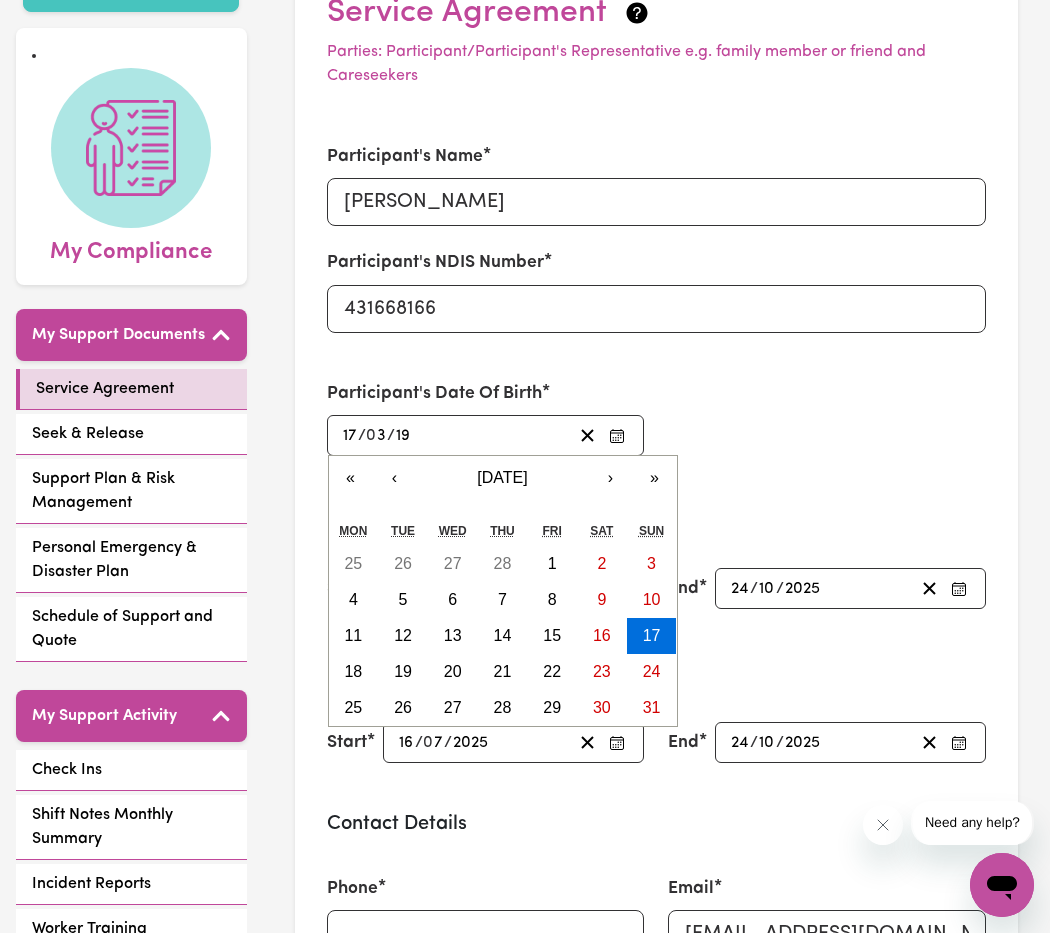 type on "0197-03-17" 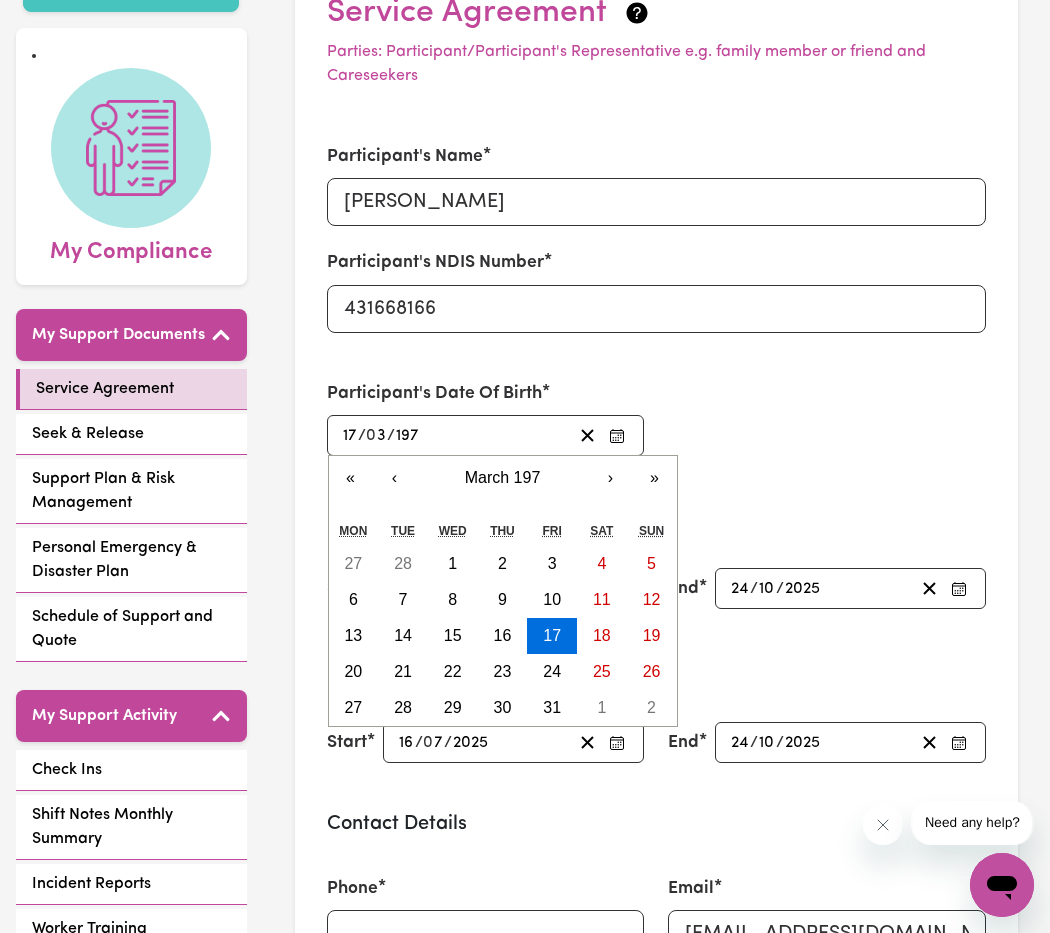 type on "[DATE]" 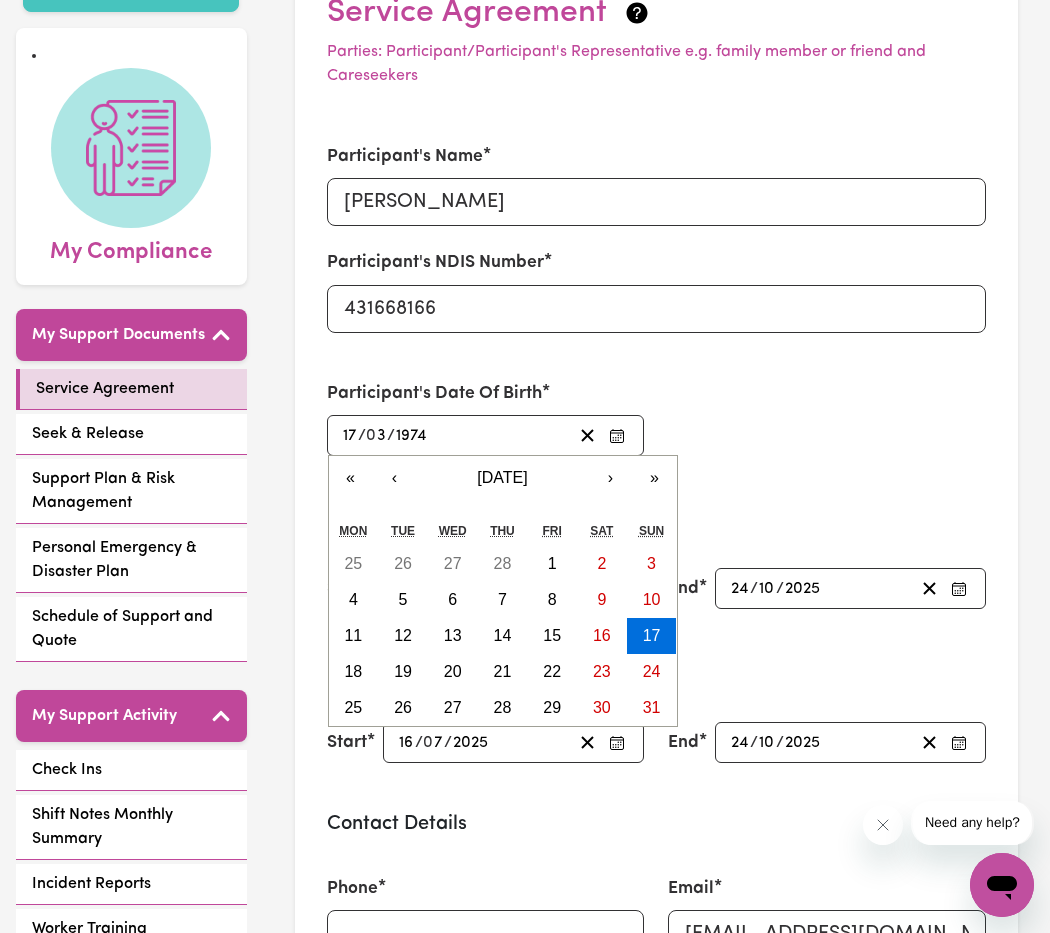 type on "1974" 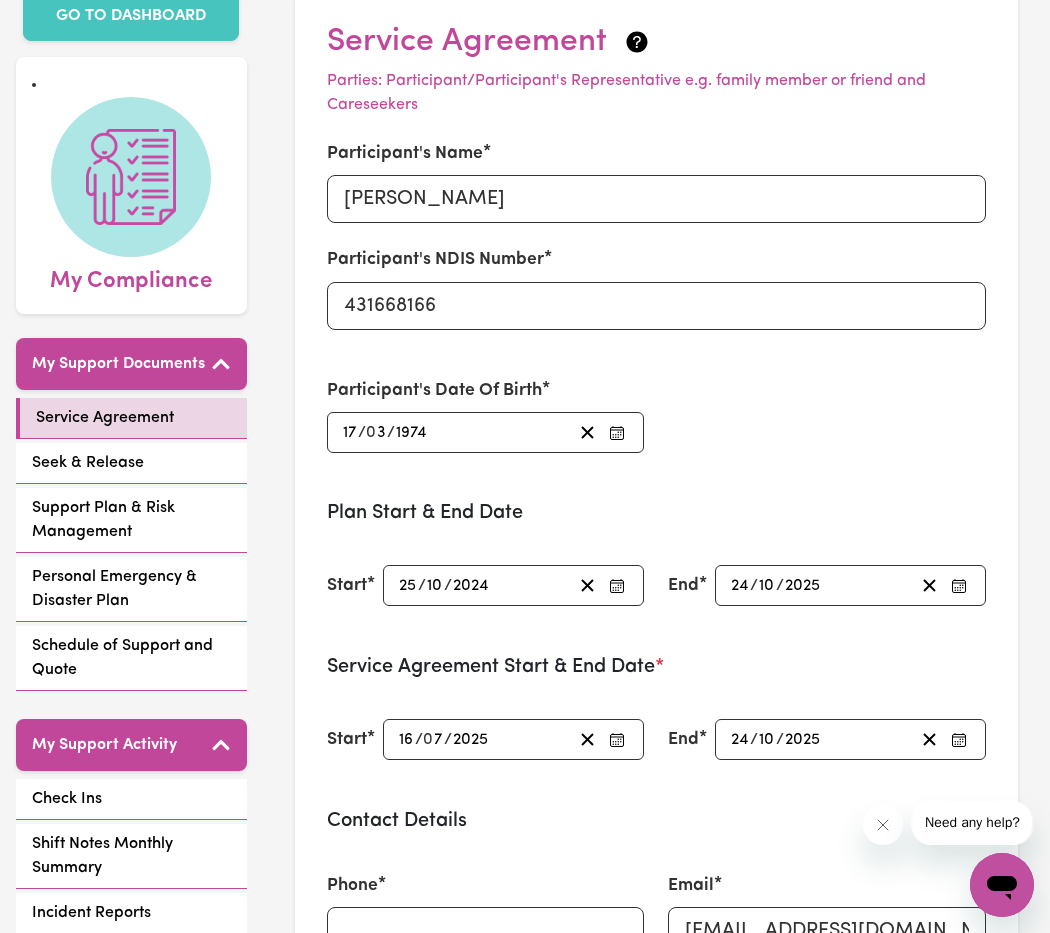 scroll, scrollTop: 0, scrollLeft: 0, axis: both 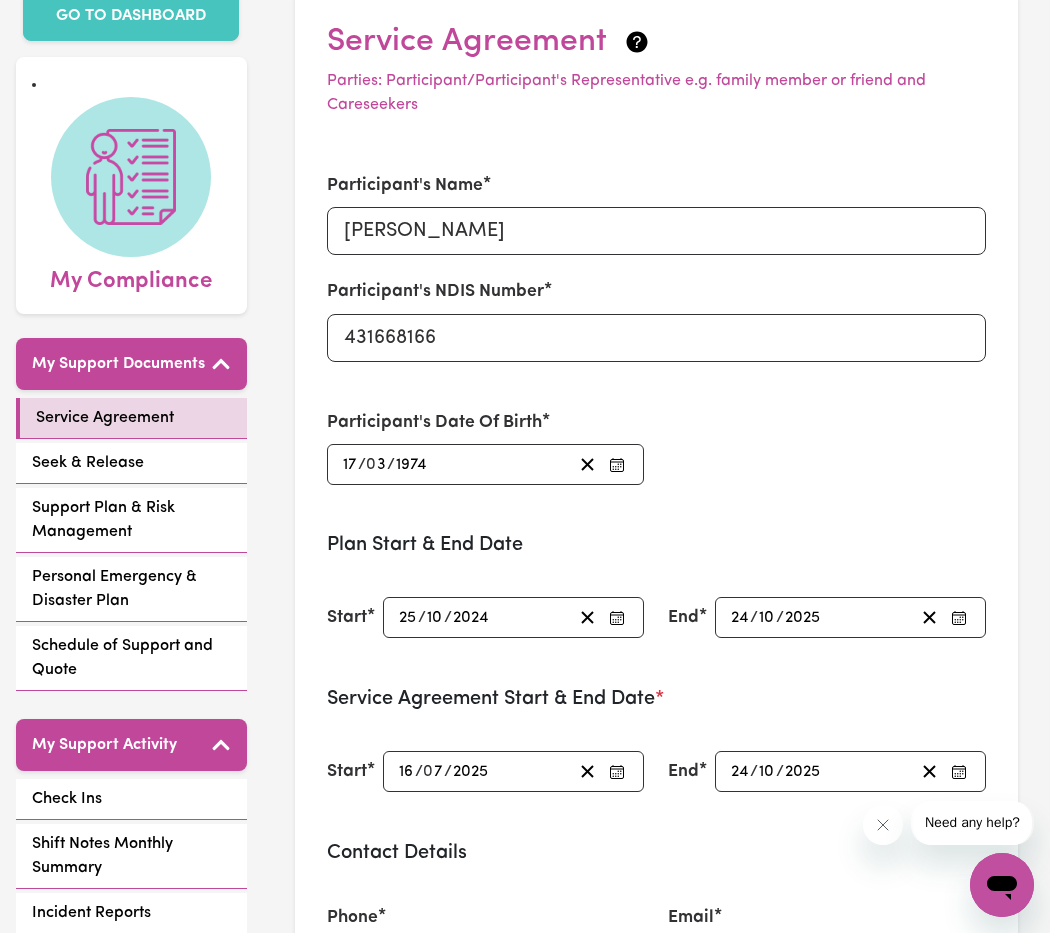 type 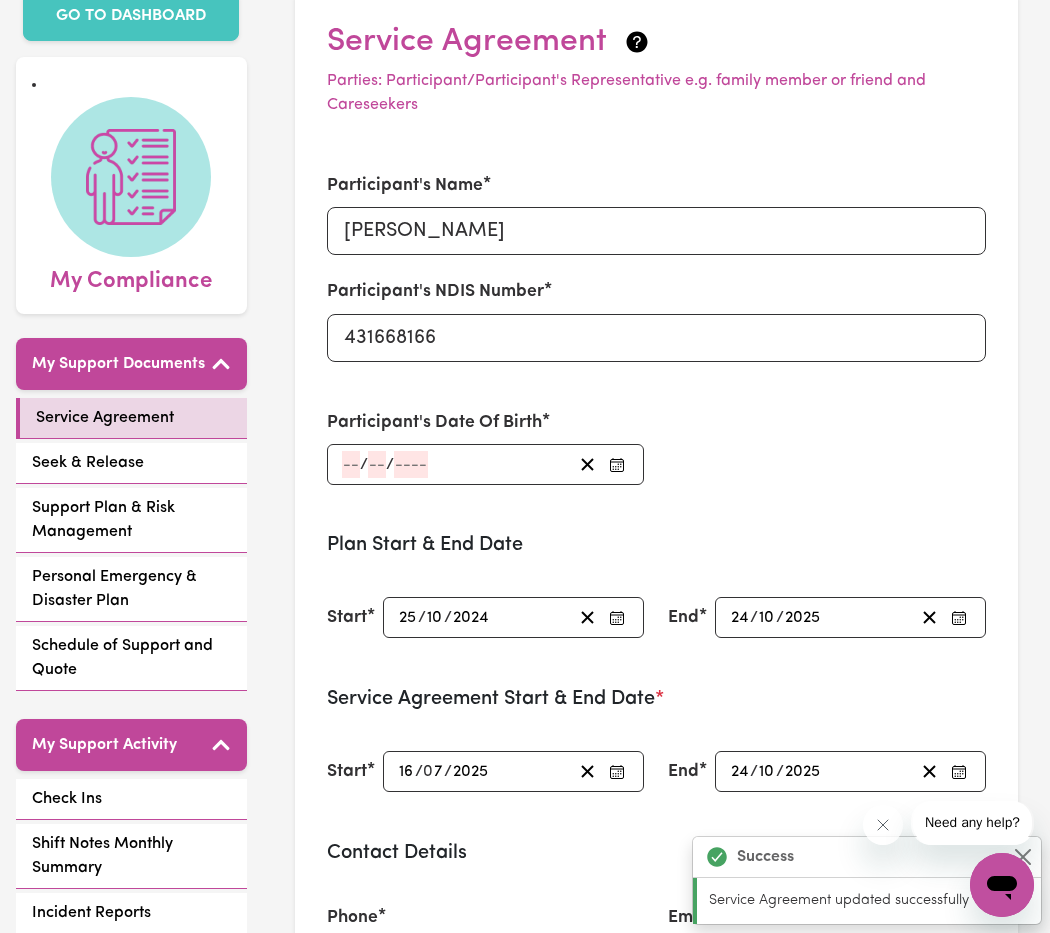 type on "[DATE]" 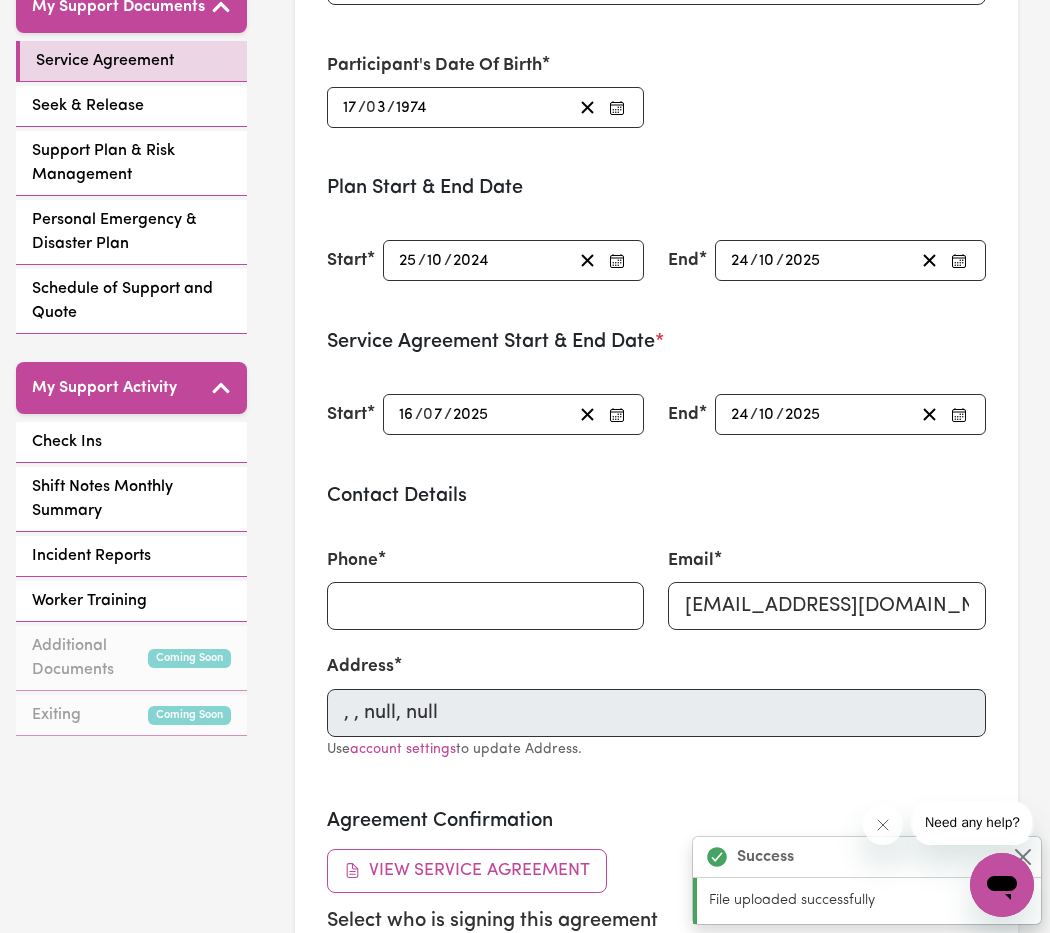 scroll, scrollTop: 488, scrollLeft: 0, axis: vertical 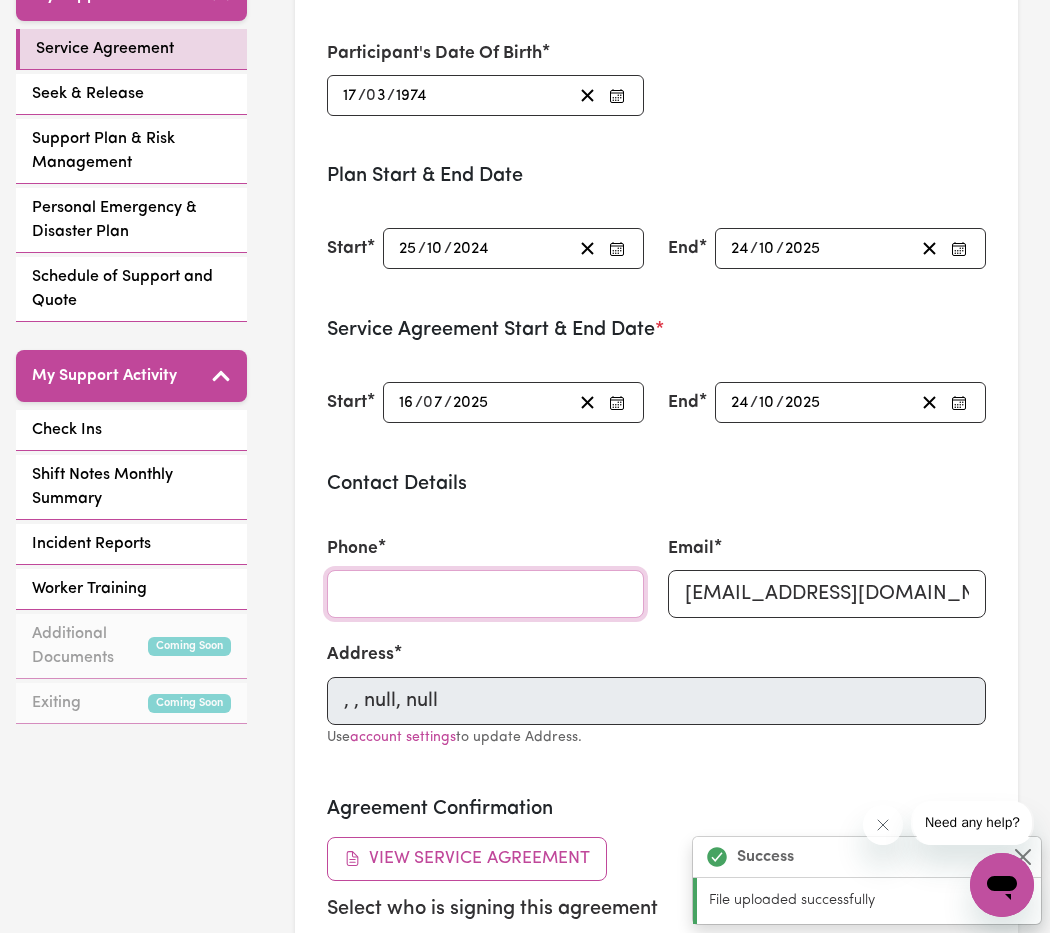 click on "Phone" at bounding box center (486, 594) 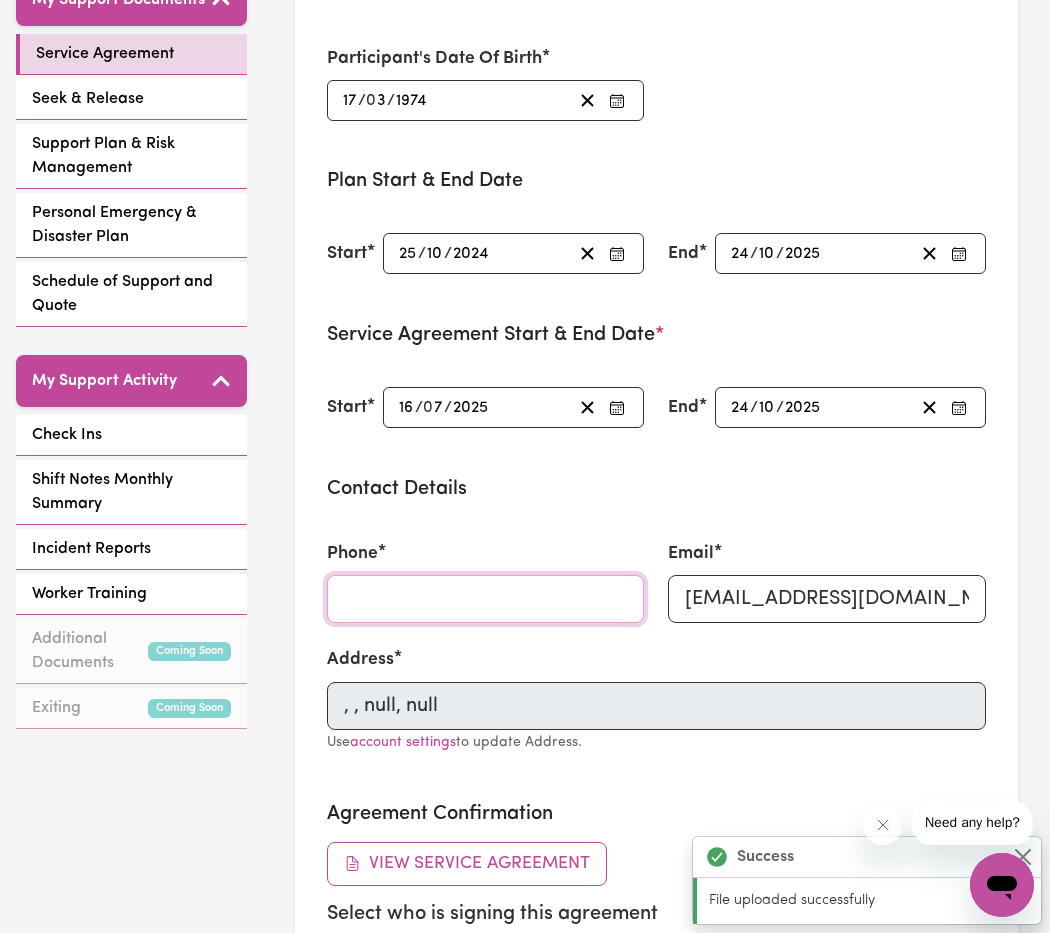 scroll, scrollTop: 479, scrollLeft: 0, axis: vertical 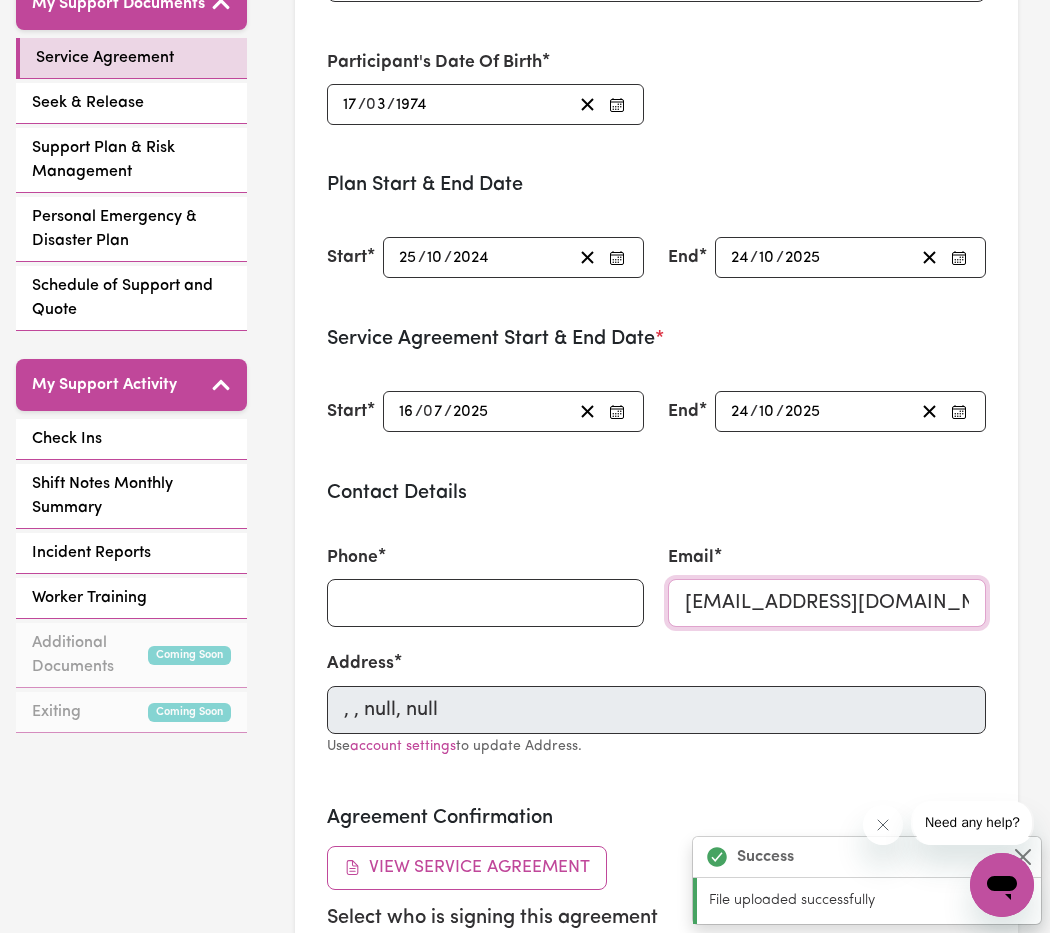 click on "[EMAIL_ADDRESS][DOMAIN_NAME]" at bounding box center (827, 603) 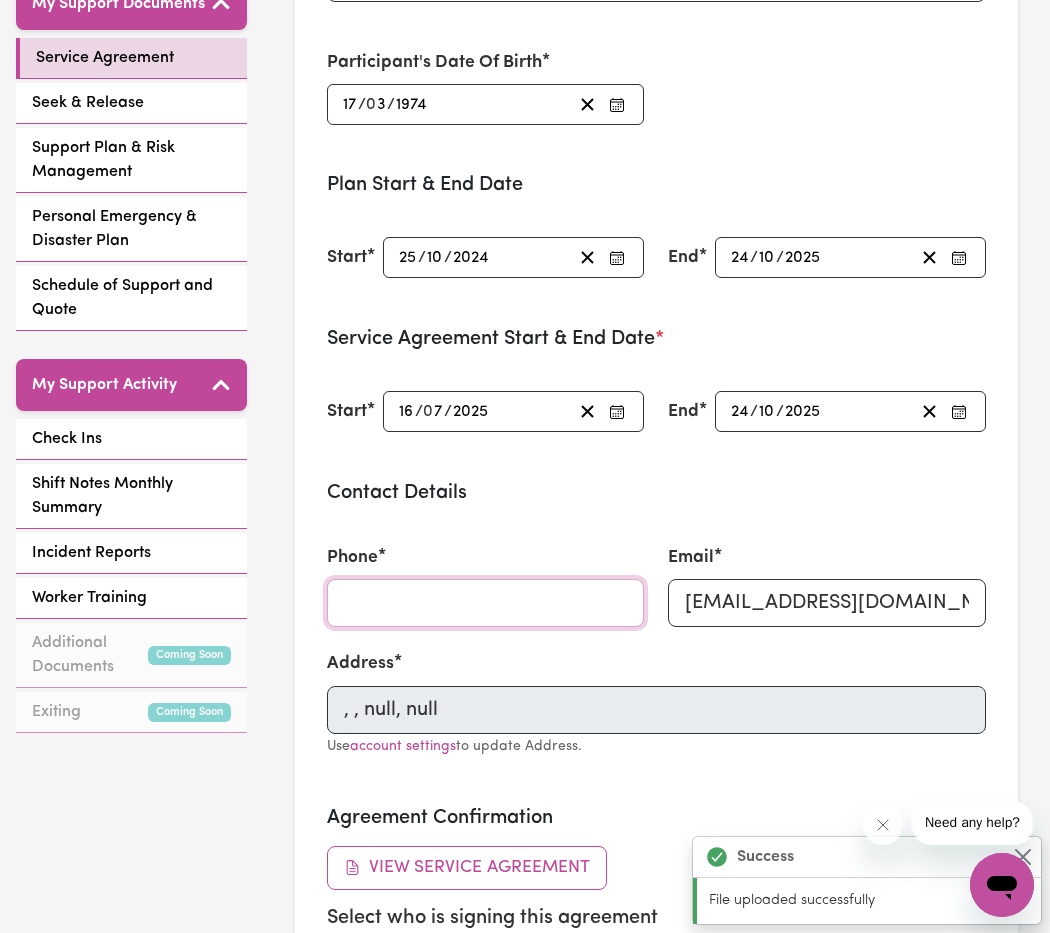click on "Phone" at bounding box center [486, 603] 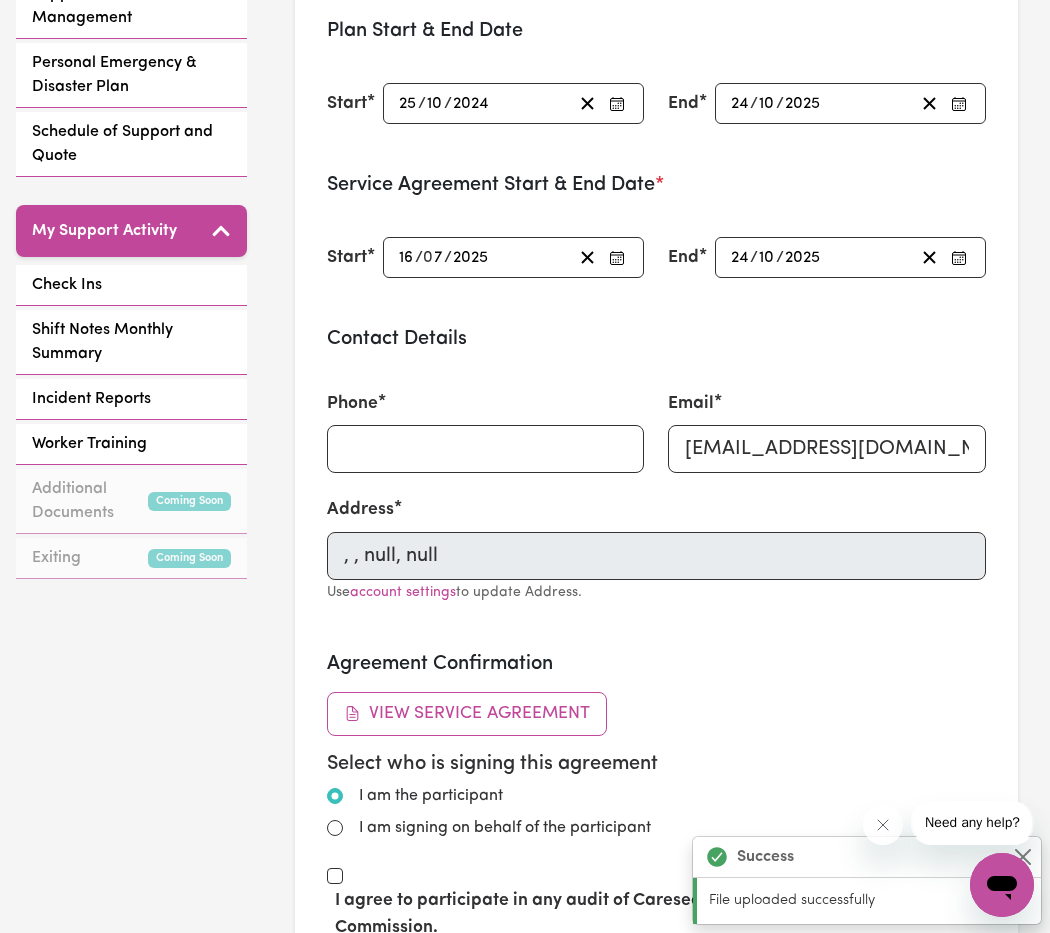 scroll, scrollTop: 506, scrollLeft: 0, axis: vertical 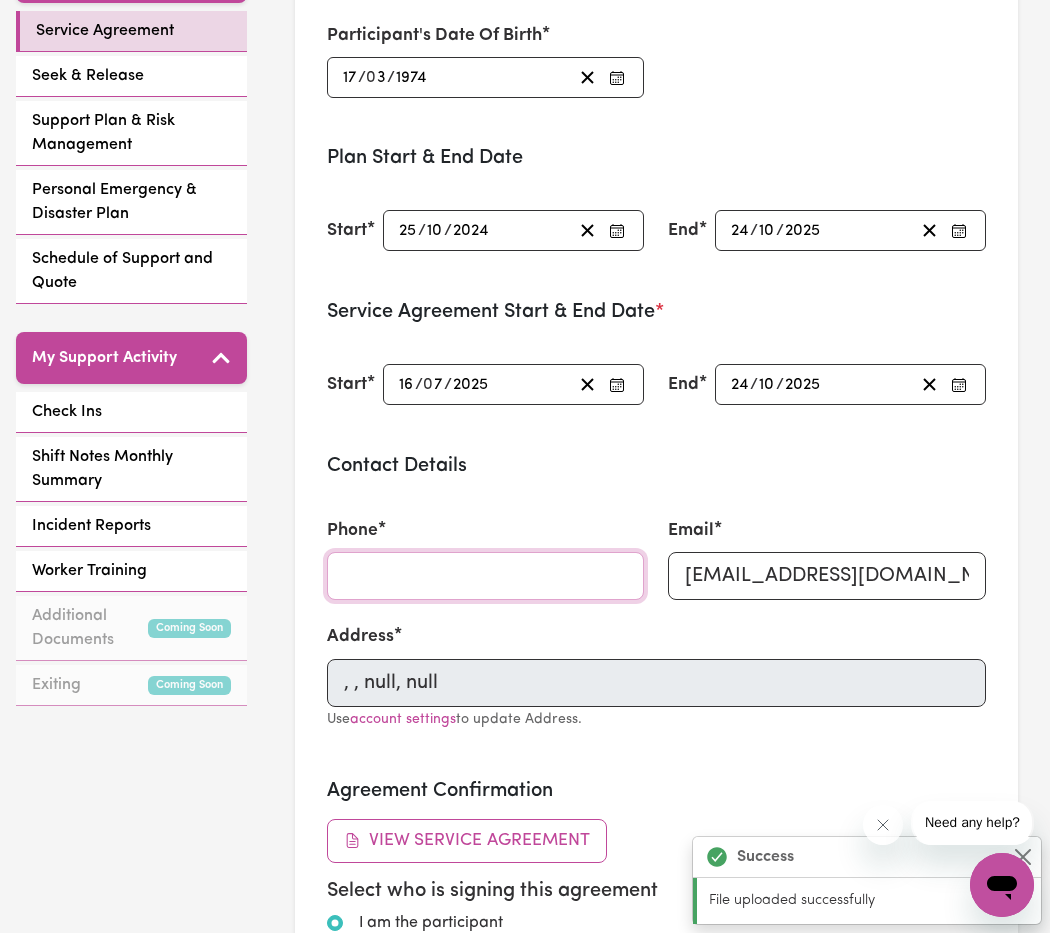 click on "Phone" at bounding box center (486, 576) 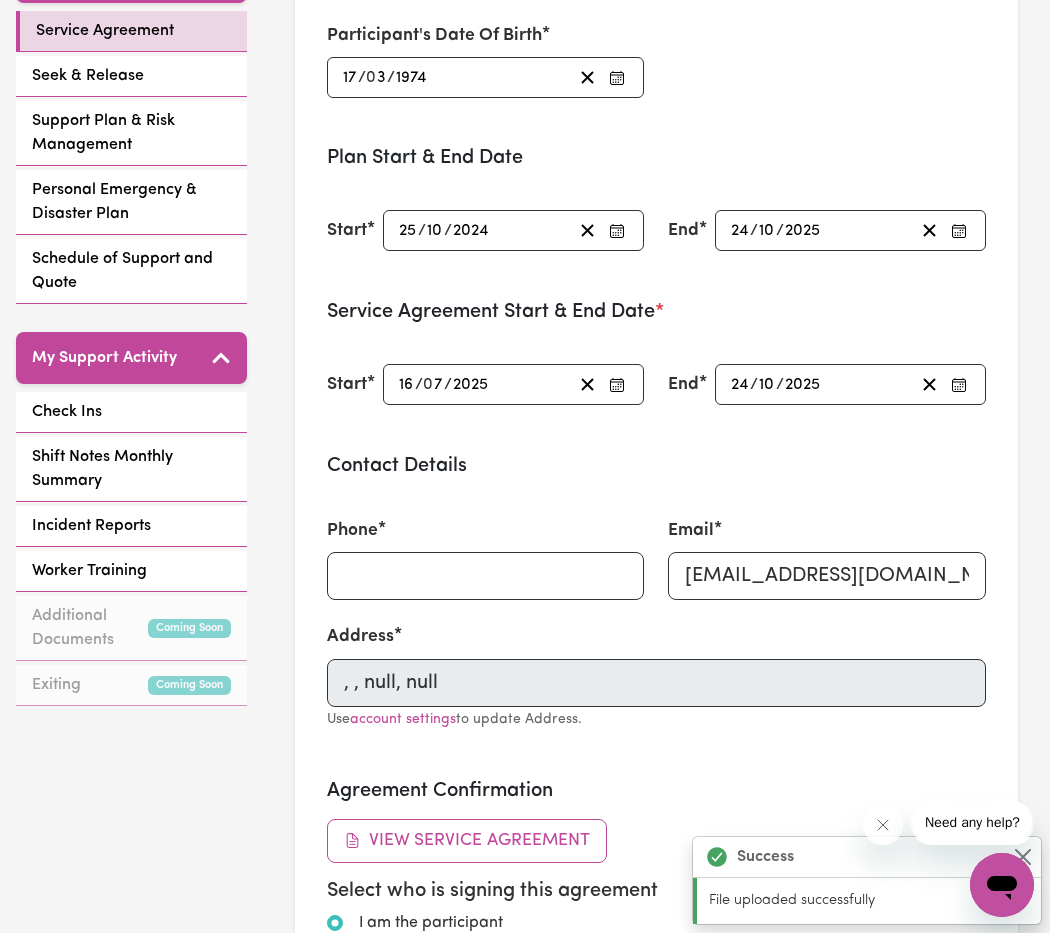 click on "Service Agreement Parties: Participant/Participant's Representative e.g. family member or friend and Careseekers Participant's Name [PERSON_NAME] Participant's NDIS Number 431668166 Participant's Date Of Birth [DEMOGRAPHIC_DATA] 17 / 0 3 / [DEMOGRAPHIC_DATA] « ‹ [DATE] › » Mon Tue Wed Thu Fri Sat Sun 25 26 27 28 1 2 3 4 5 6 7 8 9 10 11 12 13 14 15 16 17 18 19 20 21 22 23 24 25 26 27 28 29 30 31 Plan Start & End Date Start [DATE] [DATE] End [DATE] [DATE] Service Agreement Start & End Date  * Start [DATE] 16 / 0 7 / 2025 End [DATE] [DATE] Contact Details Phone Email [EMAIL_ADDRESS][DOMAIN_NAME] Address , , null, null Use  account settings  to update Address. Agreement Confirmation View Service Agreement Select who is signing this agreement I am the participant I am signing on behalf of the participant I agree to participate in any audit of Careseekers undertaken by the NDIS Commission. I,  [PERSON_NAME] , agree to this Service Agreement on   [DATE] Save & Continue" at bounding box center (657, 419) 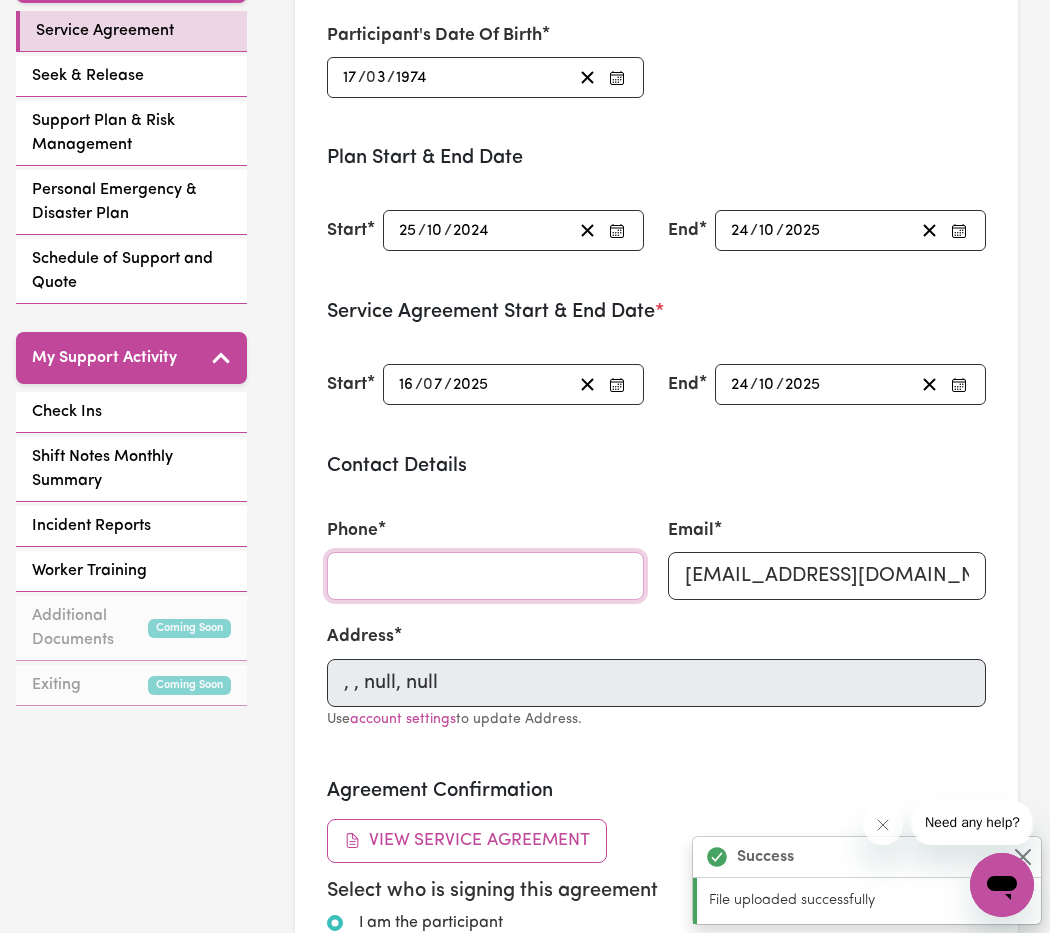 click on "Phone" at bounding box center (486, 576) 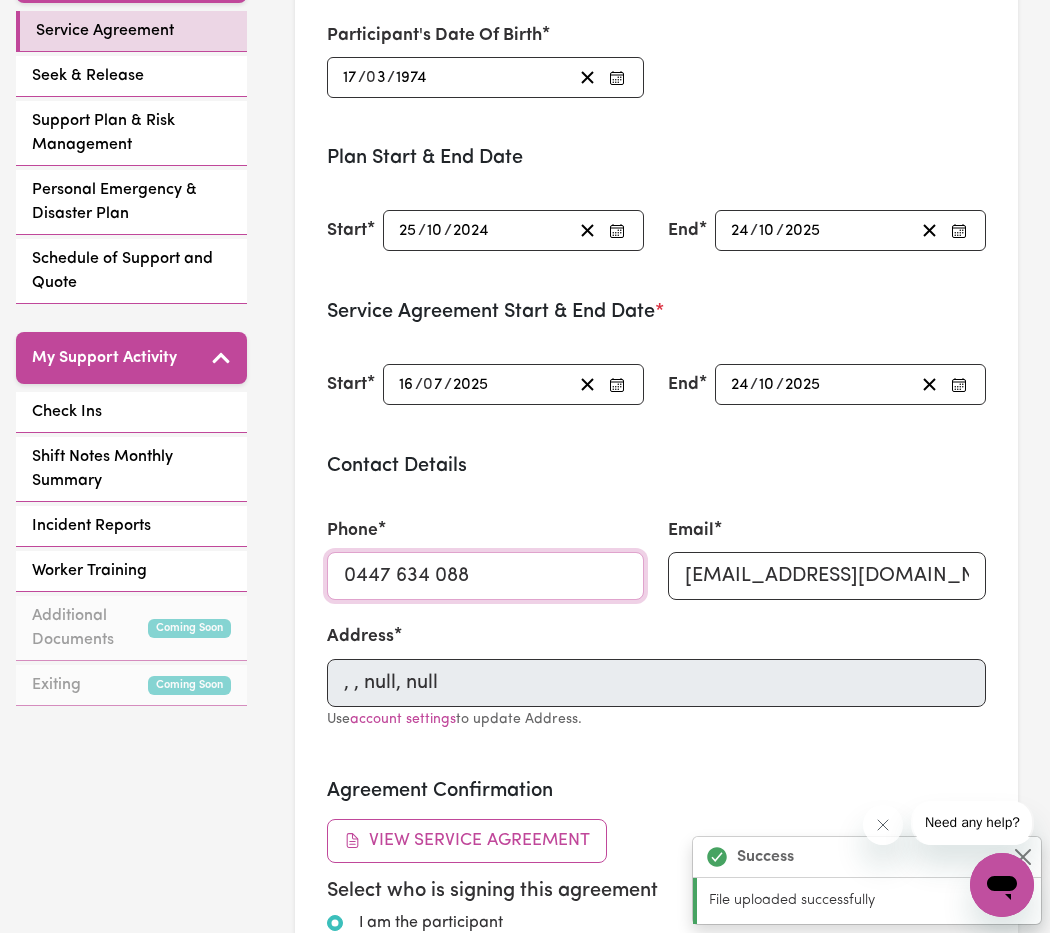 type on "0447 634 088" 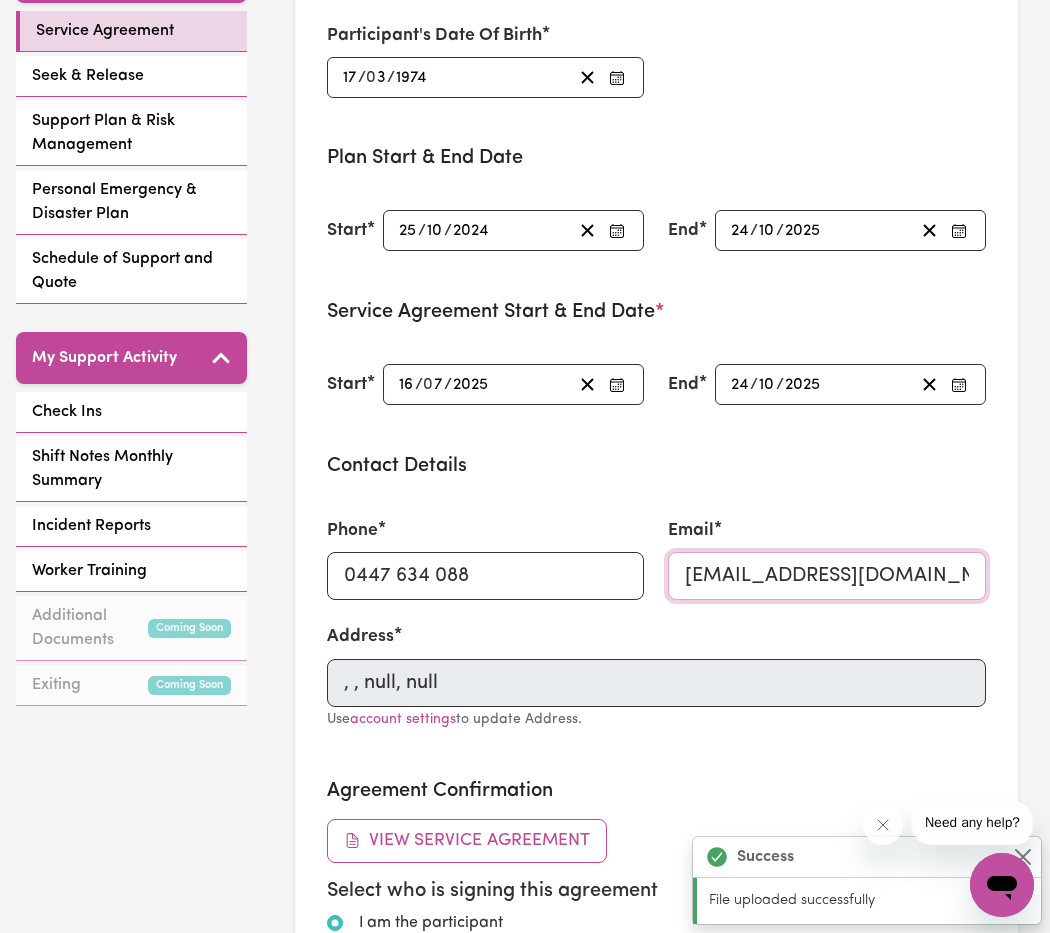 click on "[EMAIL_ADDRESS][DOMAIN_NAME]" at bounding box center (827, 576) 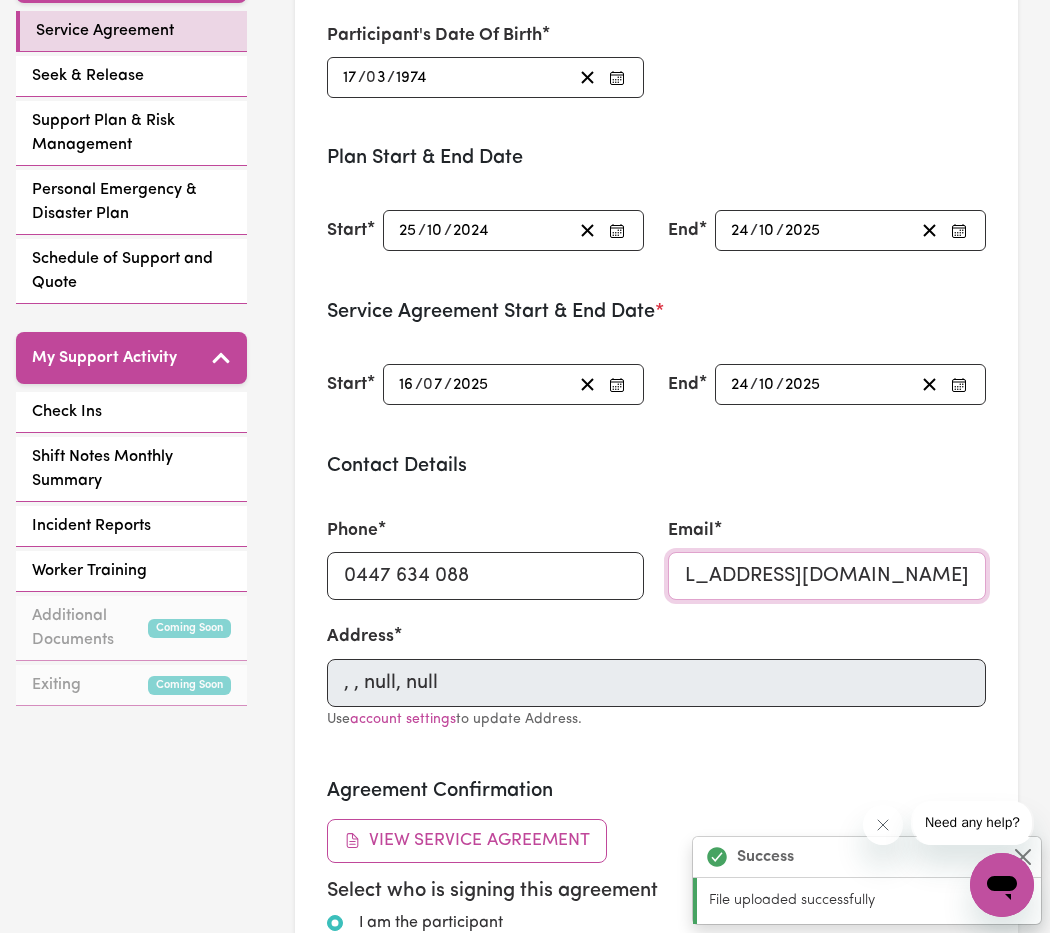 drag, startPoint x: 689, startPoint y: 569, endPoint x: 1044, endPoint y: 575, distance: 355.0507 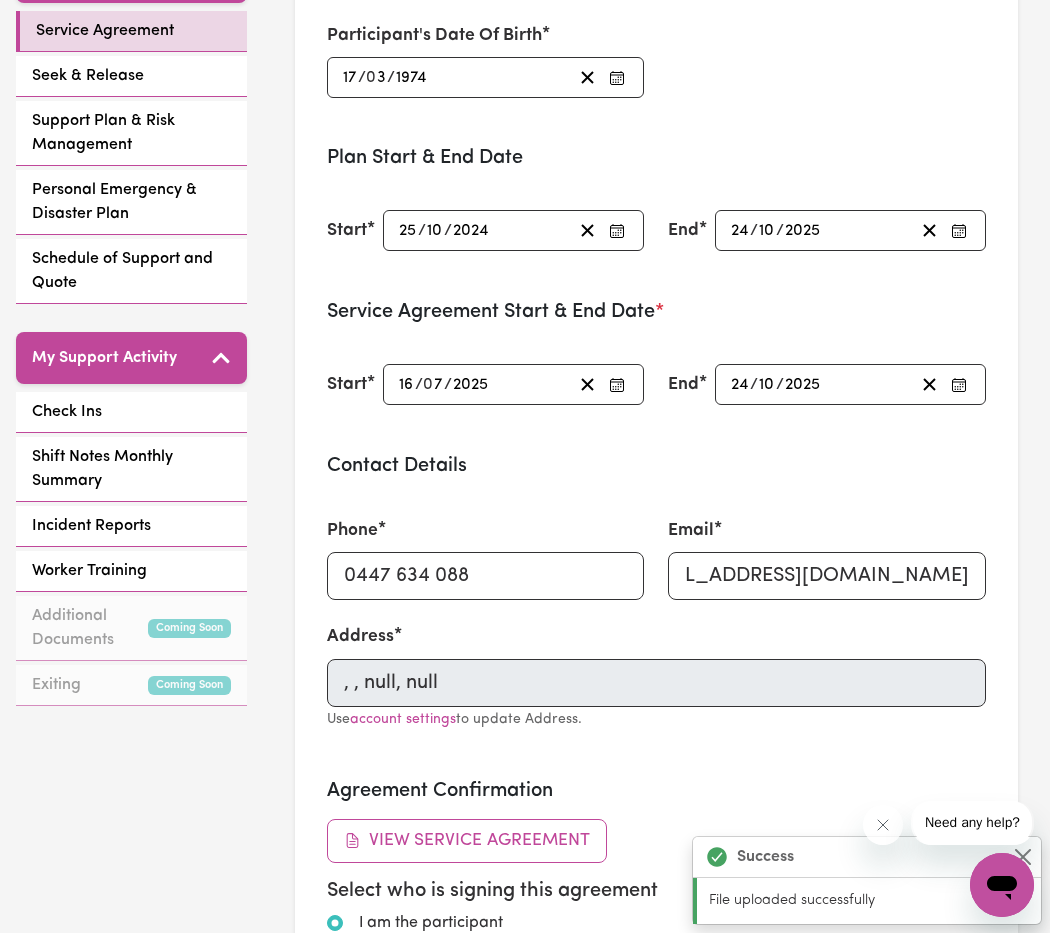 scroll, scrollTop: 0, scrollLeft: 0, axis: both 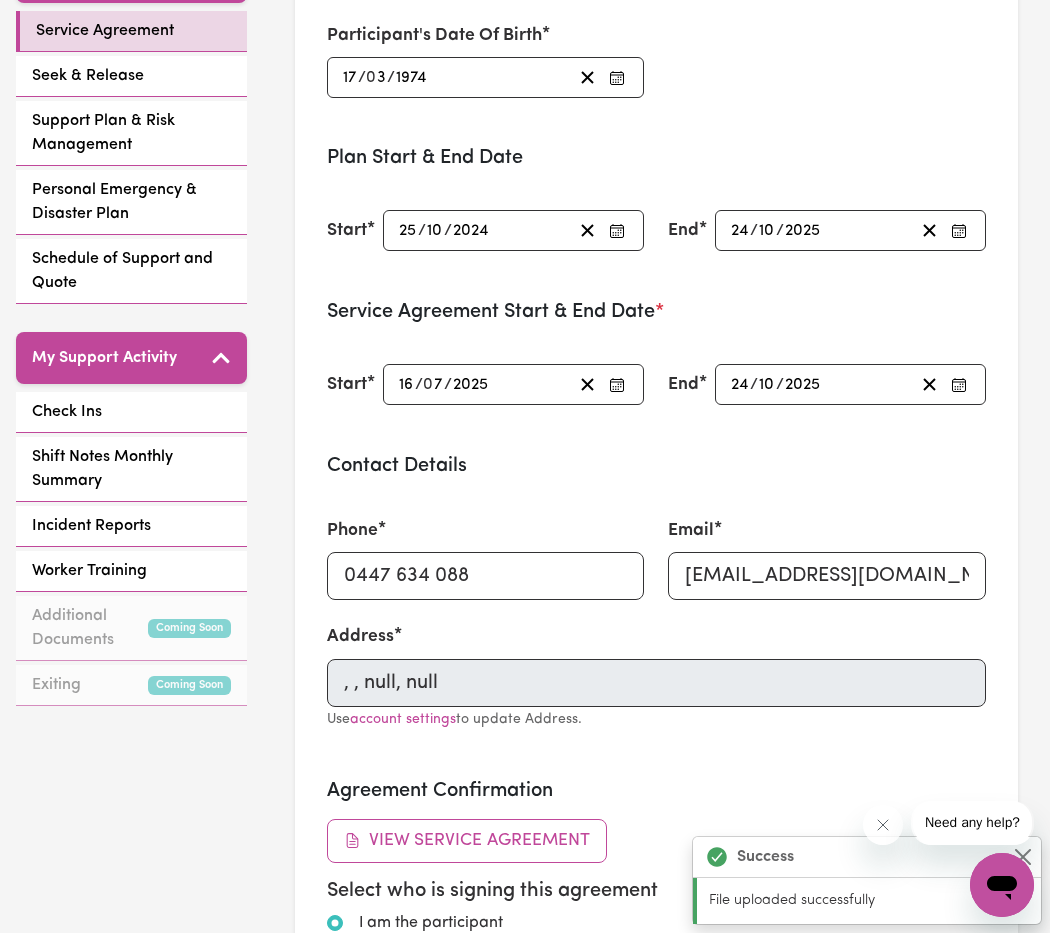 click on "Email [EMAIL_ADDRESS][DOMAIN_NAME]" at bounding box center (827, 559) 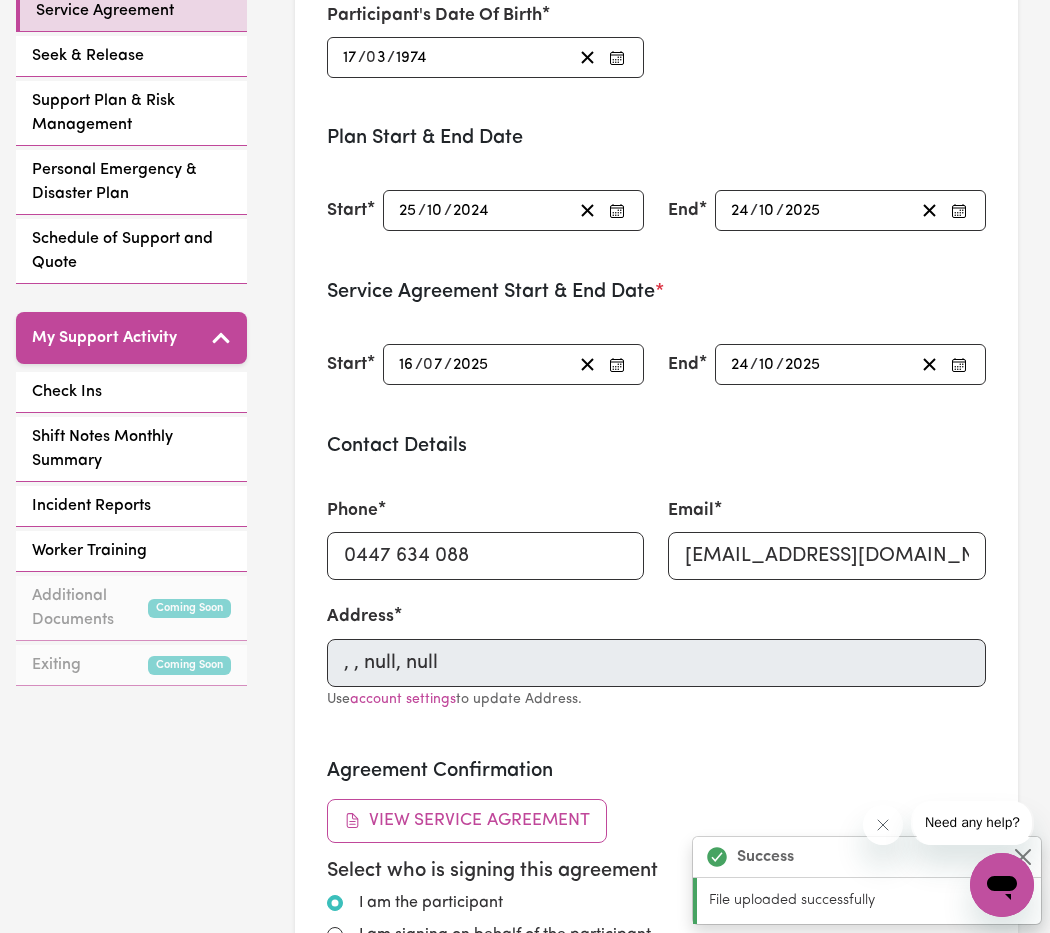 scroll, scrollTop: 534, scrollLeft: 0, axis: vertical 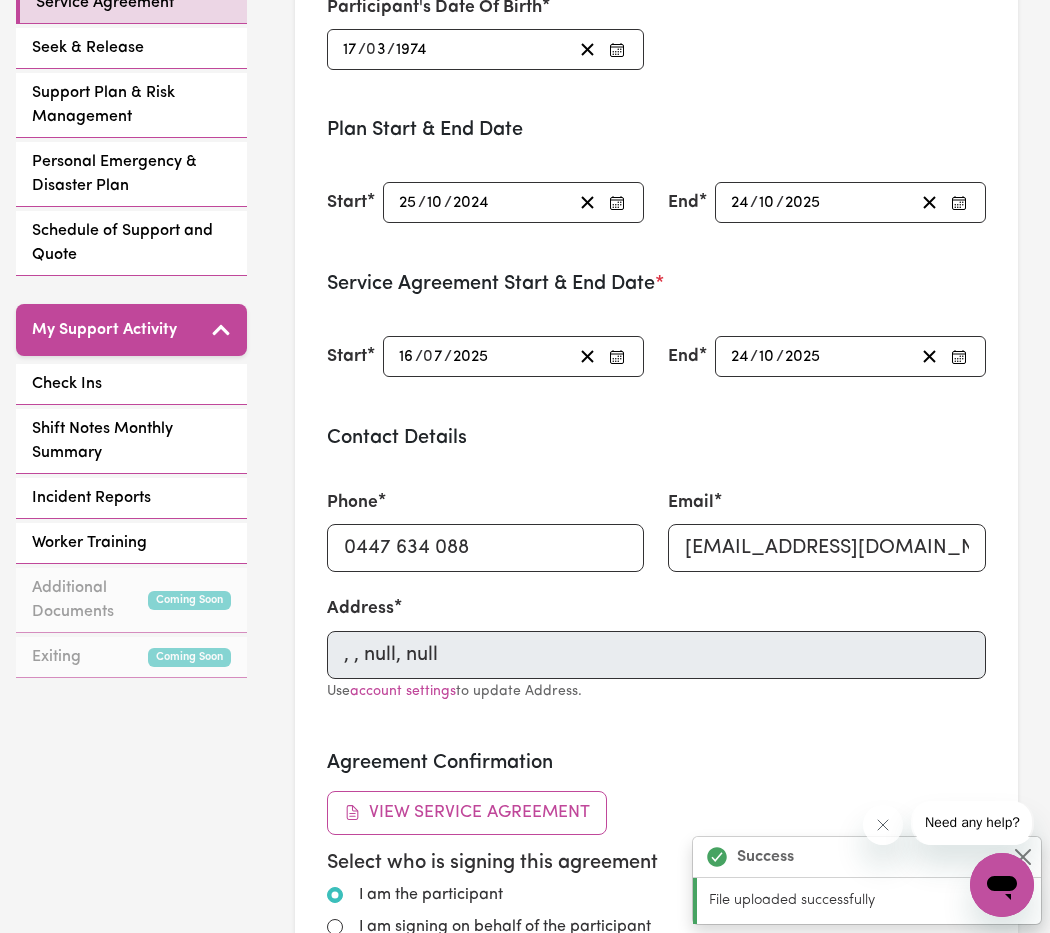 click on "Address , , null, null Use  account settings  to update Address." at bounding box center (657, 649) 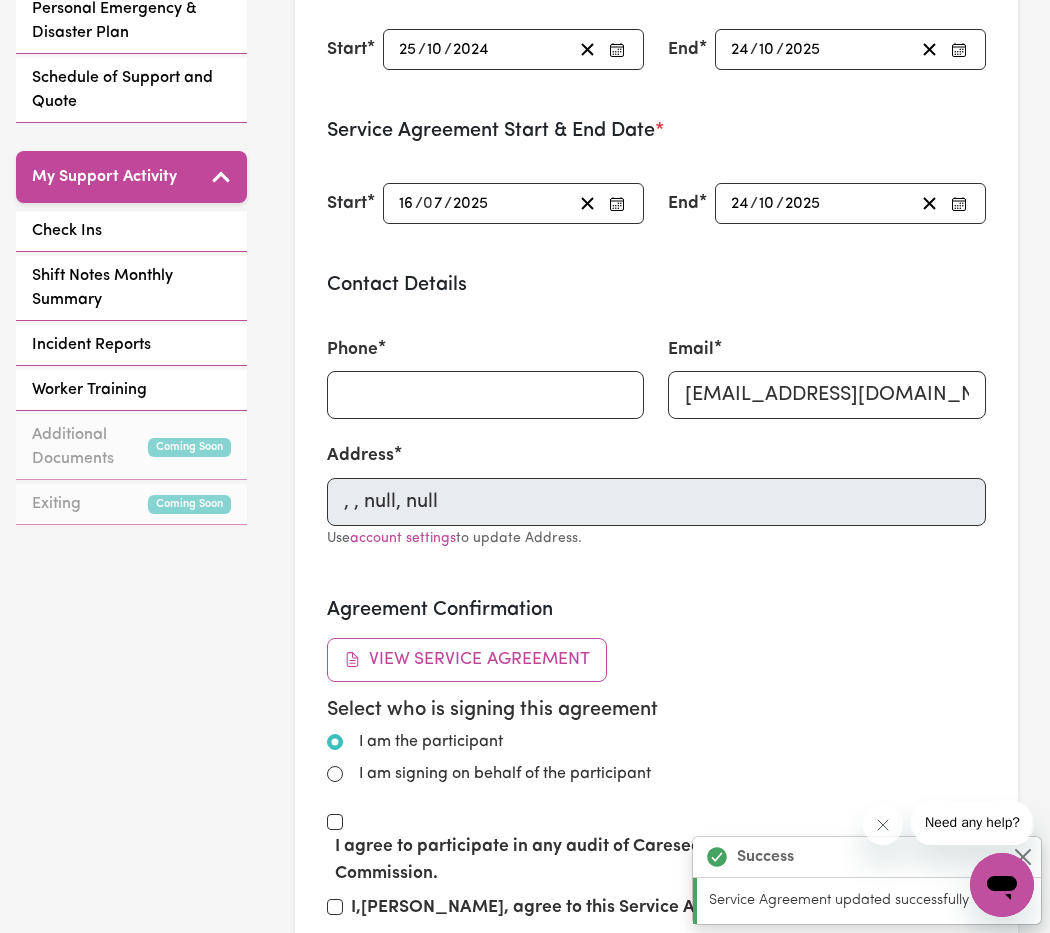 scroll, scrollTop: 689, scrollLeft: 0, axis: vertical 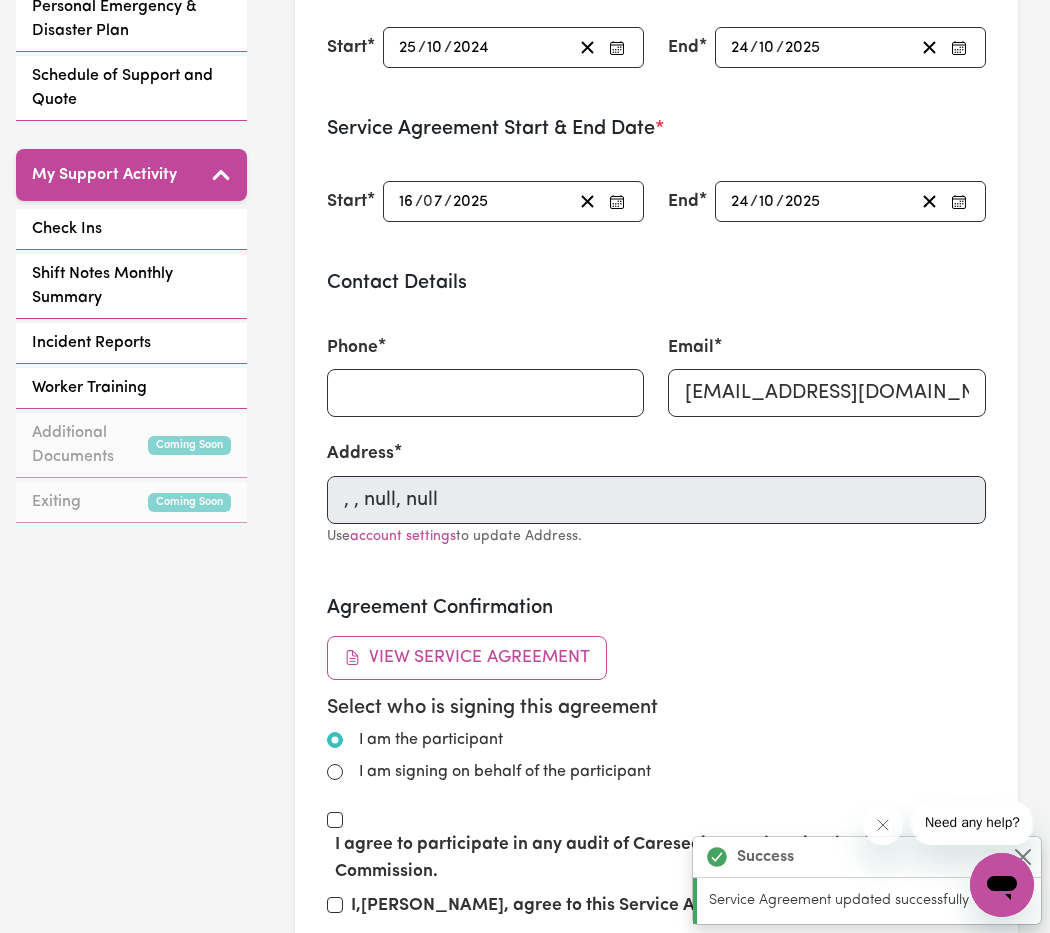 drag, startPoint x: 693, startPoint y: 568, endPoint x: 686, endPoint y: 546, distance: 23.086792 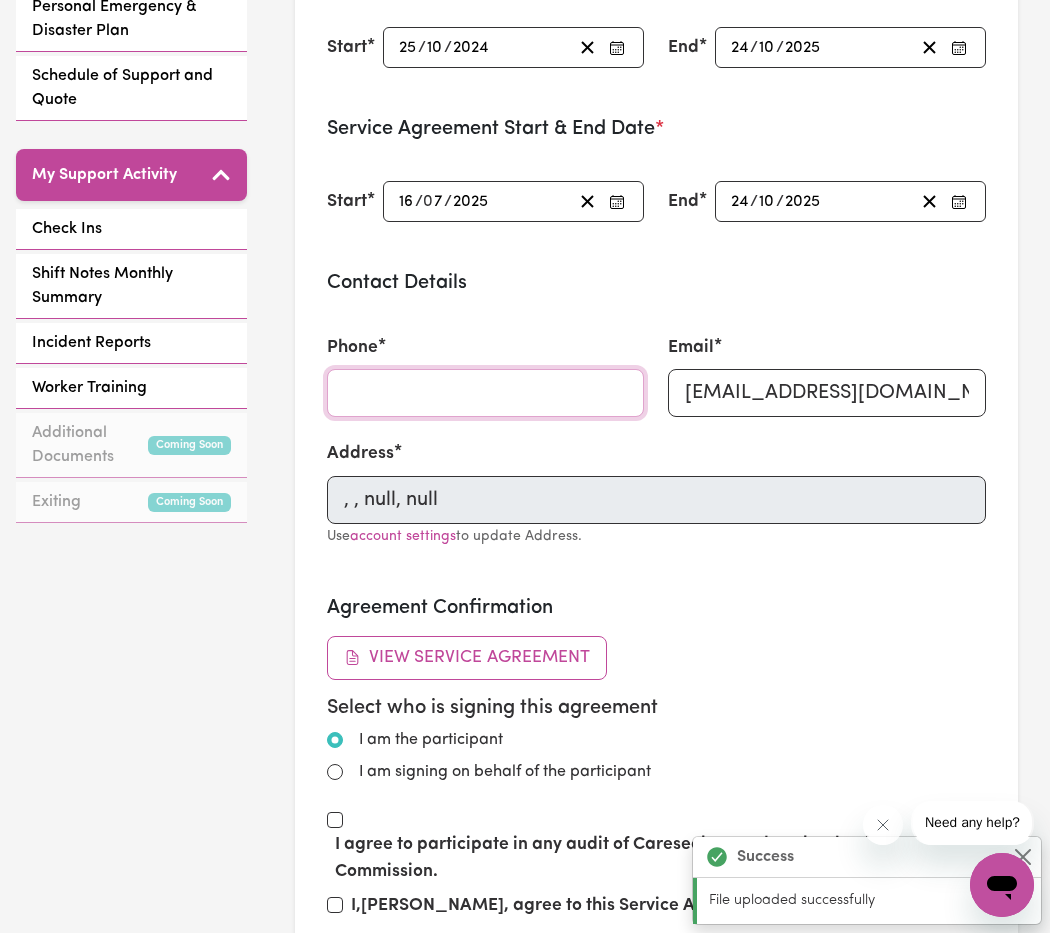 click on "Phone" at bounding box center (486, 393) 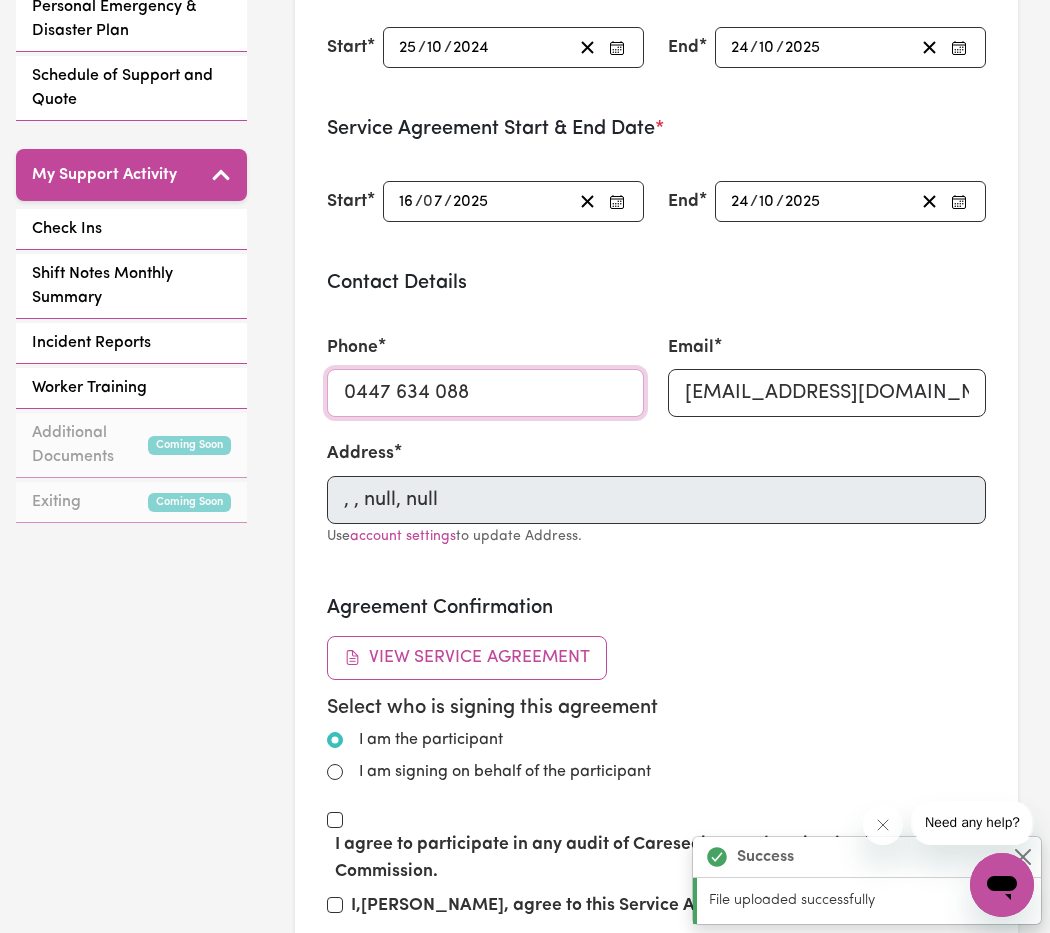 click on "0447 634 088" at bounding box center (486, 393) 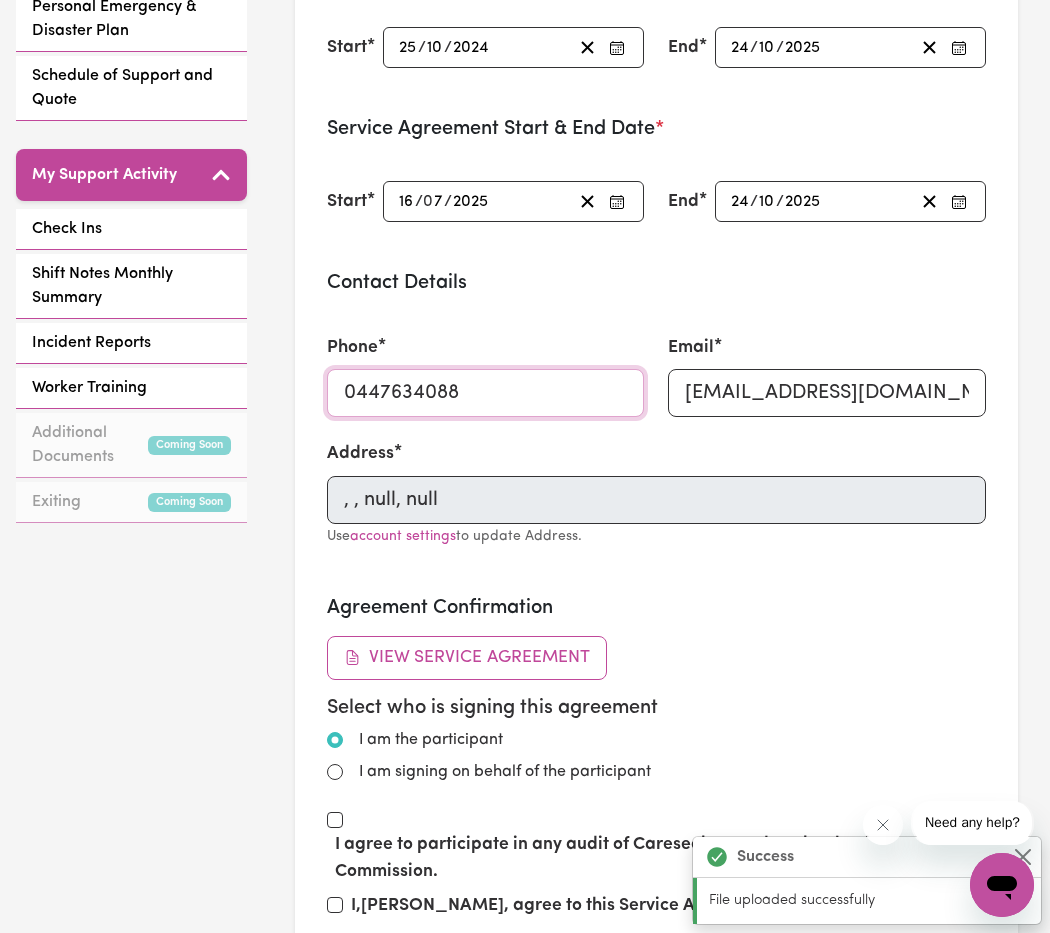 type on "0447634088" 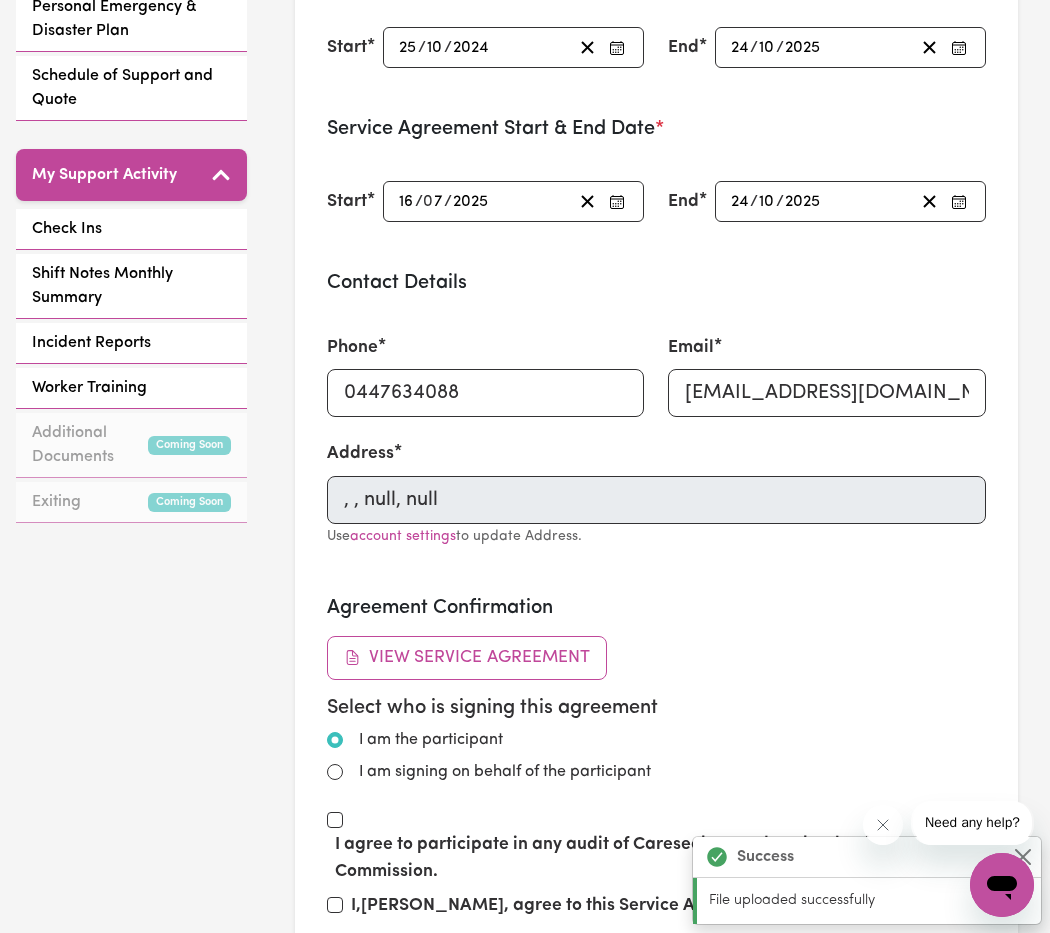 click on "Participant's Name [PERSON_NAME] Participant's NDIS Number 431668166 Participant's Date Of Birth [DEMOGRAPHIC_DATA] 17 / 0 3 / [DEMOGRAPHIC_DATA] « ‹ [DATE] › » Mon Tue Wed Thu Fri Sat Sun 25 26 27 28 1 2 3 4 5 6 7 8 9 10 11 12 13 14 15 16 17 18 19 20 21 22 23 24 25 26 27 28 29 30 31 Plan Start & End Date Start [DATE] [DATE] End [DATE] [DATE] Service Agreement Start & End Date  * Start [DATE] 16 / 0 7 / 2025 End [DATE] [DATE] Contact Details Phone [PHONE_NUMBER] Email [EMAIL_ADDRESS][DOMAIN_NAME] Address , , null, null Use  account settings  to update Address. Agreement Confirmation View Service Agreement Select who is signing this agreement I am the participant I am signing on behalf of the participant I agree to participate in any audit of Careseekers undertaken by the NDIS Commission. I,  [PERSON_NAME] , agree to this Service Agreement on   [DATE] Save & Continue Download Agreement" at bounding box center (657, 287) 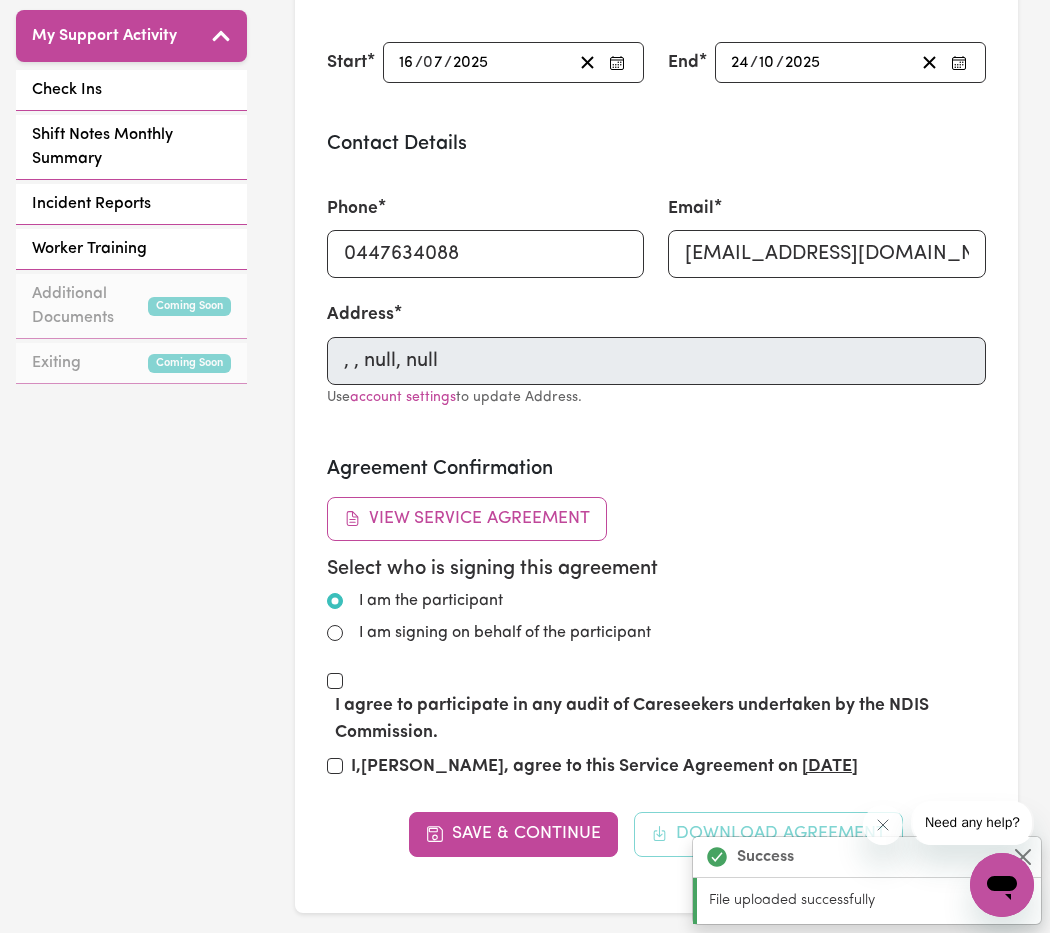 scroll, scrollTop: 864, scrollLeft: 0, axis: vertical 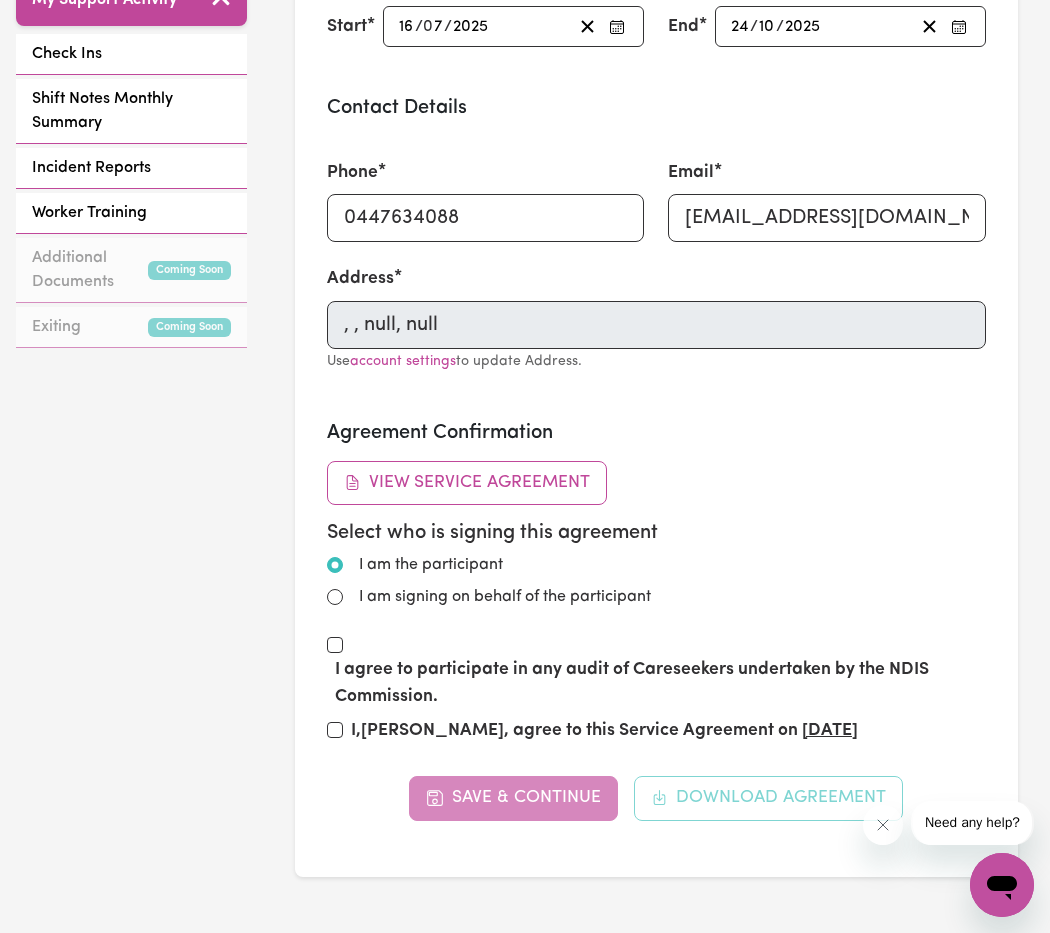 click on "Select who is signing this agreement I am the participant I am signing on behalf of the participant" at bounding box center [657, 565] 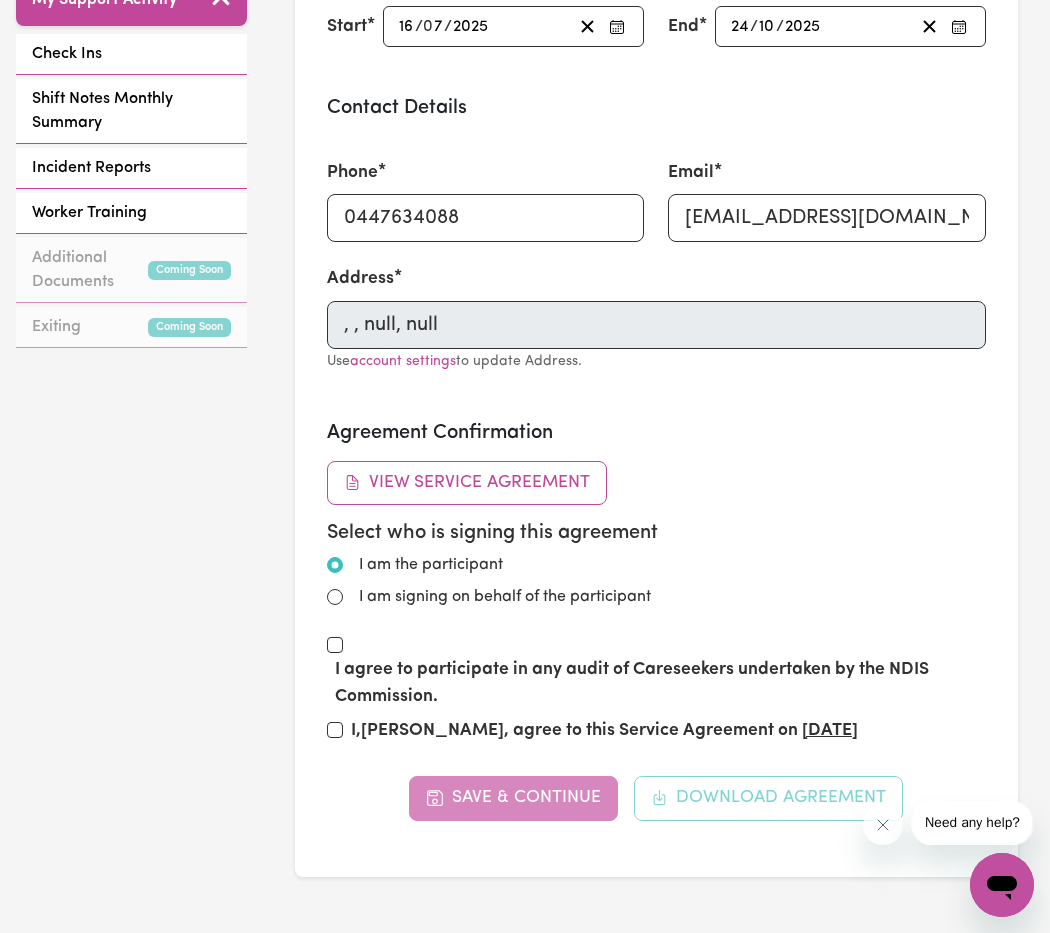 type 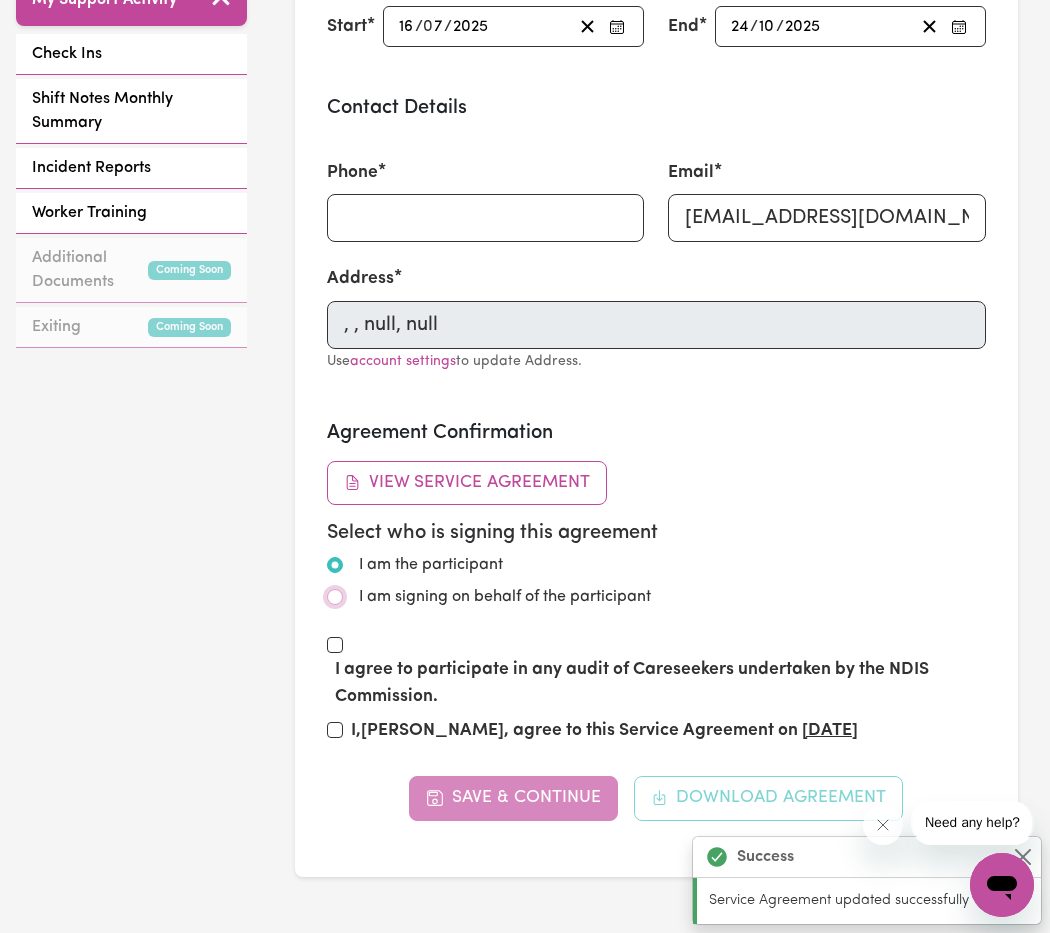 click on "I am signing on behalf of the participant" at bounding box center (335, 597) 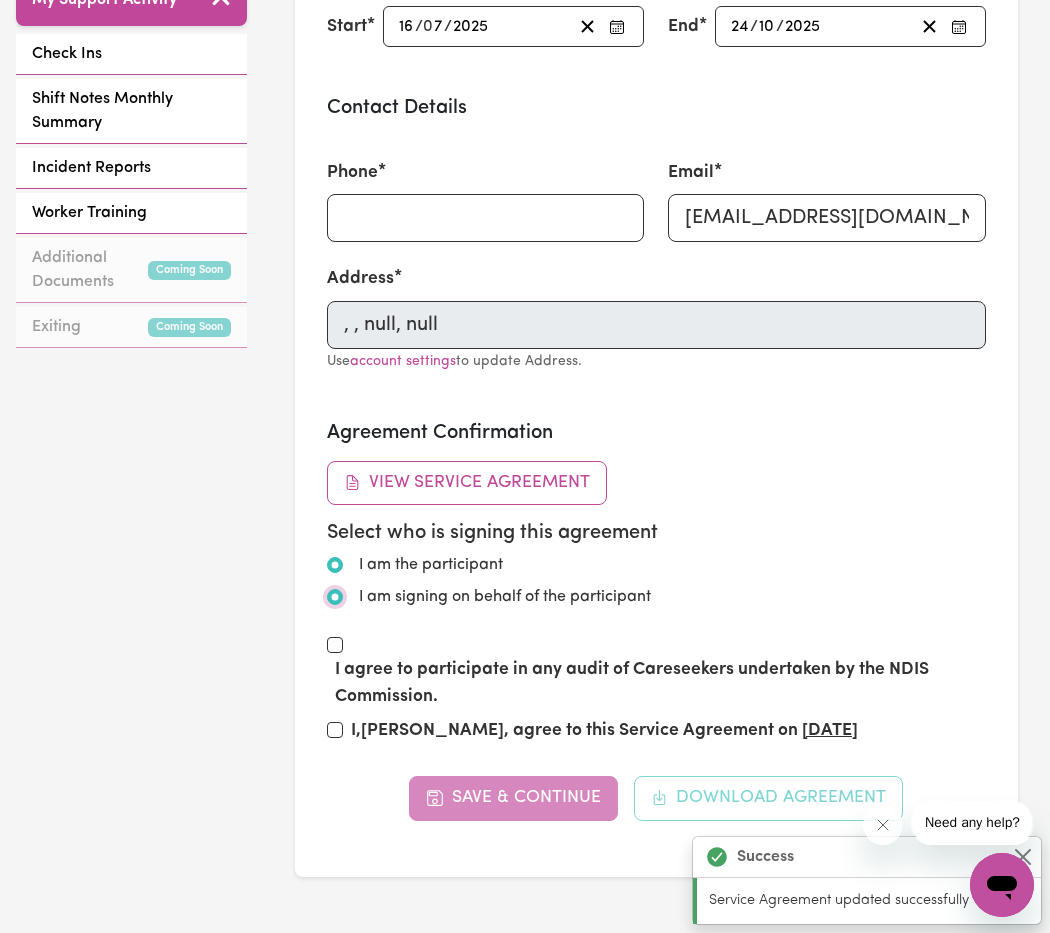 radio on "true" 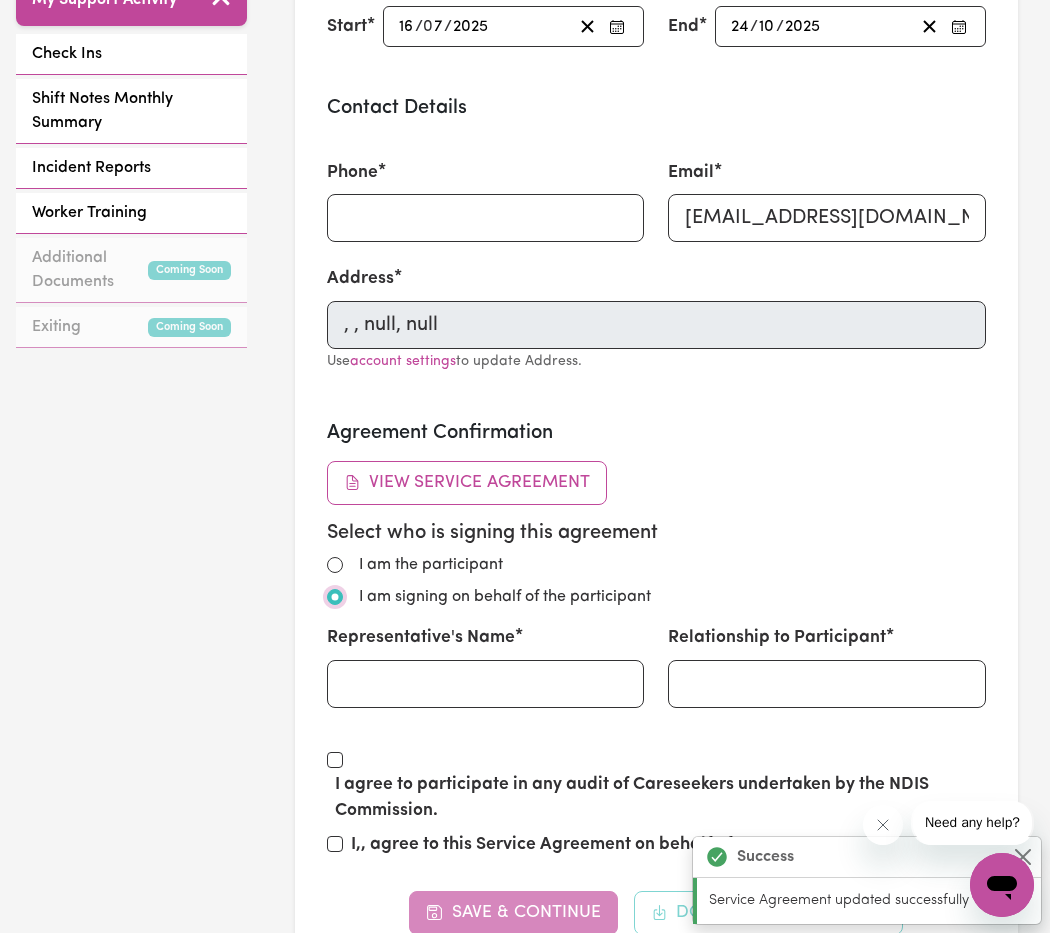 radio on "true" 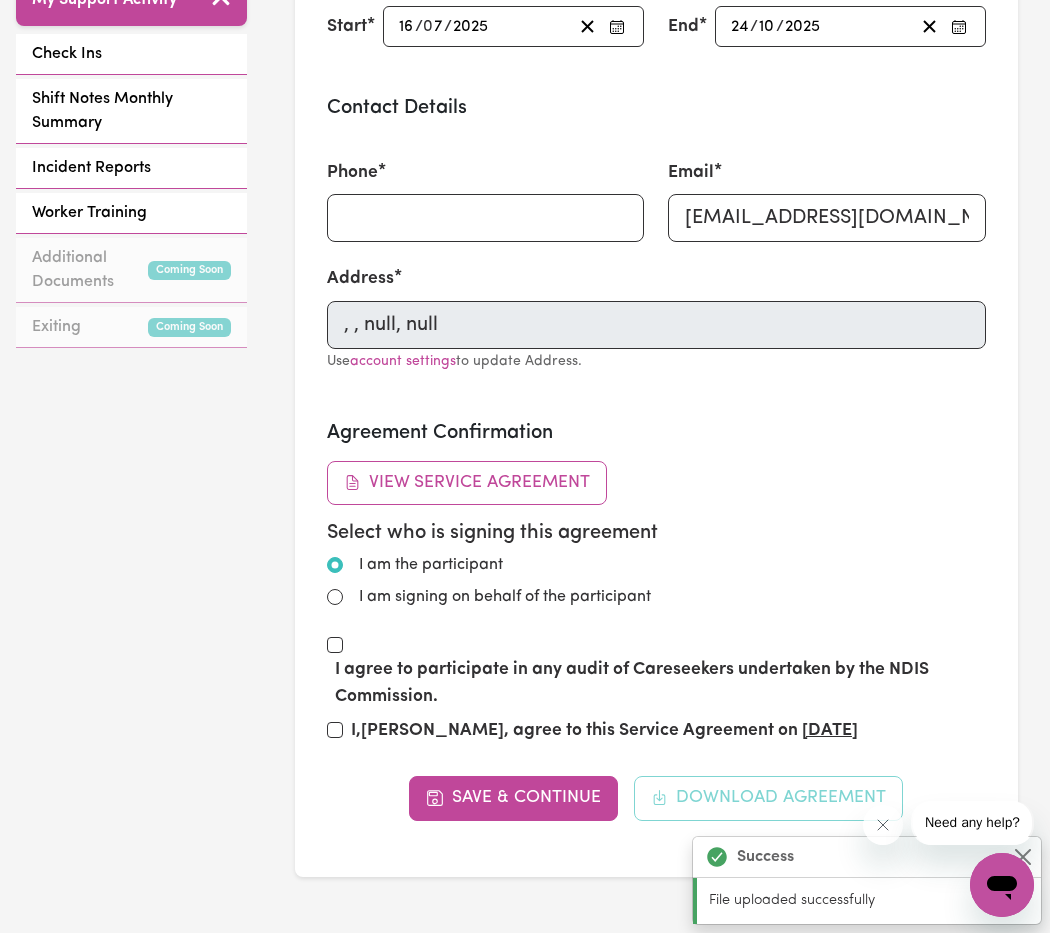 click on "I agree to participate in any audit of Careseekers undertaken by the NDIS Commission." at bounding box center (661, 683) 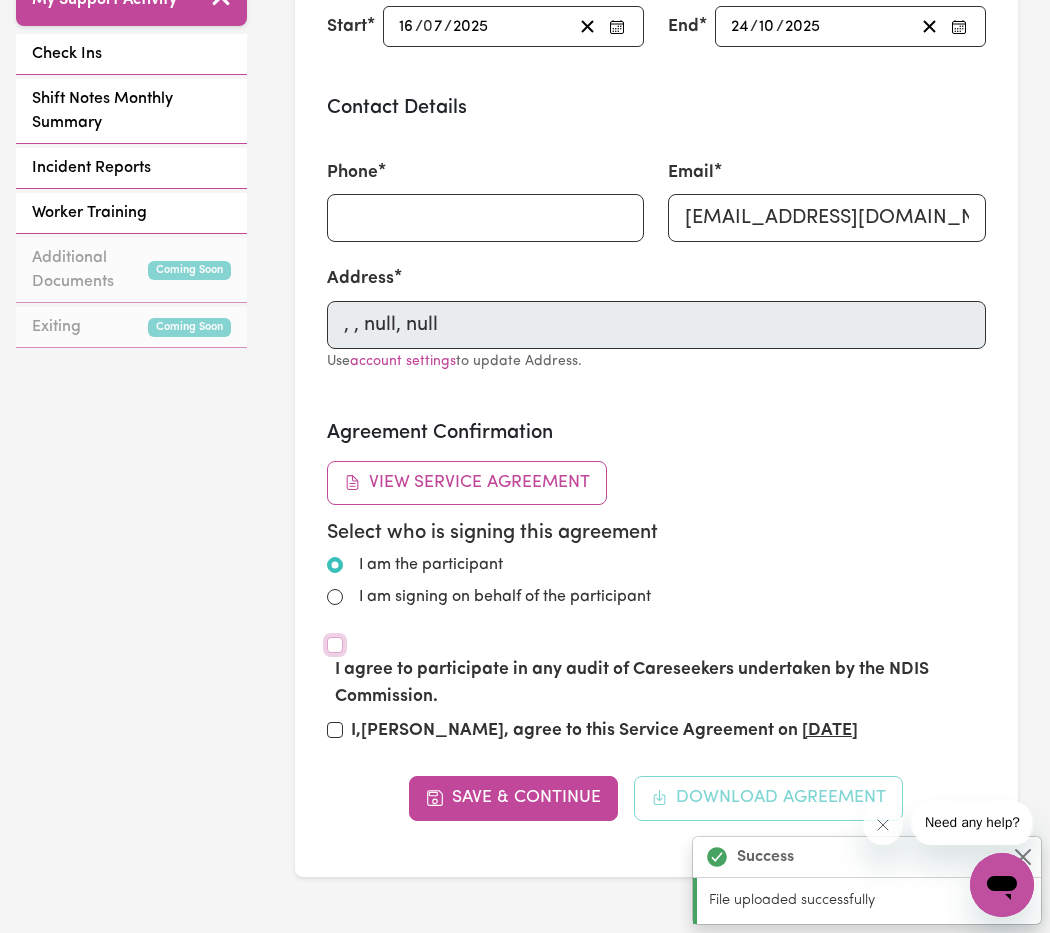 click on "I agree to participate in any audit of Careseekers undertaken by the NDIS Commission." at bounding box center (335, 645) 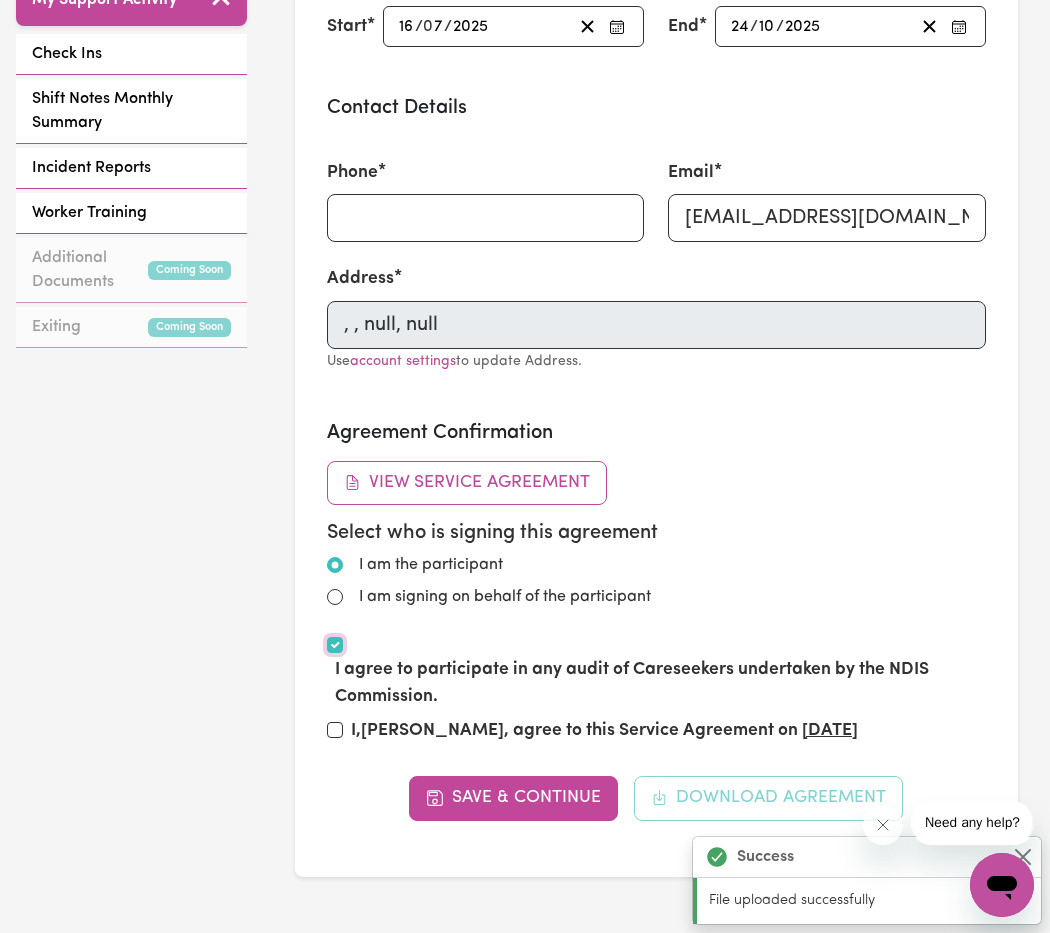 checkbox on "true" 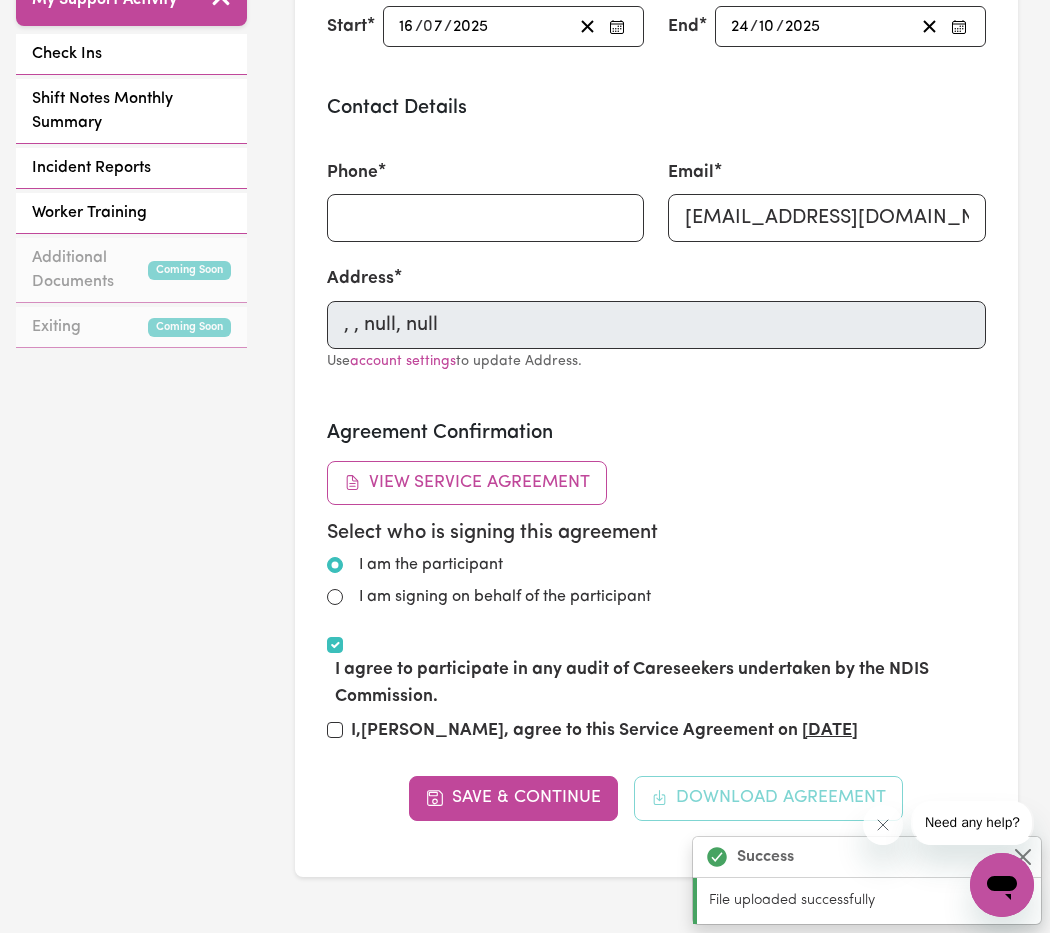 click on "I am signing on behalf of the participant" at bounding box center (505, 597) 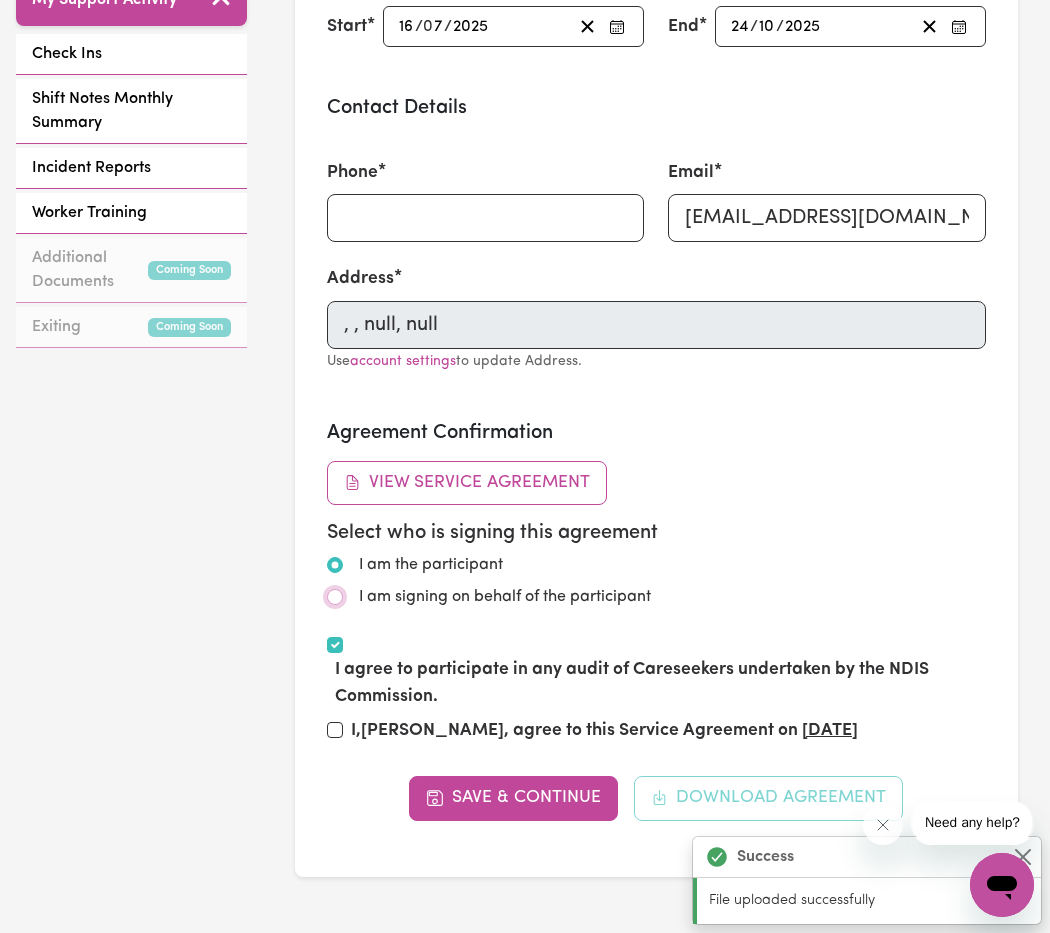 click on "I am signing on behalf of the participant" at bounding box center [335, 597] 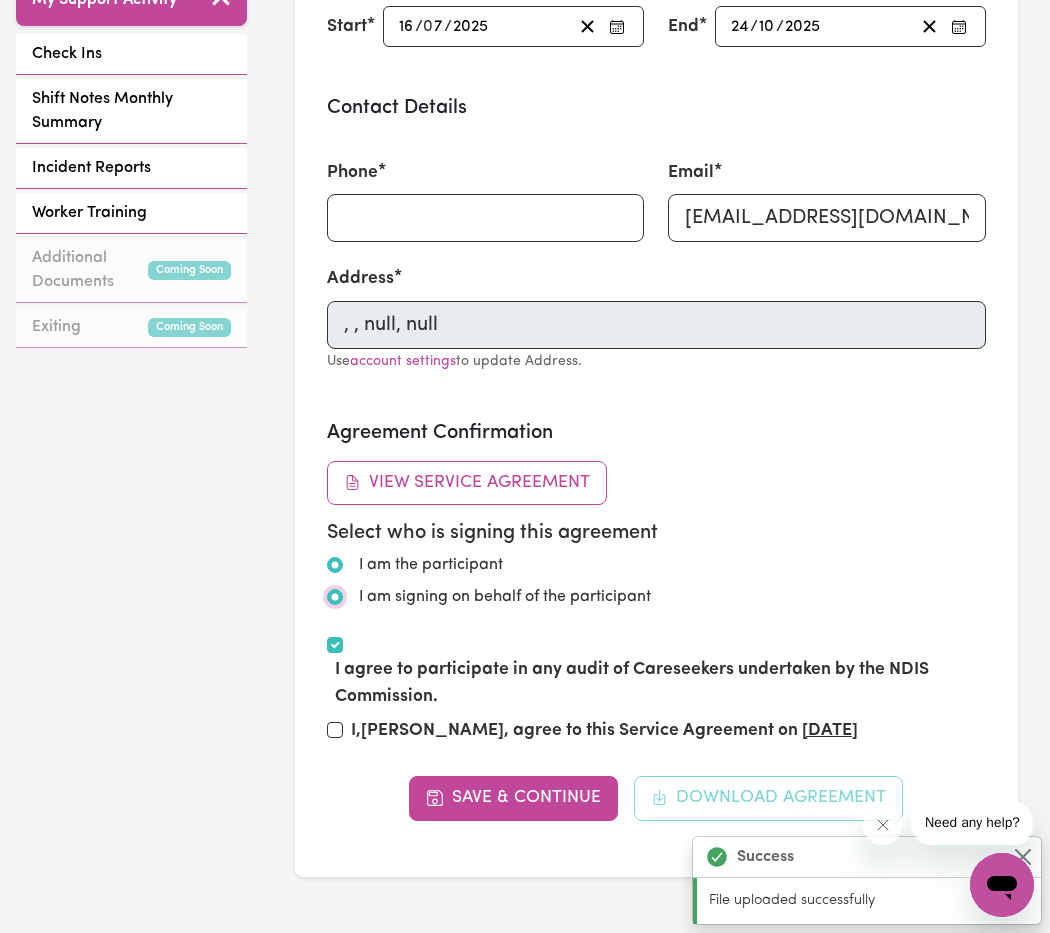 radio on "false" 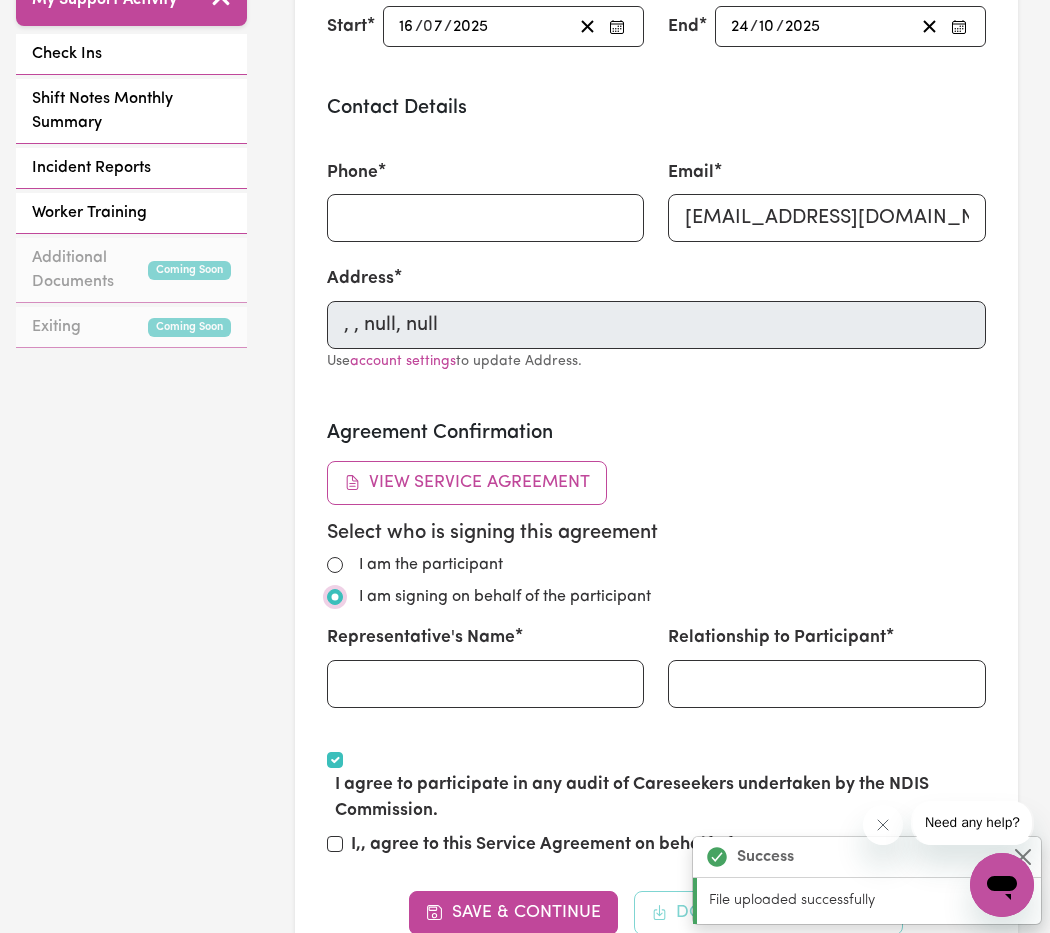 scroll, scrollTop: 858, scrollLeft: 0, axis: vertical 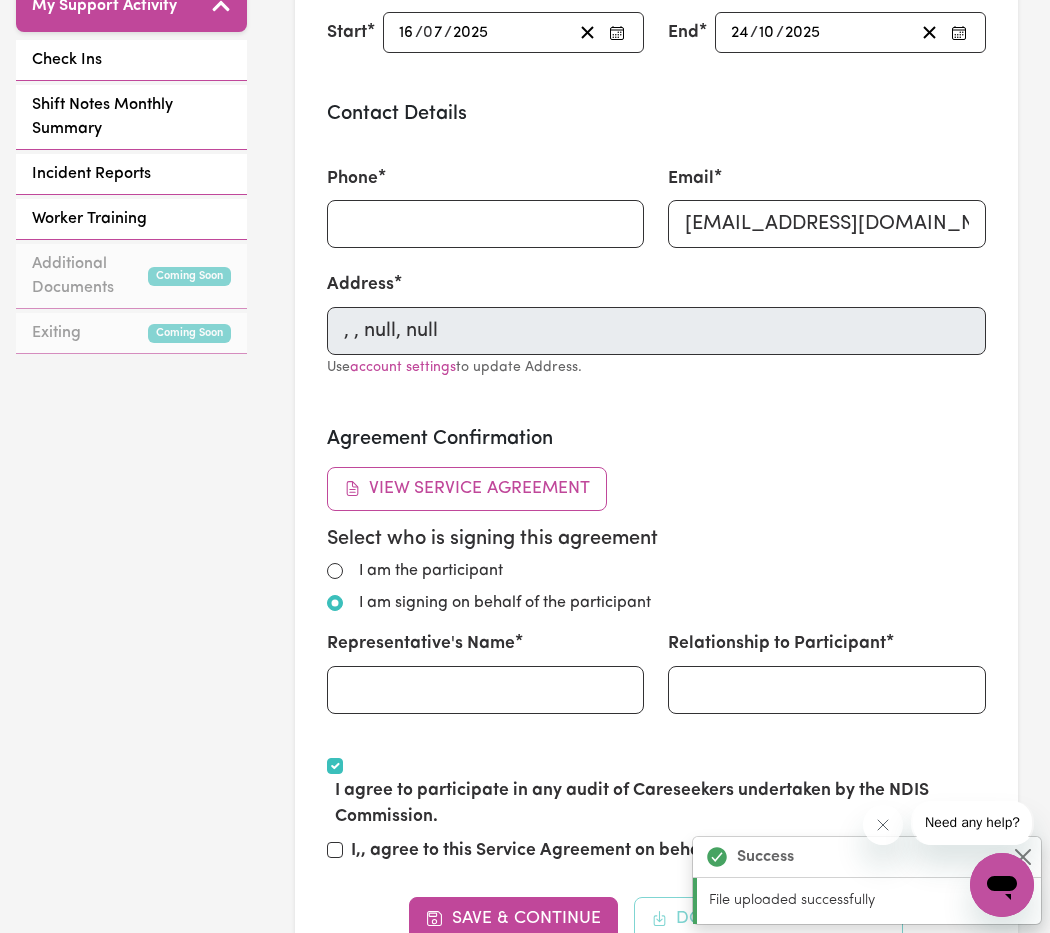click on "Phone" at bounding box center [486, 207] 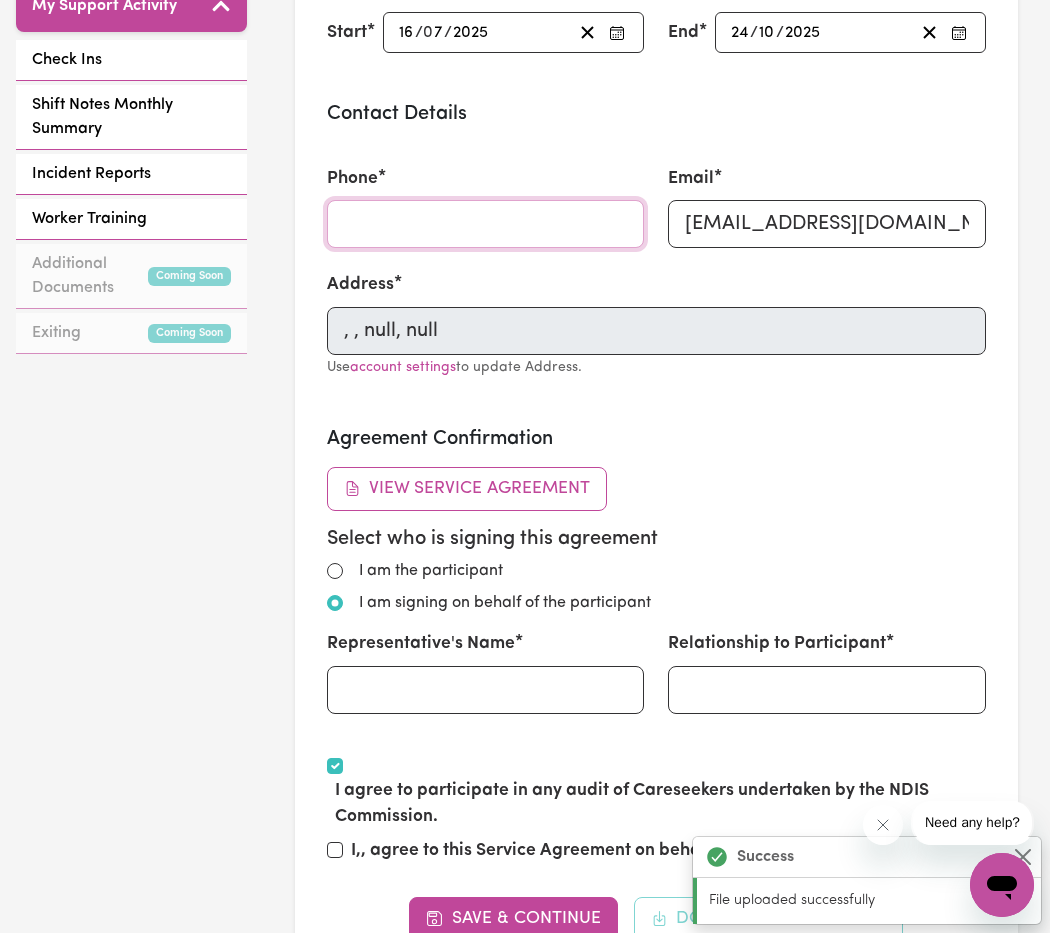 click on "Phone" at bounding box center (486, 224) 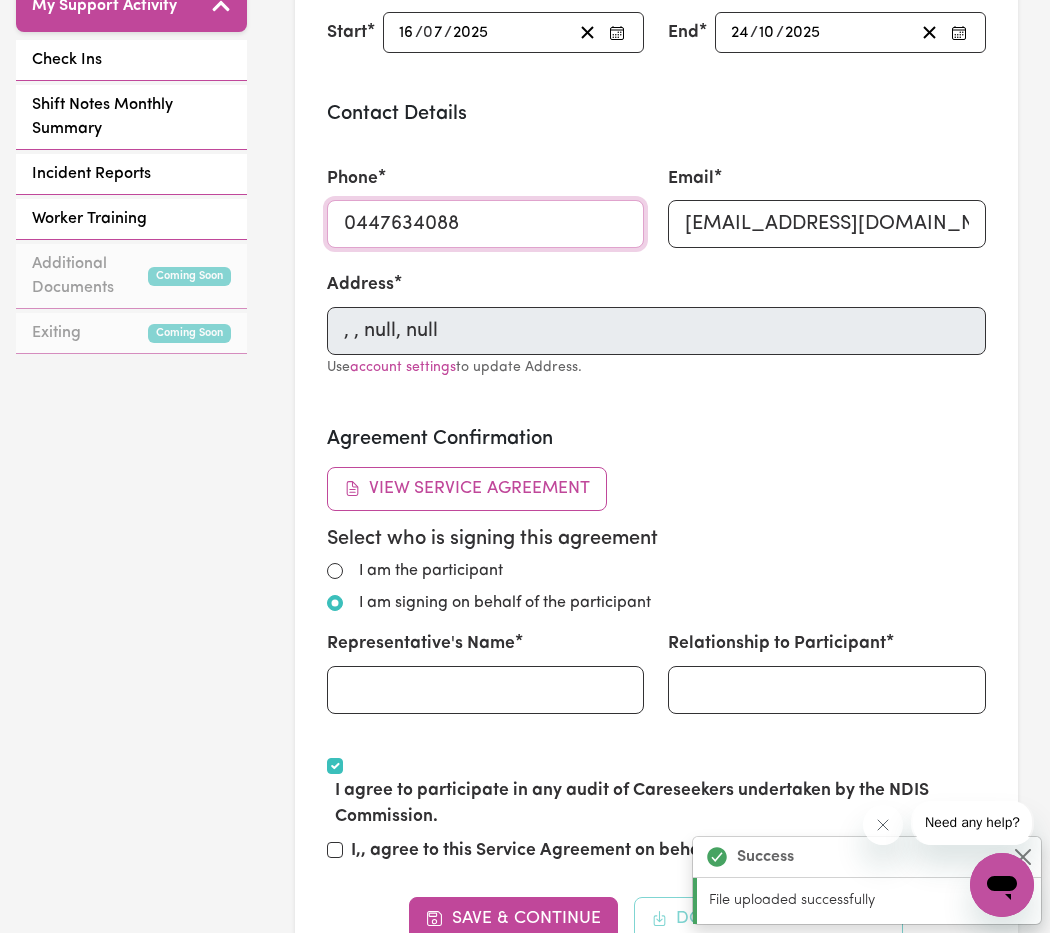 type on "0447634088" 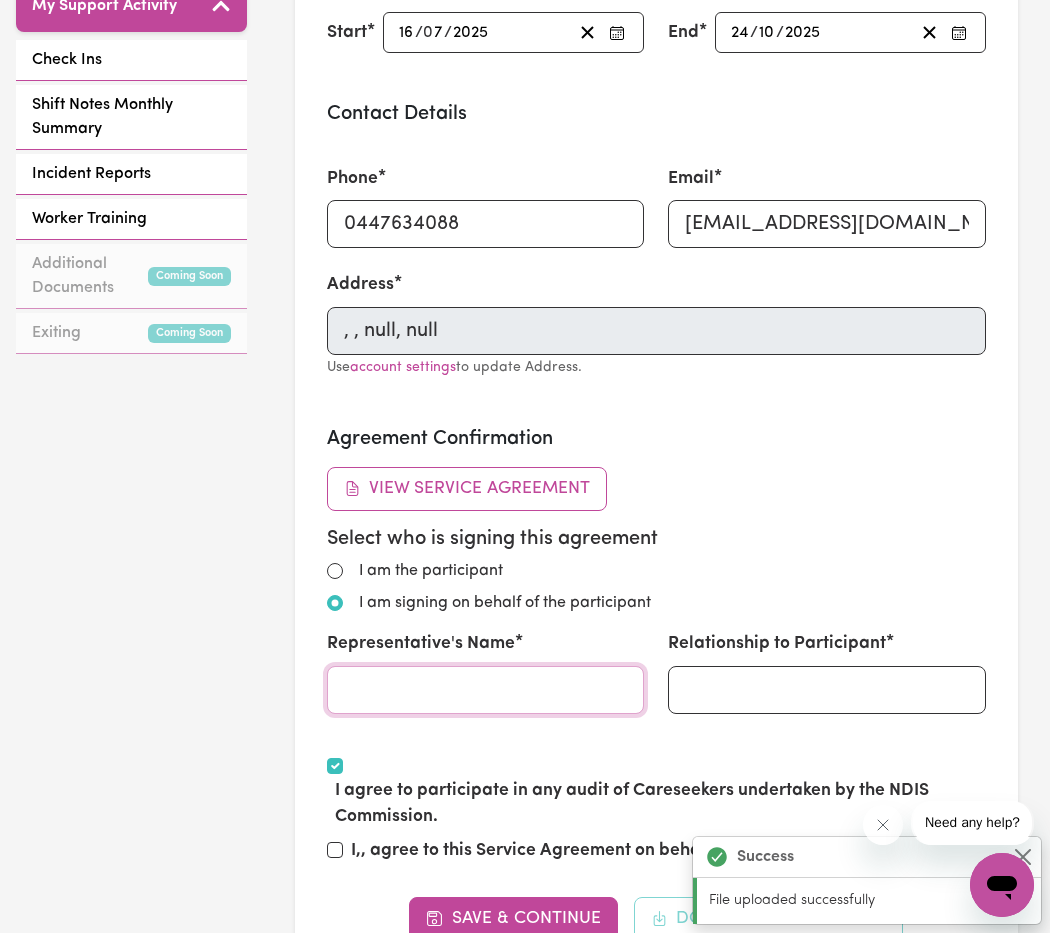click on "Representative's Name" at bounding box center [486, 690] 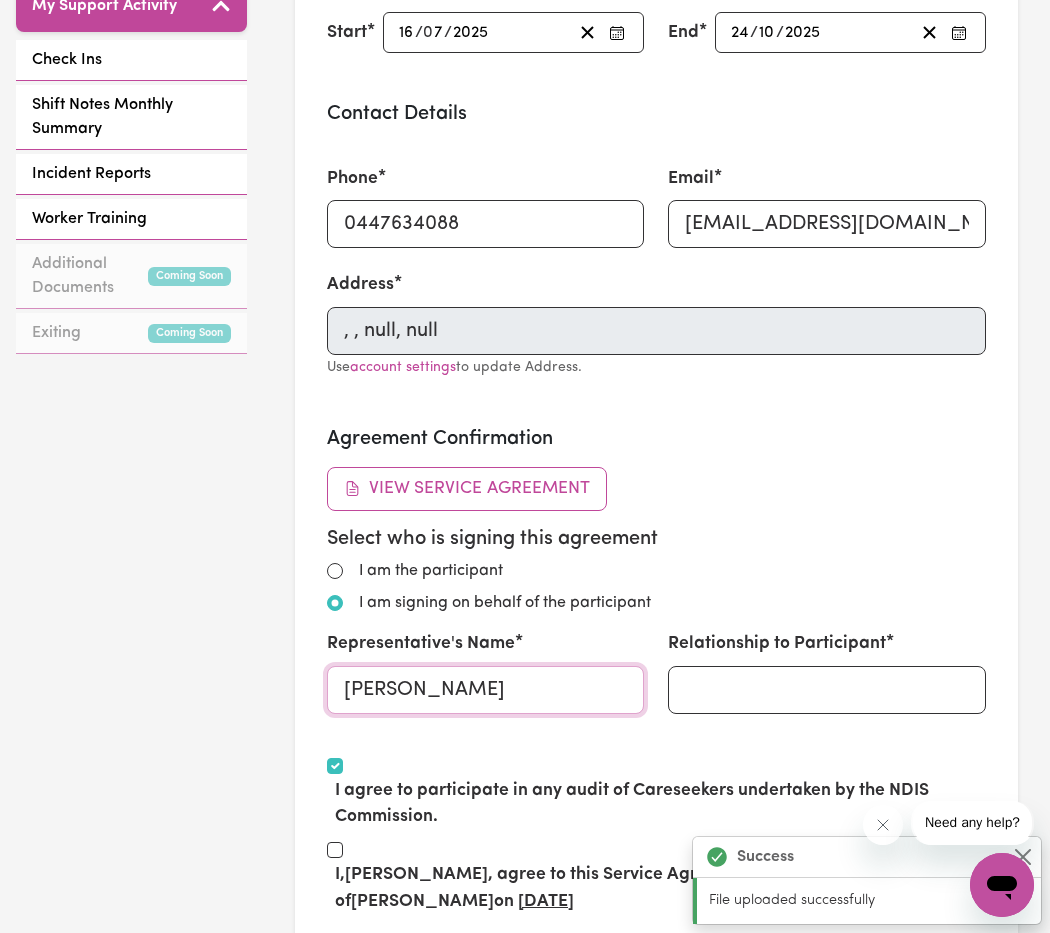 type on "[PERSON_NAME]" 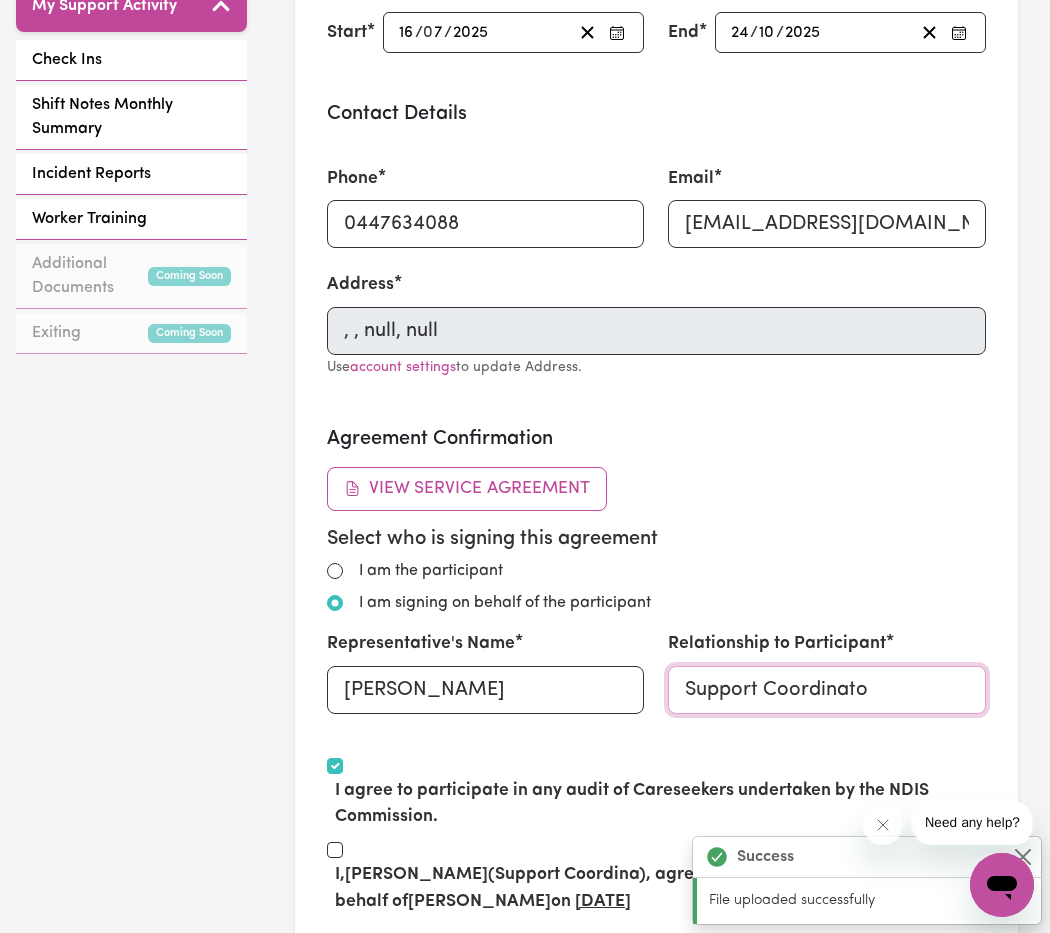 type on "Support Coordinator" 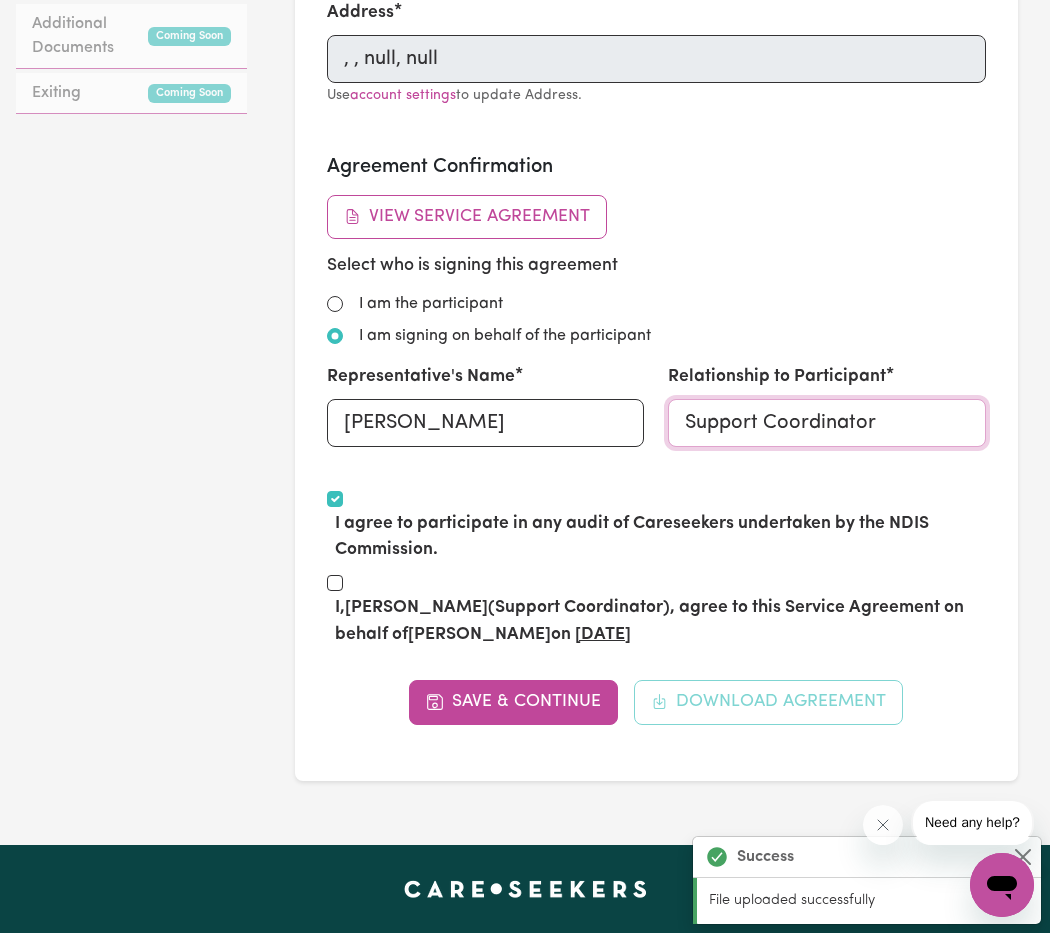 scroll, scrollTop: 0, scrollLeft: 0, axis: both 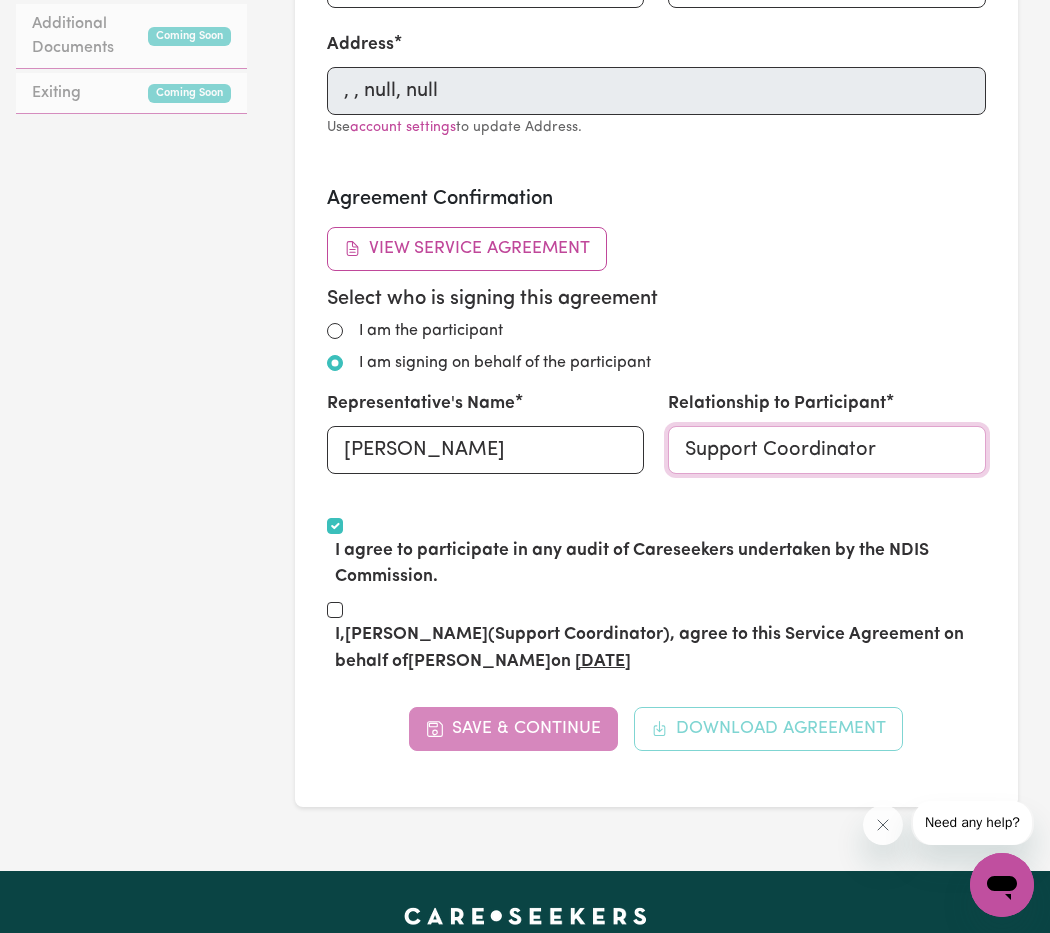 type 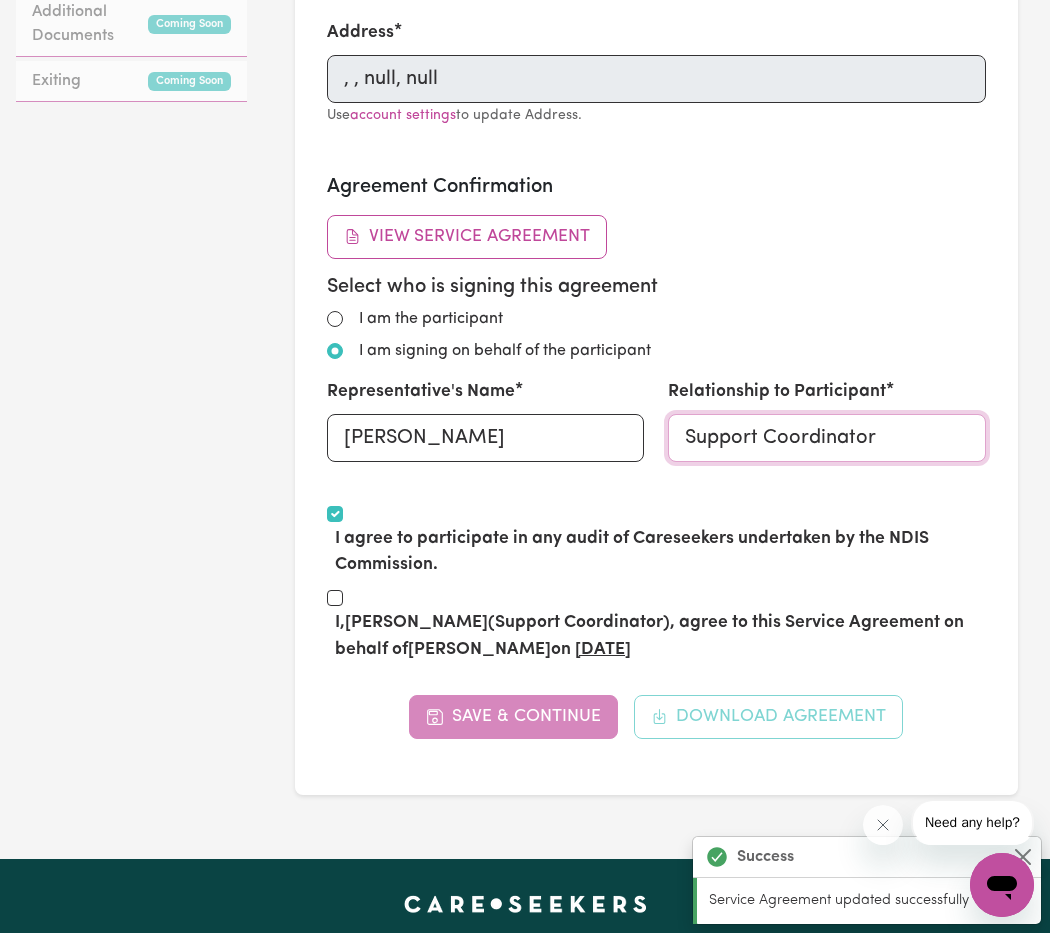 scroll, scrollTop: 1115, scrollLeft: 0, axis: vertical 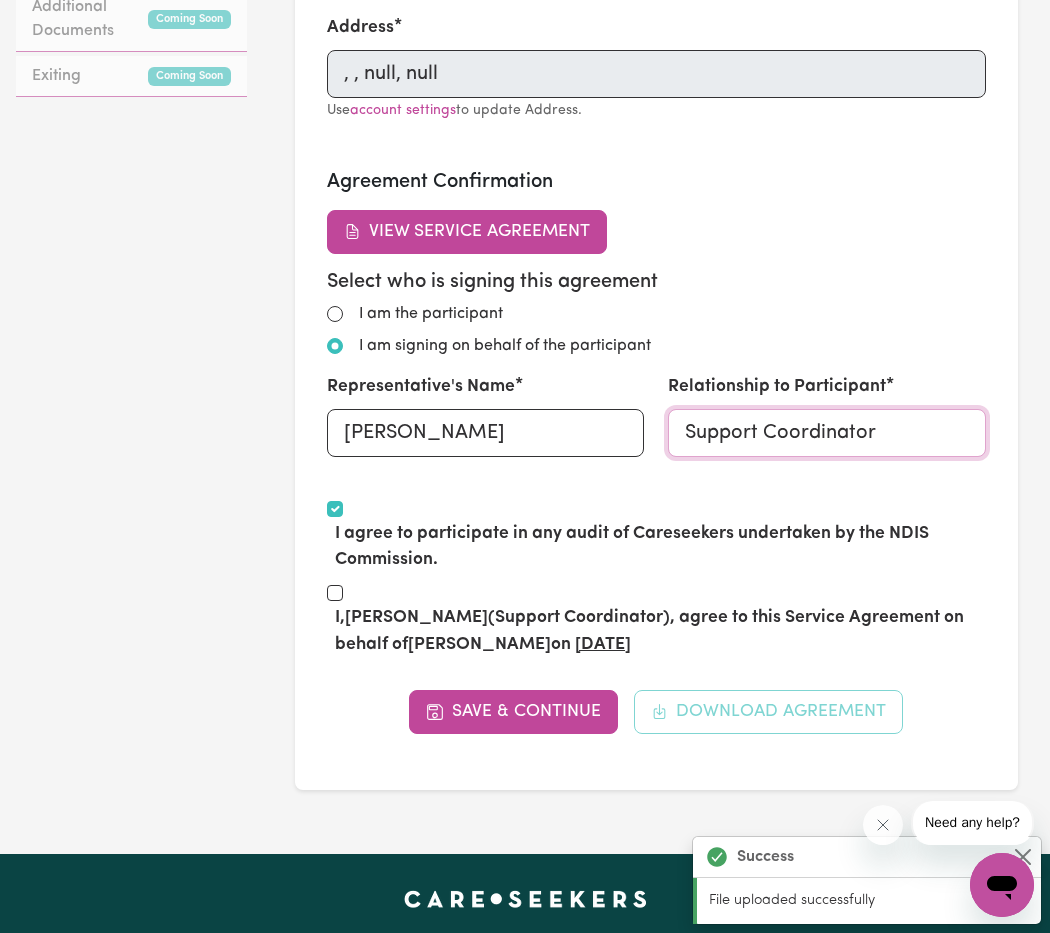type on "Support Coordinator" 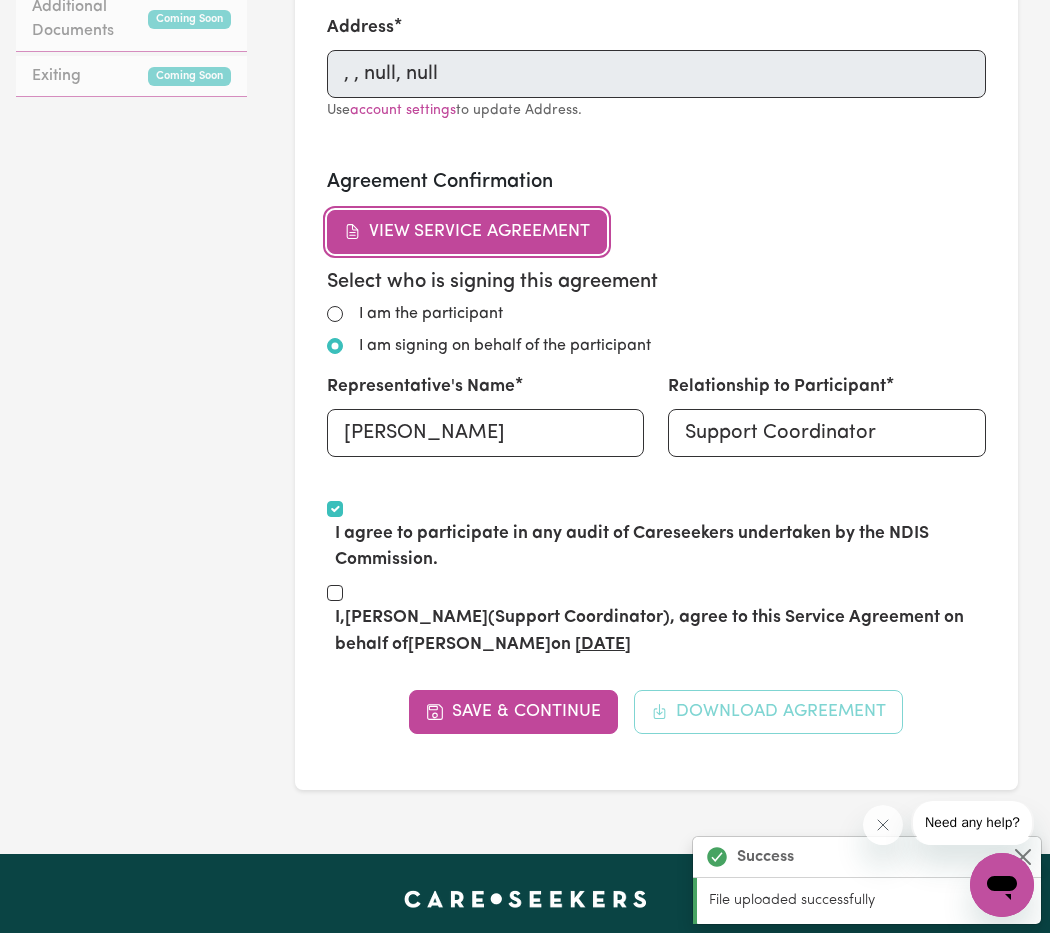 click on "View Service Agreement" at bounding box center [467, 232] 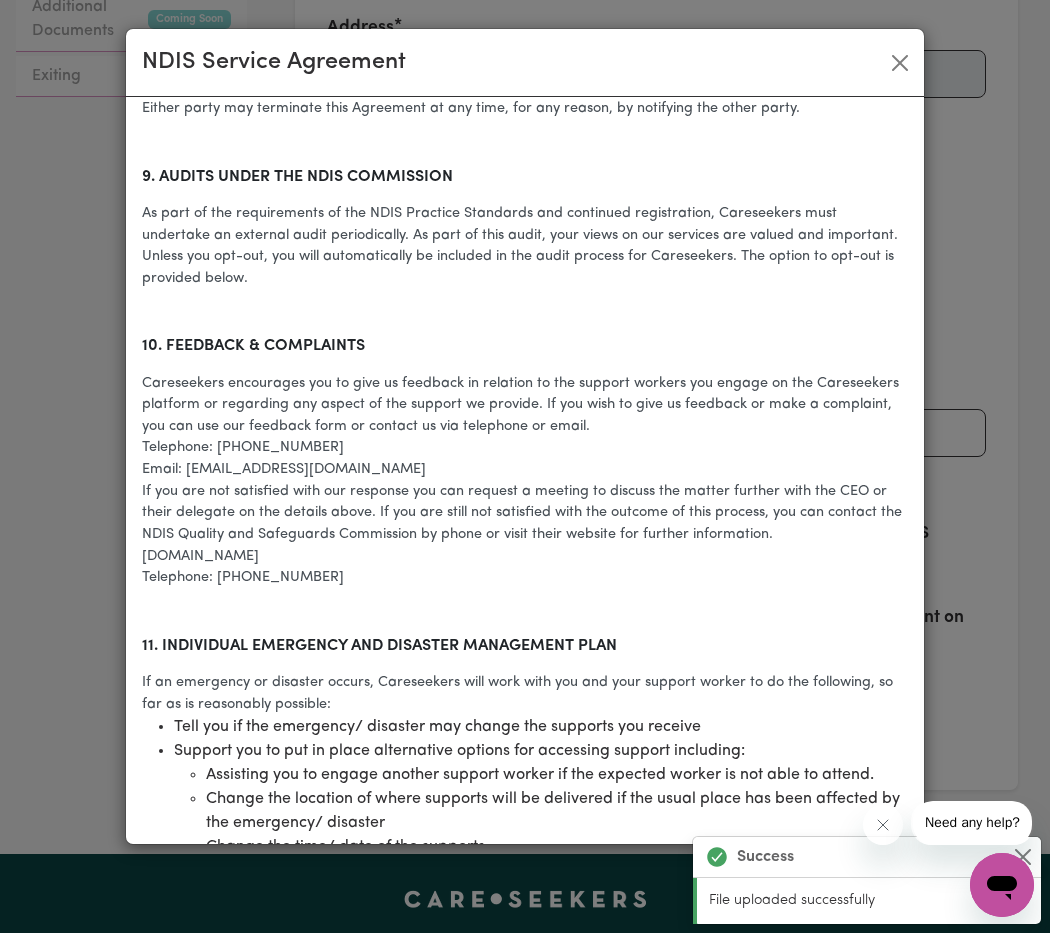 scroll, scrollTop: 3869, scrollLeft: 0, axis: vertical 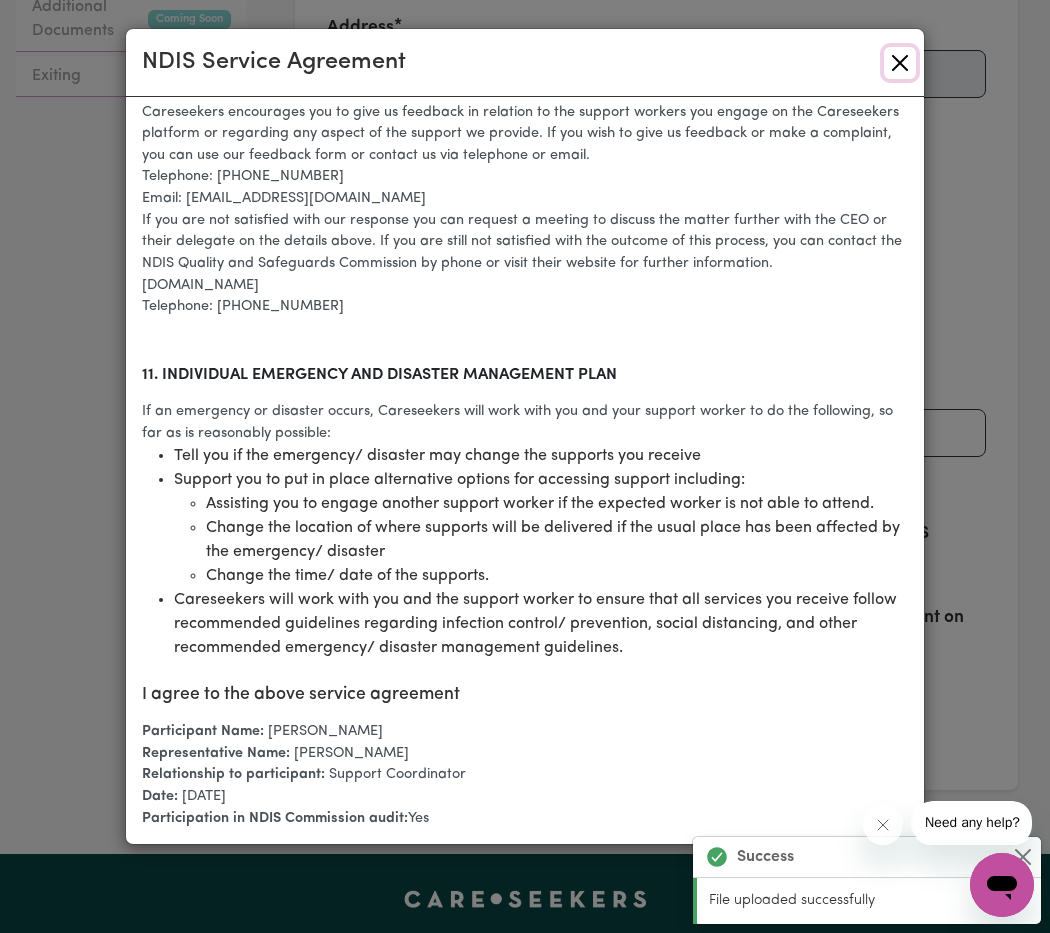 click at bounding box center [900, 63] 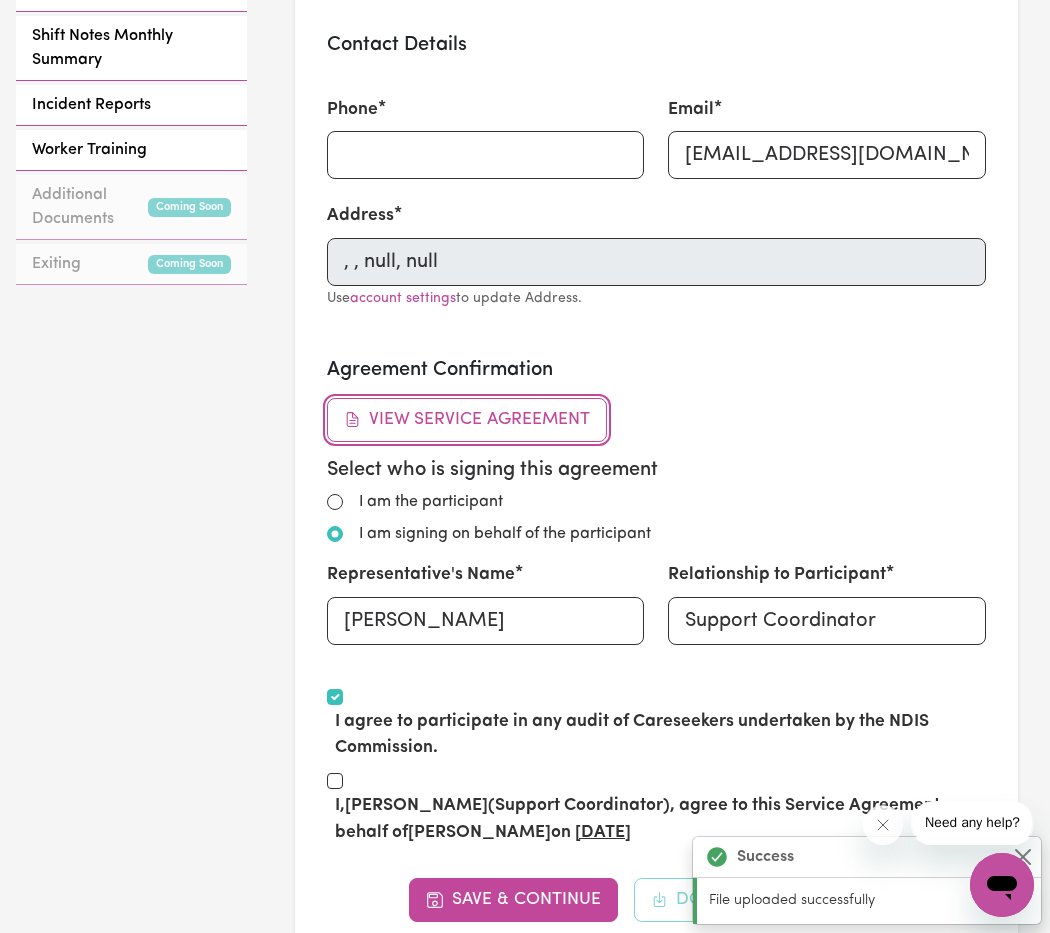 scroll, scrollTop: 926, scrollLeft: 0, axis: vertical 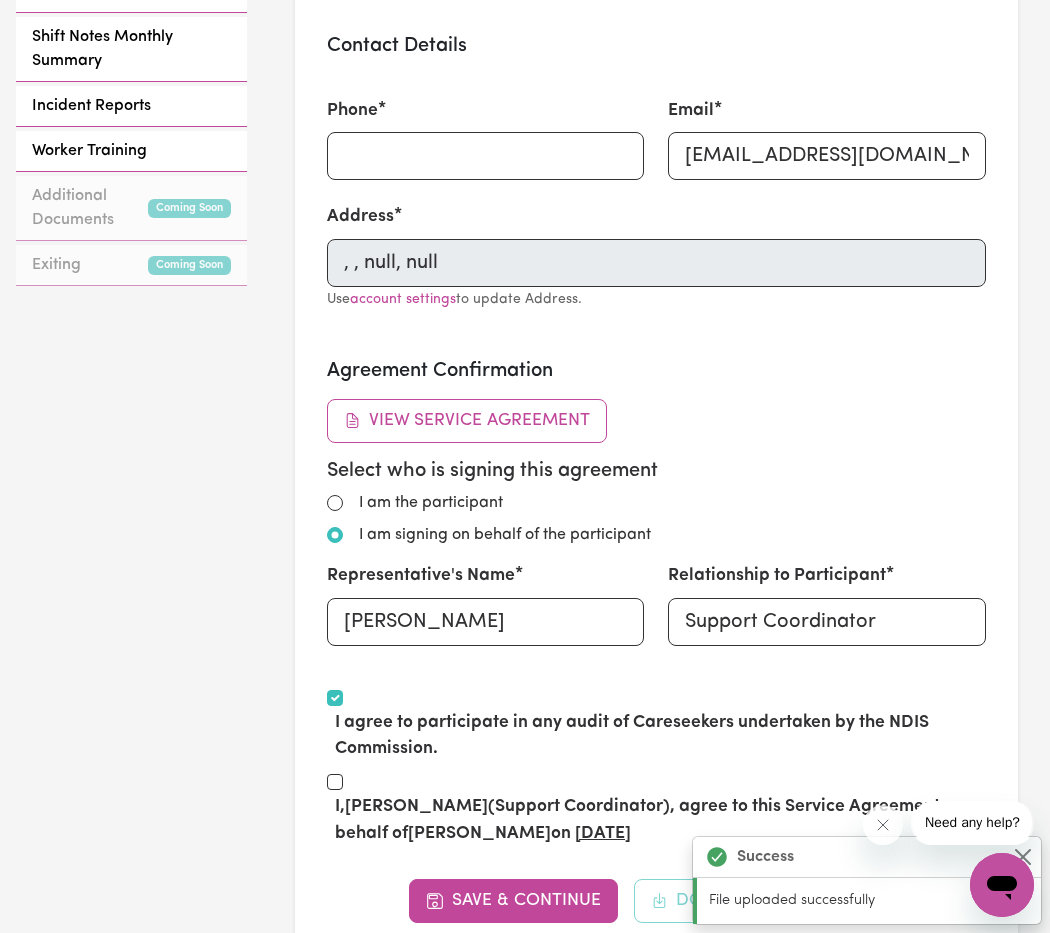 click on "I am the participant" at bounding box center [657, 503] 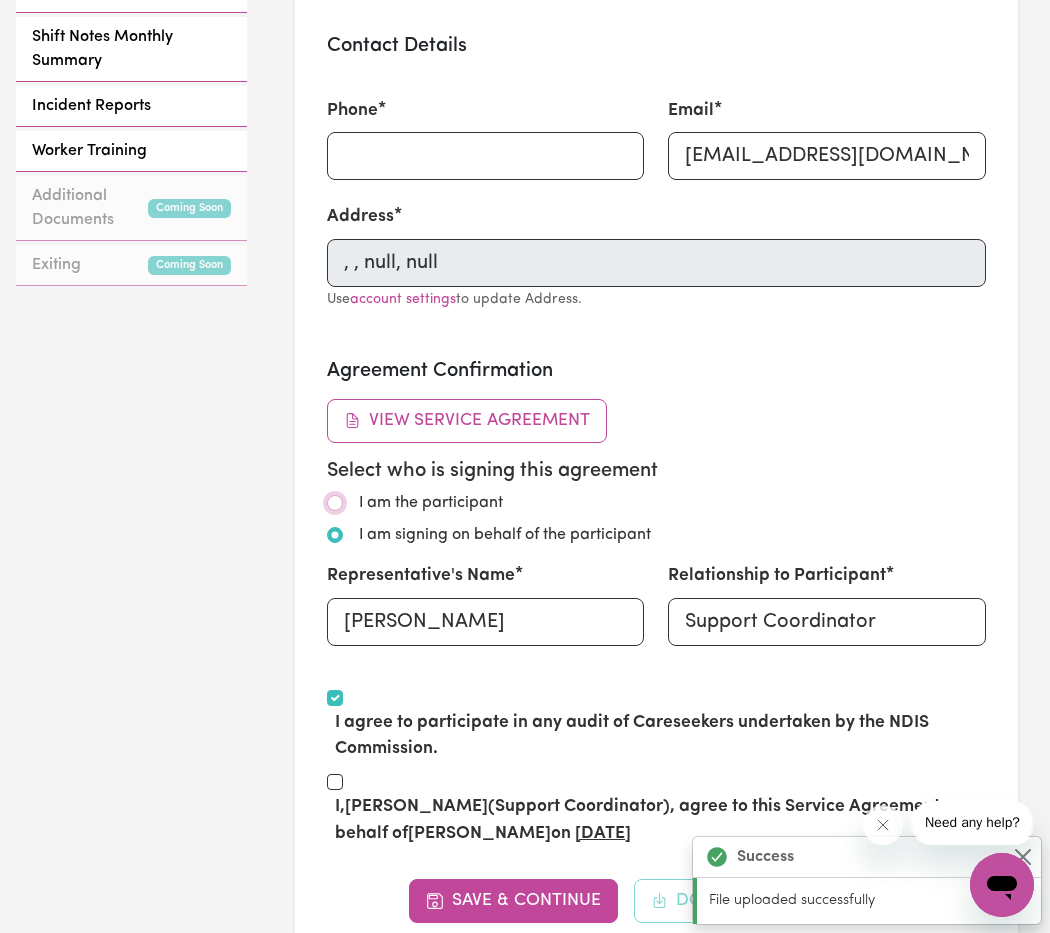 click on "I am the participant" at bounding box center (335, 503) 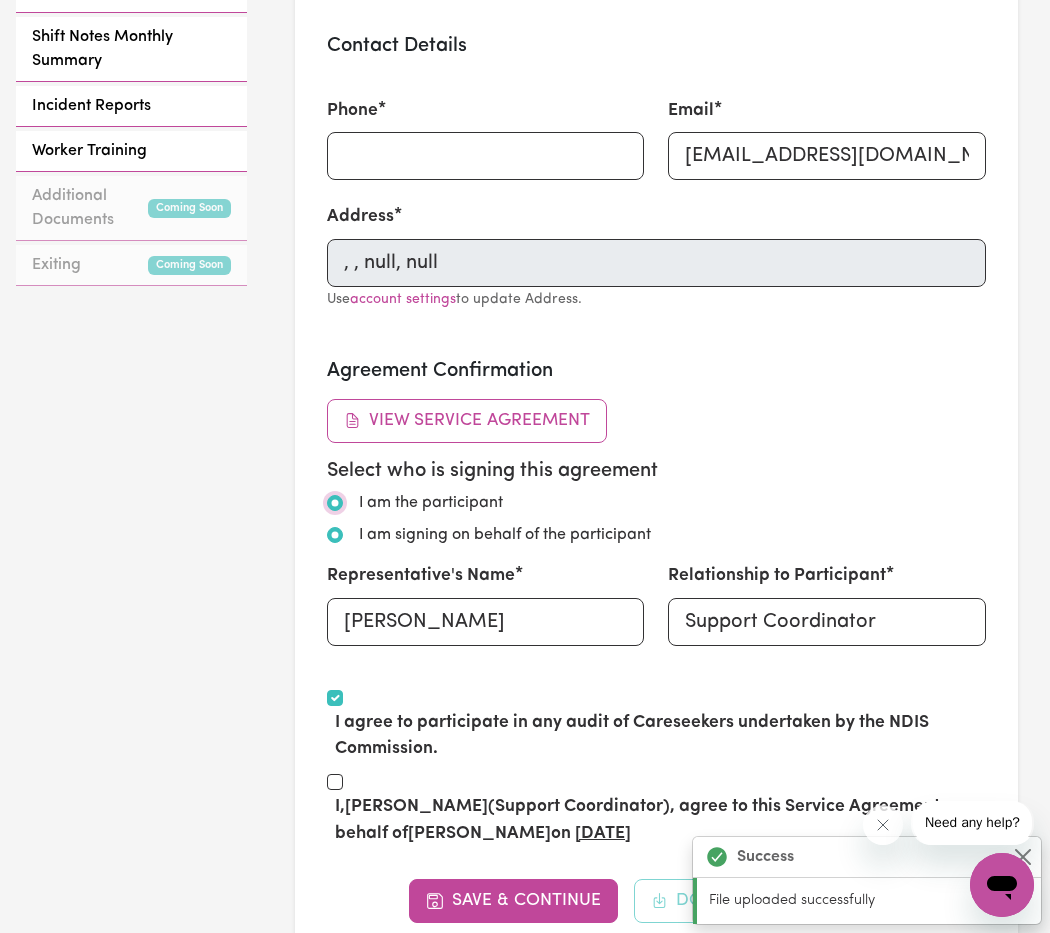 radio on "false" 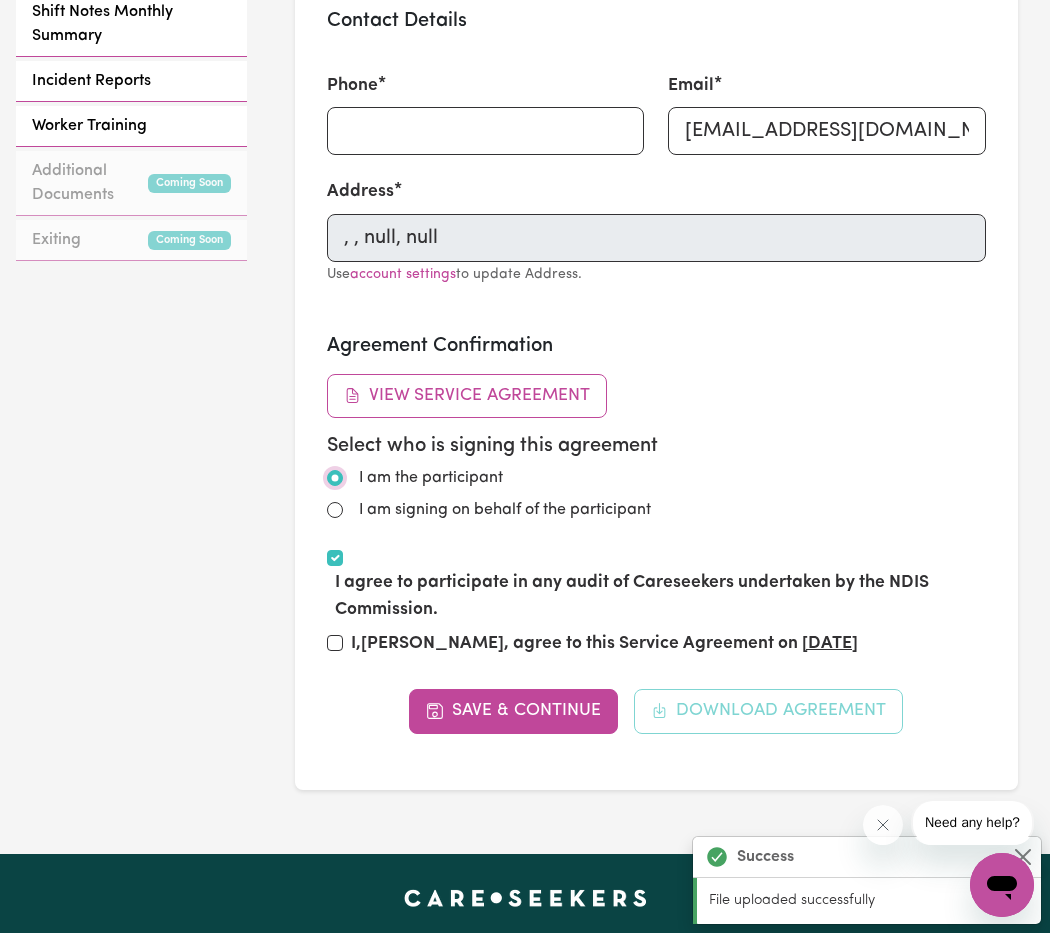 scroll, scrollTop: 961, scrollLeft: 0, axis: vertical 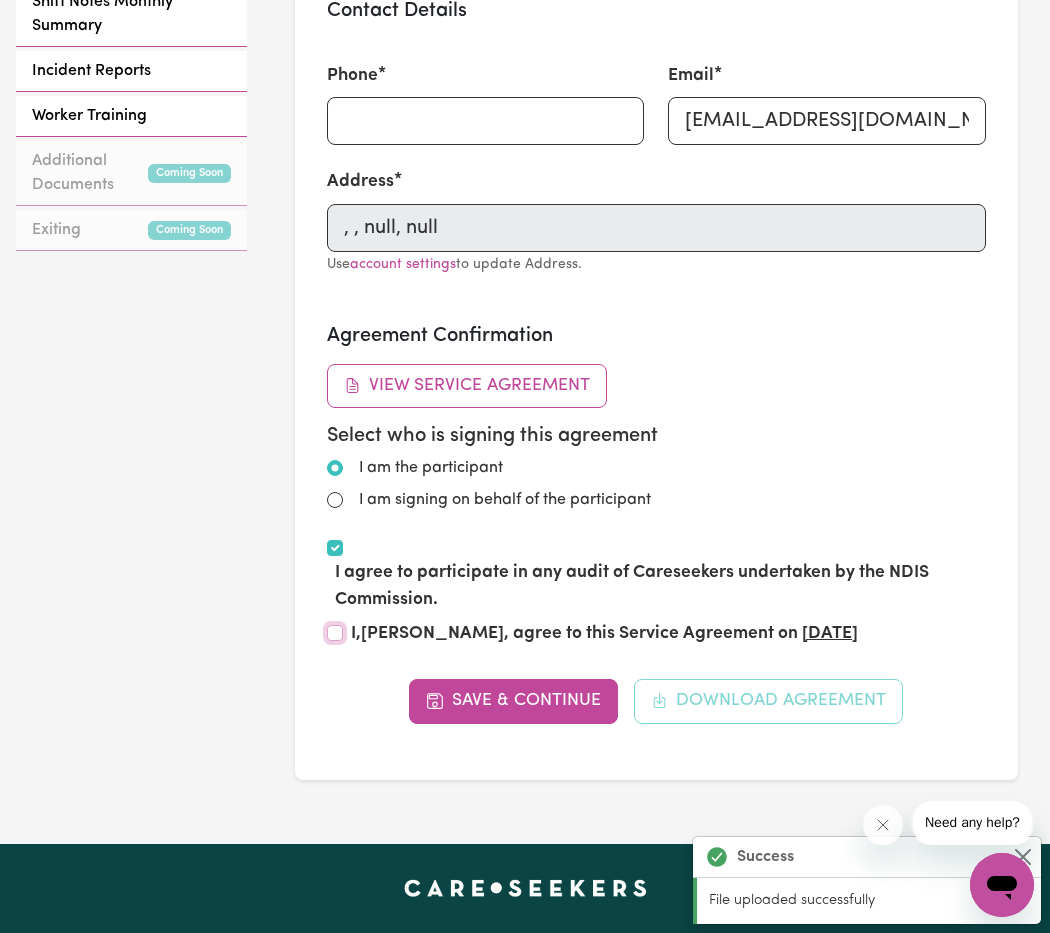 click on "I,  [PERSON_NAME] , agree to this Service Agreement on   [DATE]" at bounding box center (335, 633) 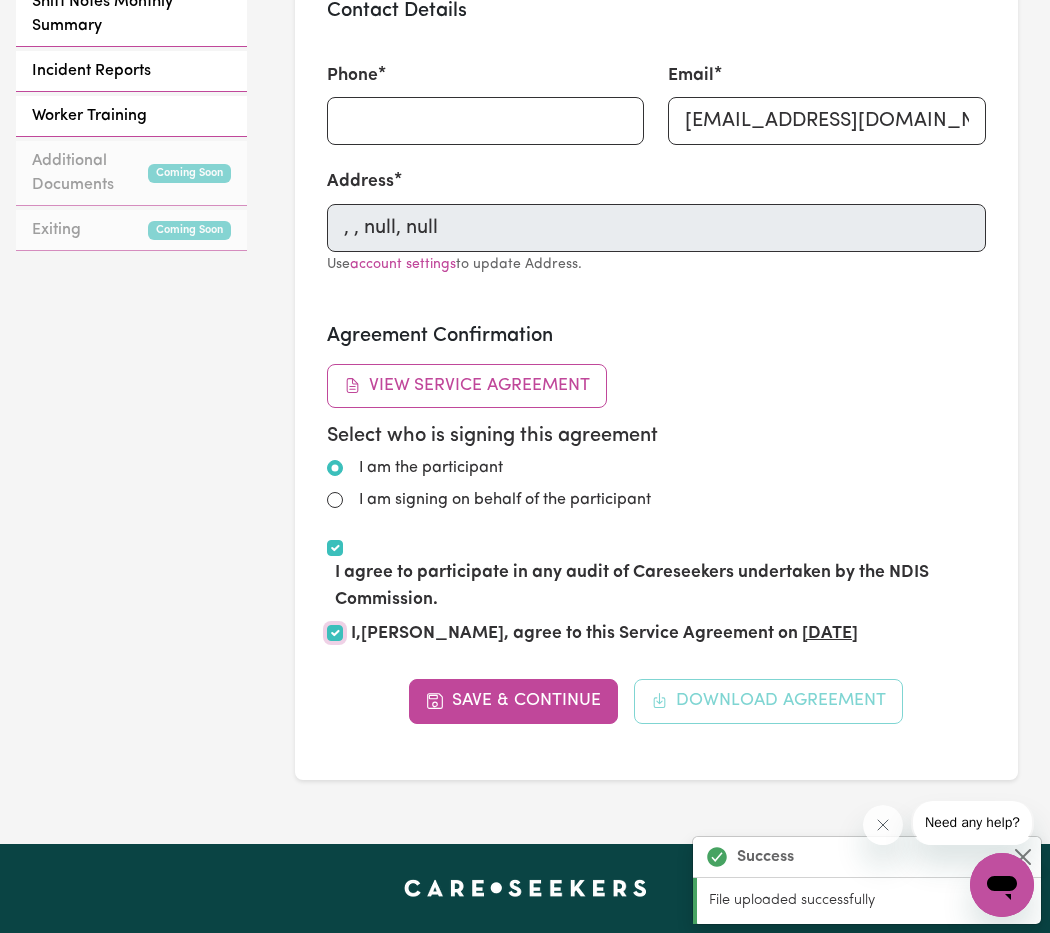 checkbox on "true" 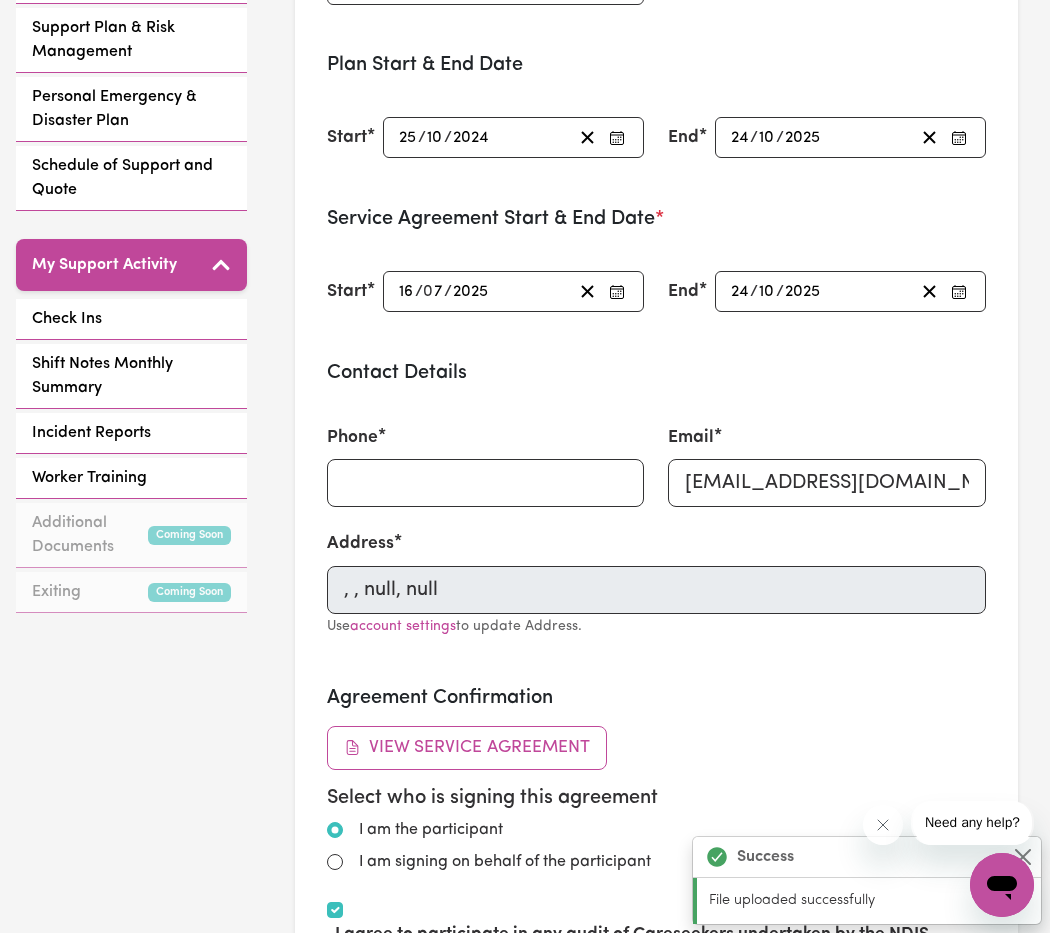 scroll, scrollTop: 1121, scrollLeft: 0, axis: vertical 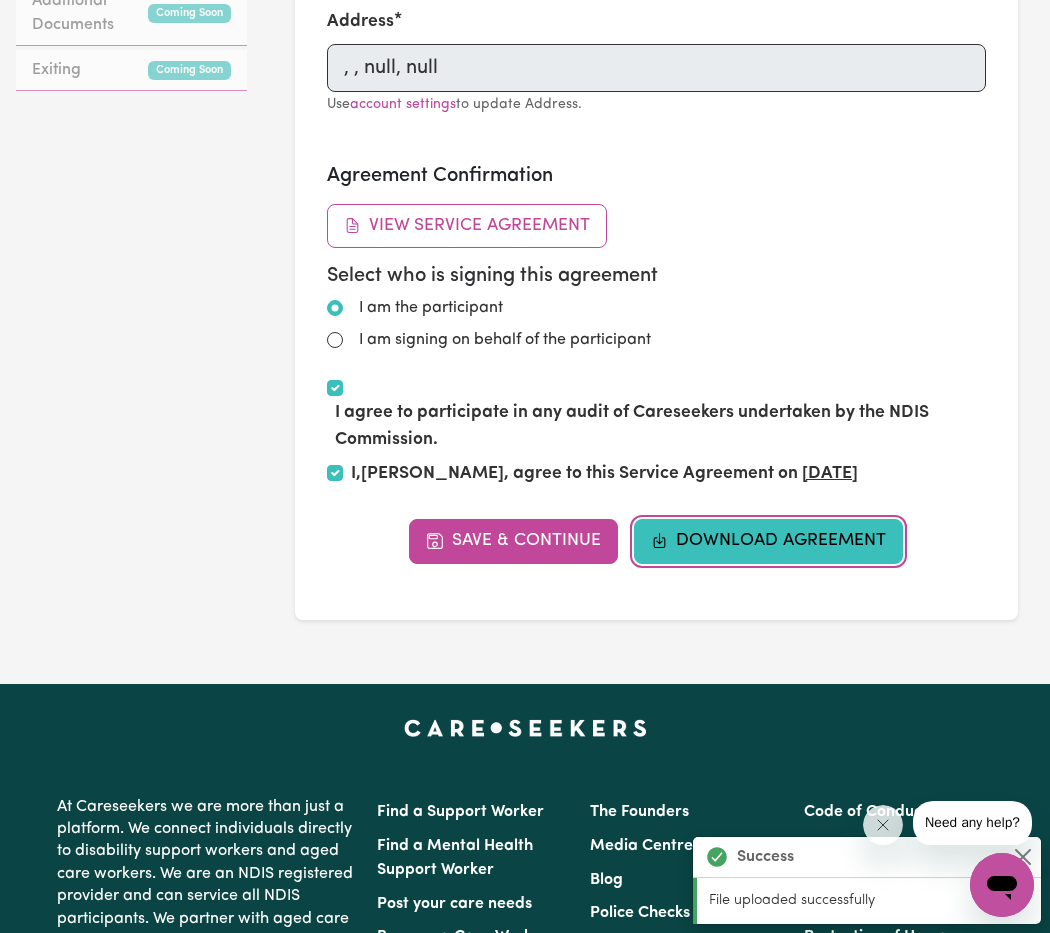 click on "Download Agreement" at bounding box center [769, 541] 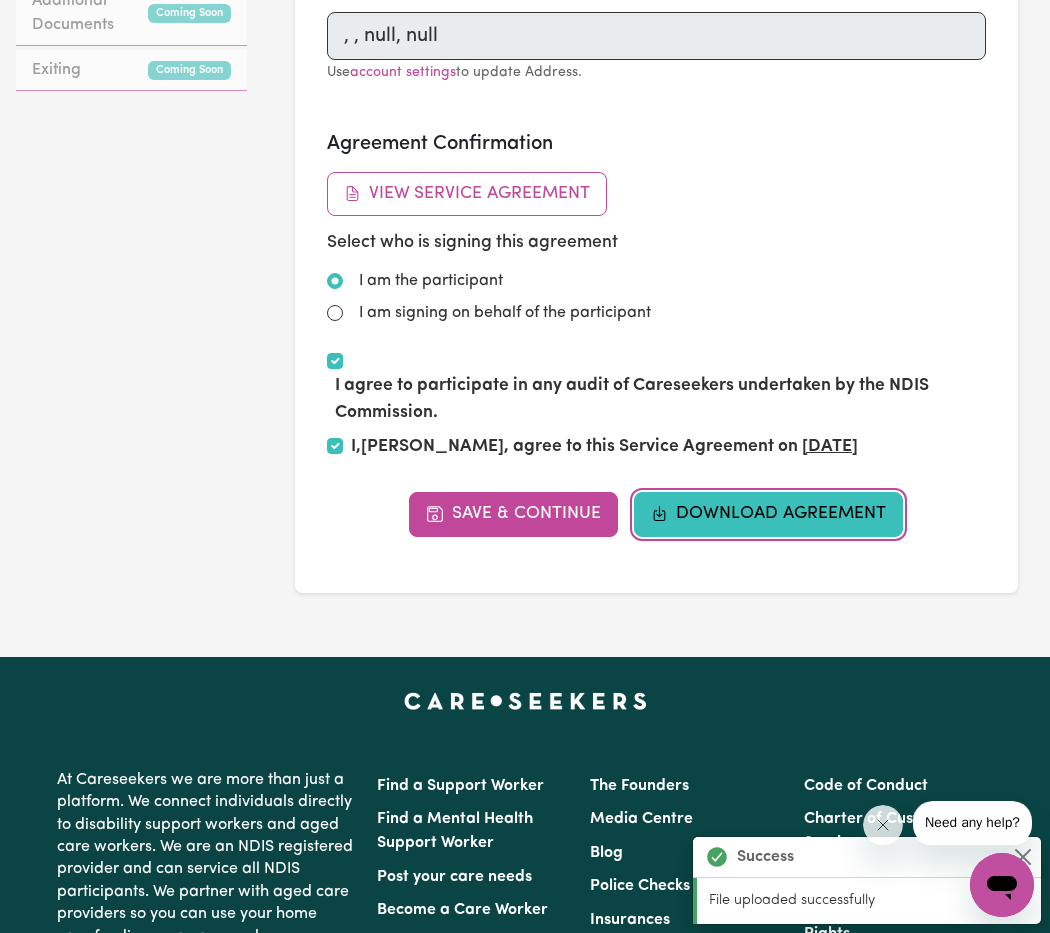 scroll, scrollTop: 0, scrollLeft: 0, axis: both 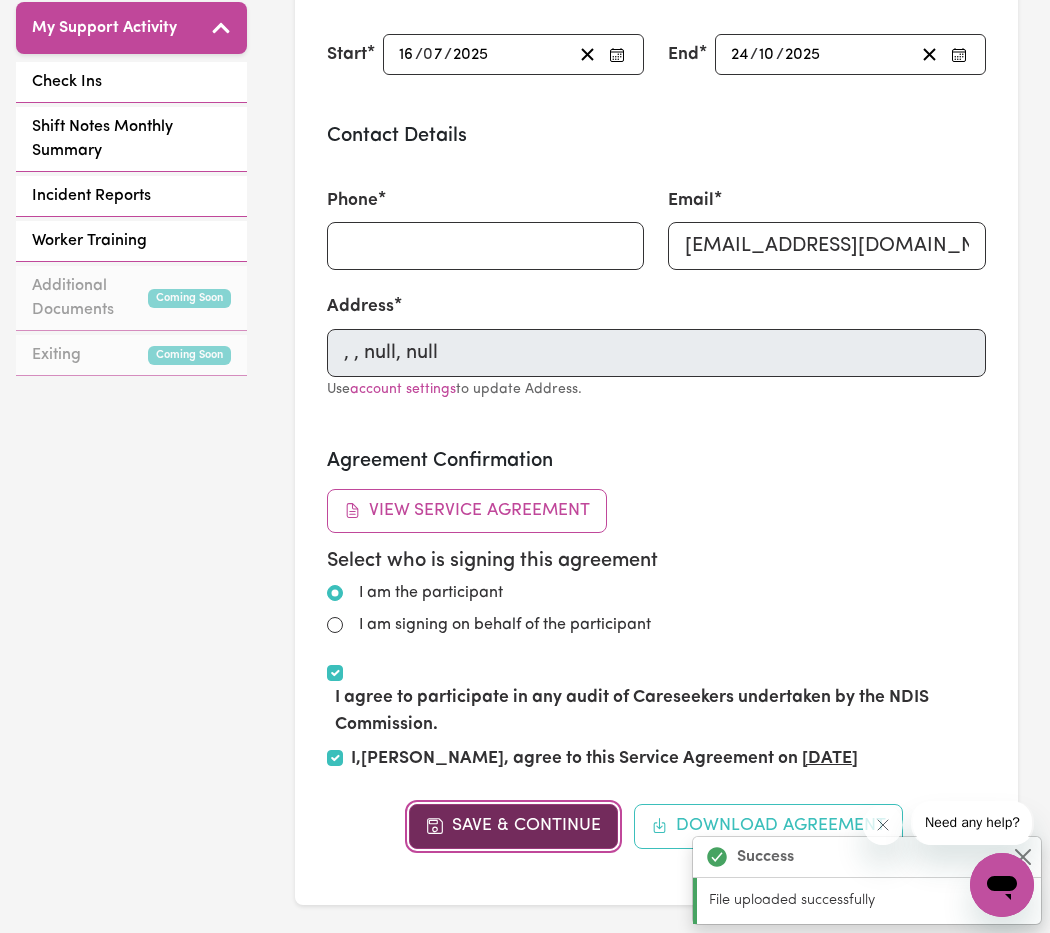 click on "Save & Continue" at bounding box center [513, 826] 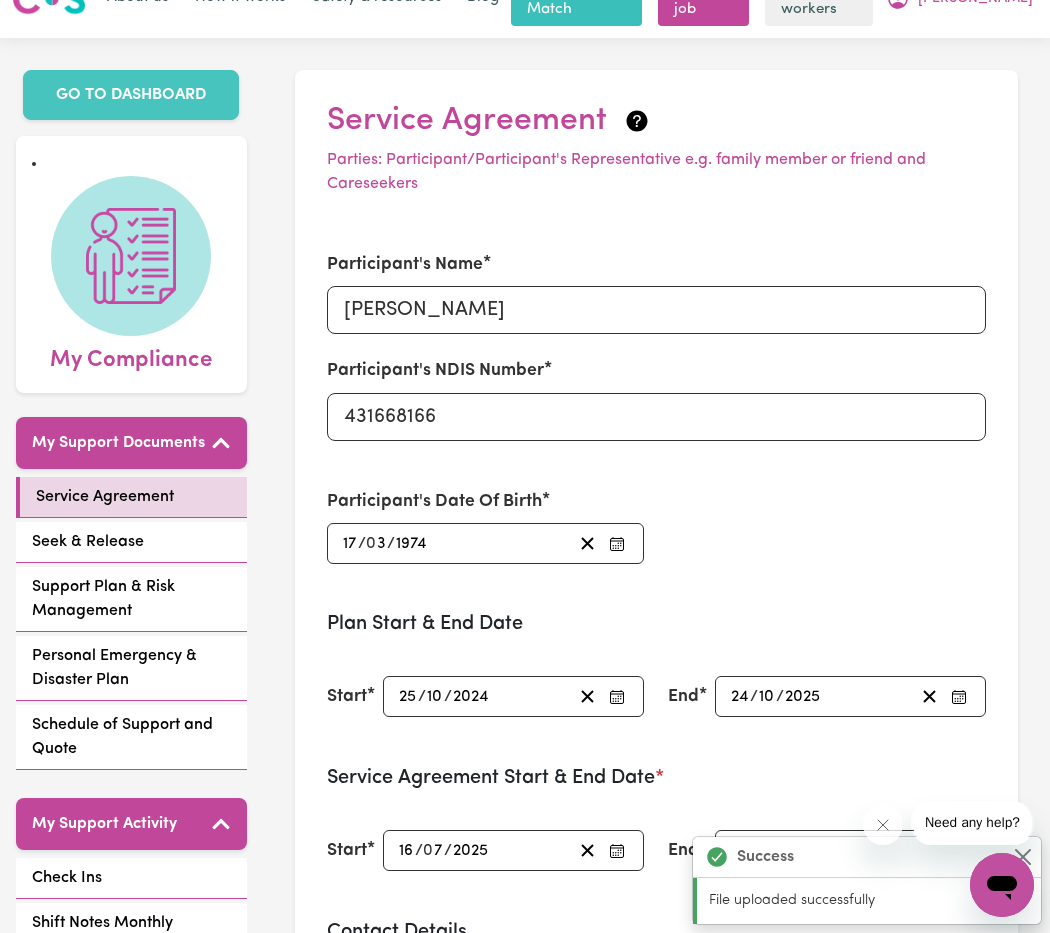 scroll, scrollTop: 42, scrollLeft: 0, axis: vertical 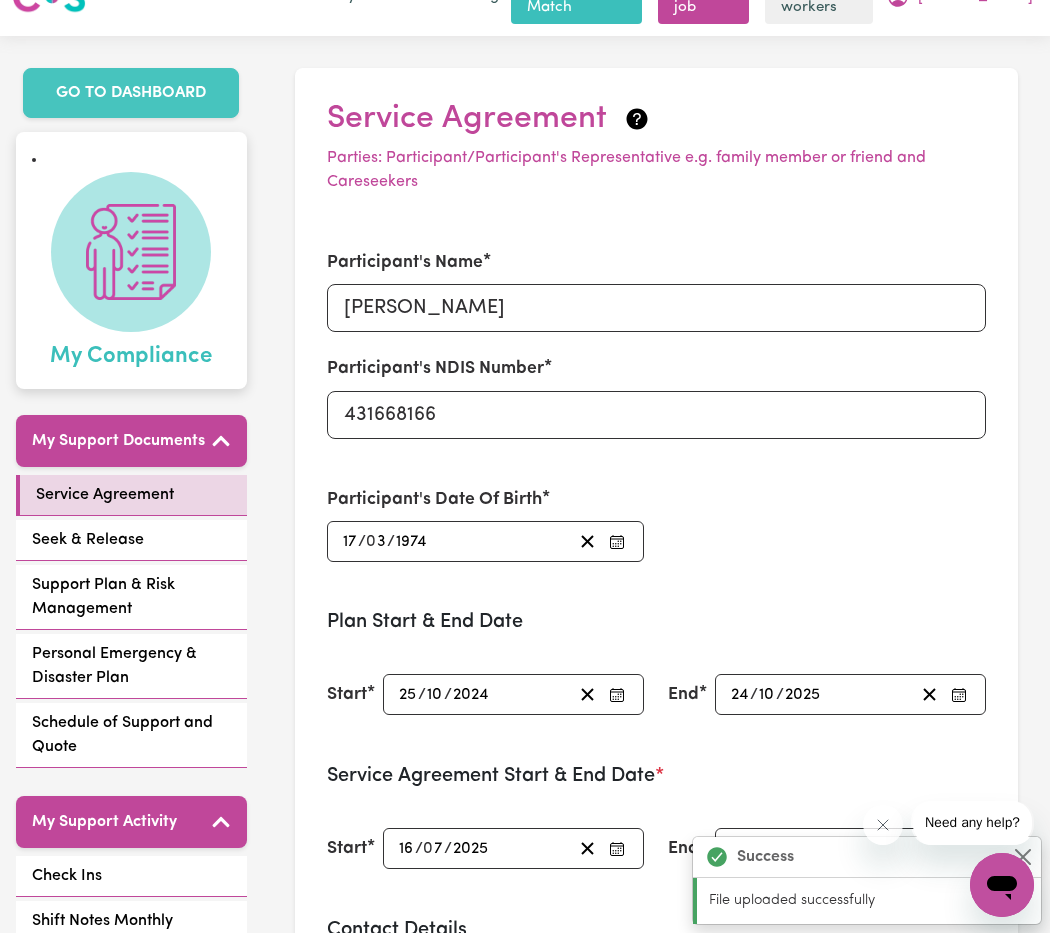 click on "My Compliance" at bounding box center [131, 353] 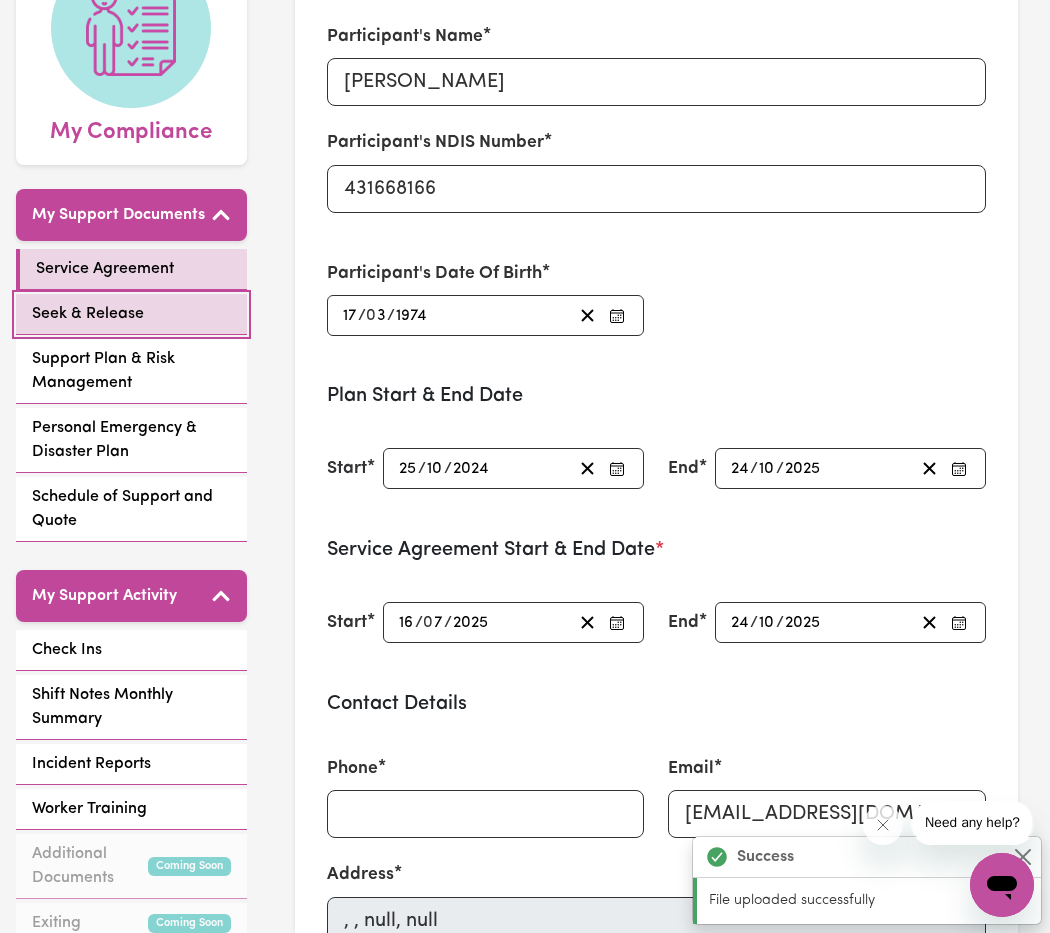 click on "Seek & Release" at bounding box center [88, 314] 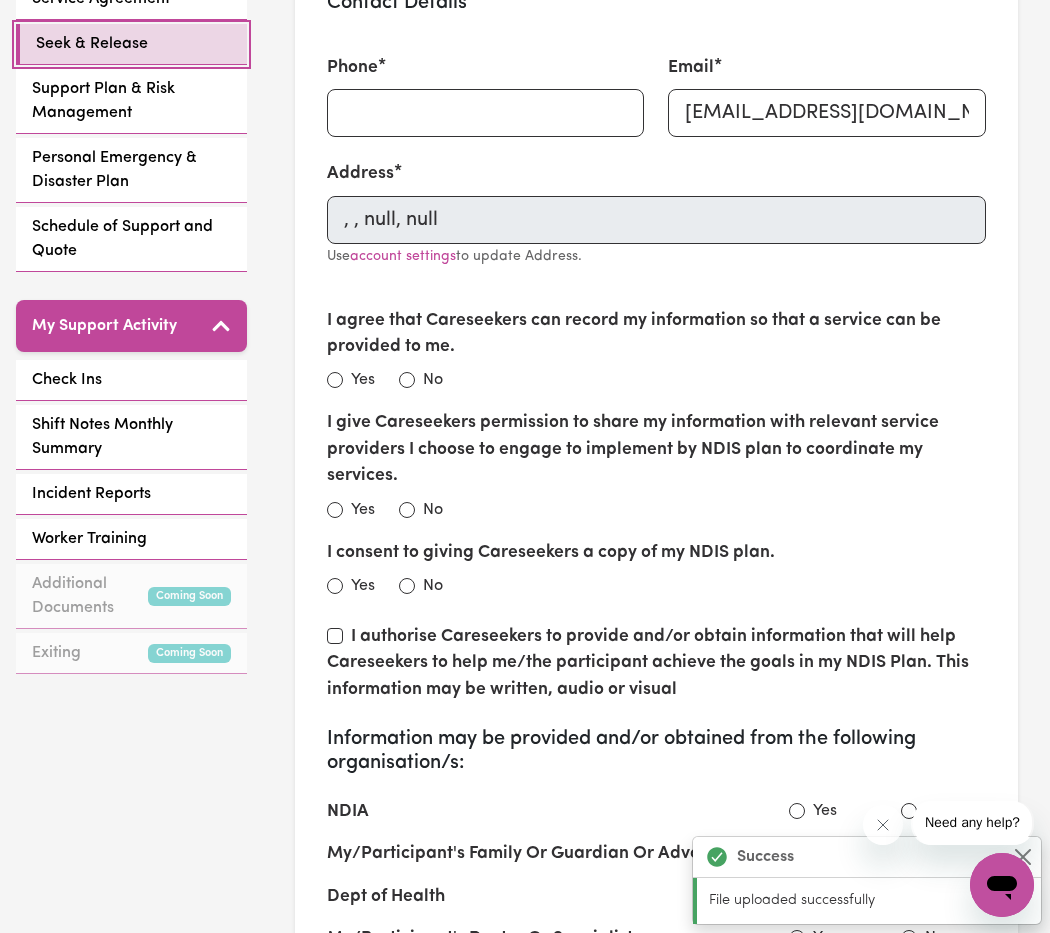 scroll, scrollTop: 539, scrollLeft: 0, axis: vertical 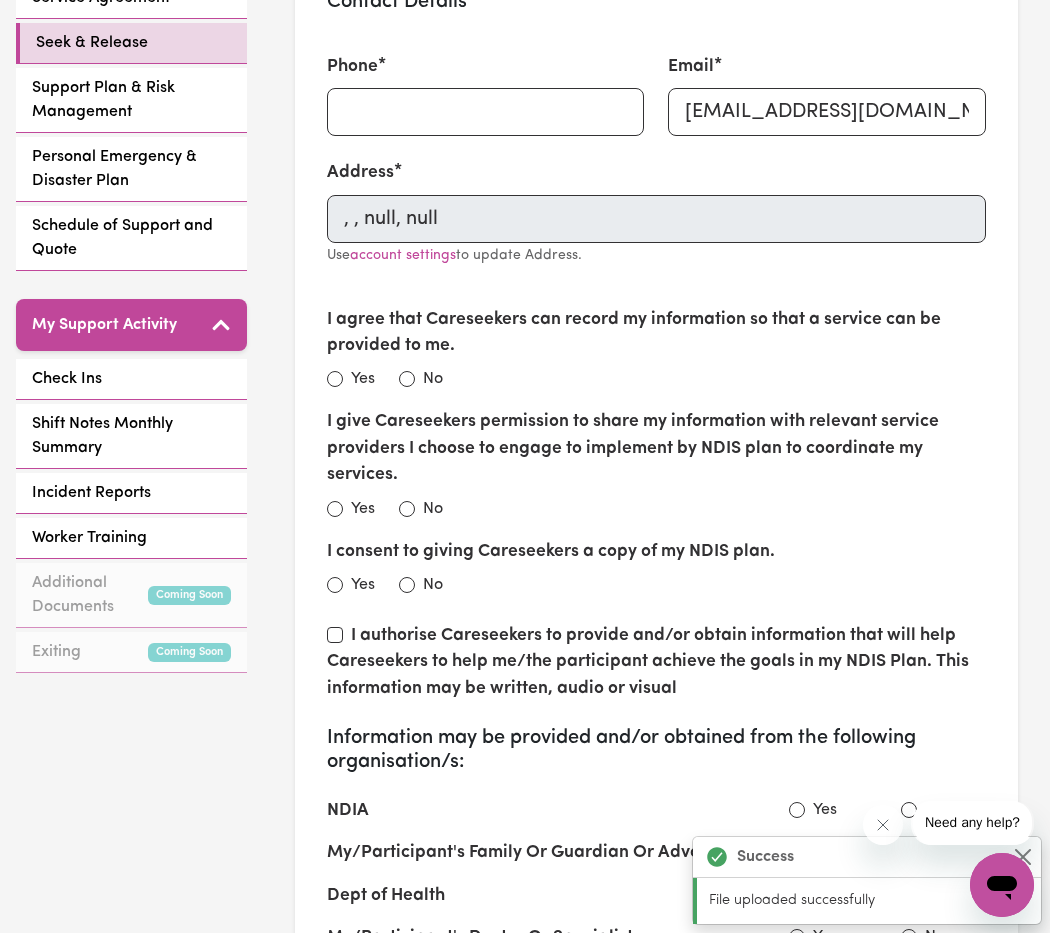 click on "Yes" at bounding box center [351, 379] 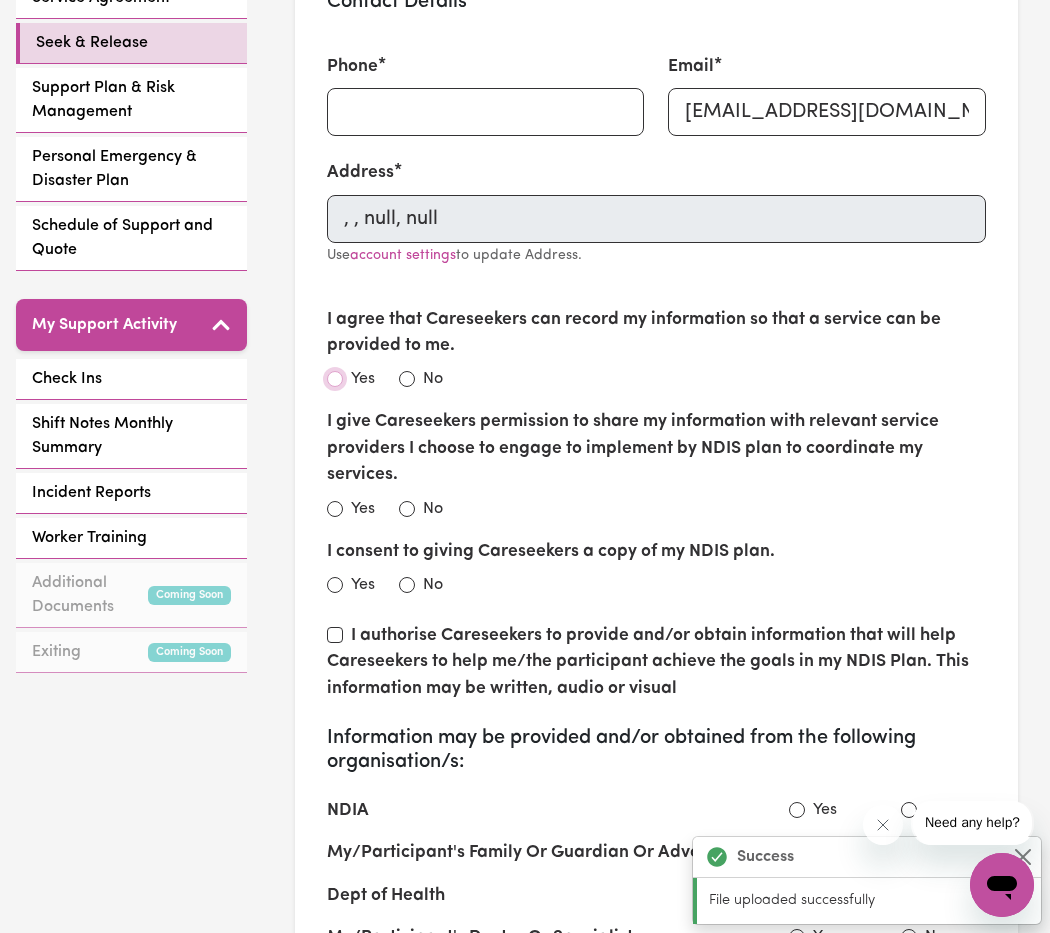 click on "Yes" at bounding box center (335, 379) 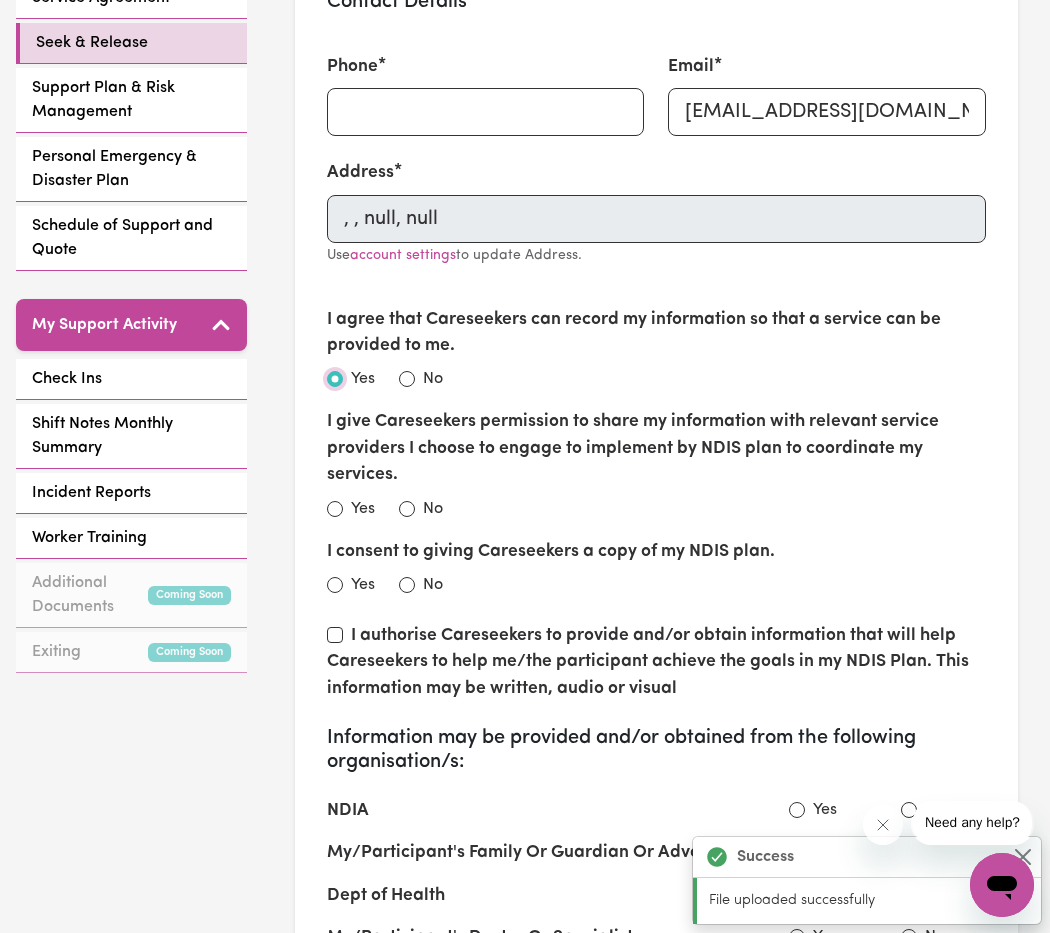 radio on "true" 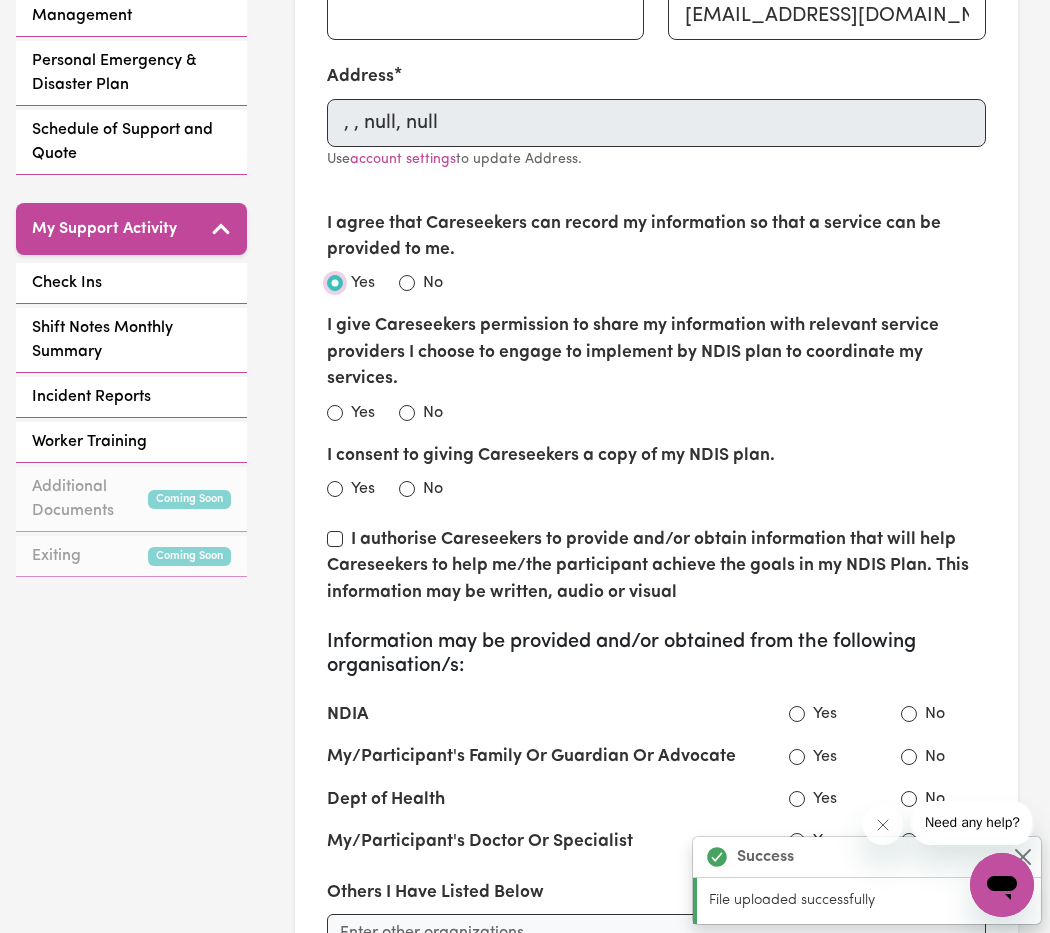 scroll, scrollTop: 643, scrollLeft: 0, axis: vertical 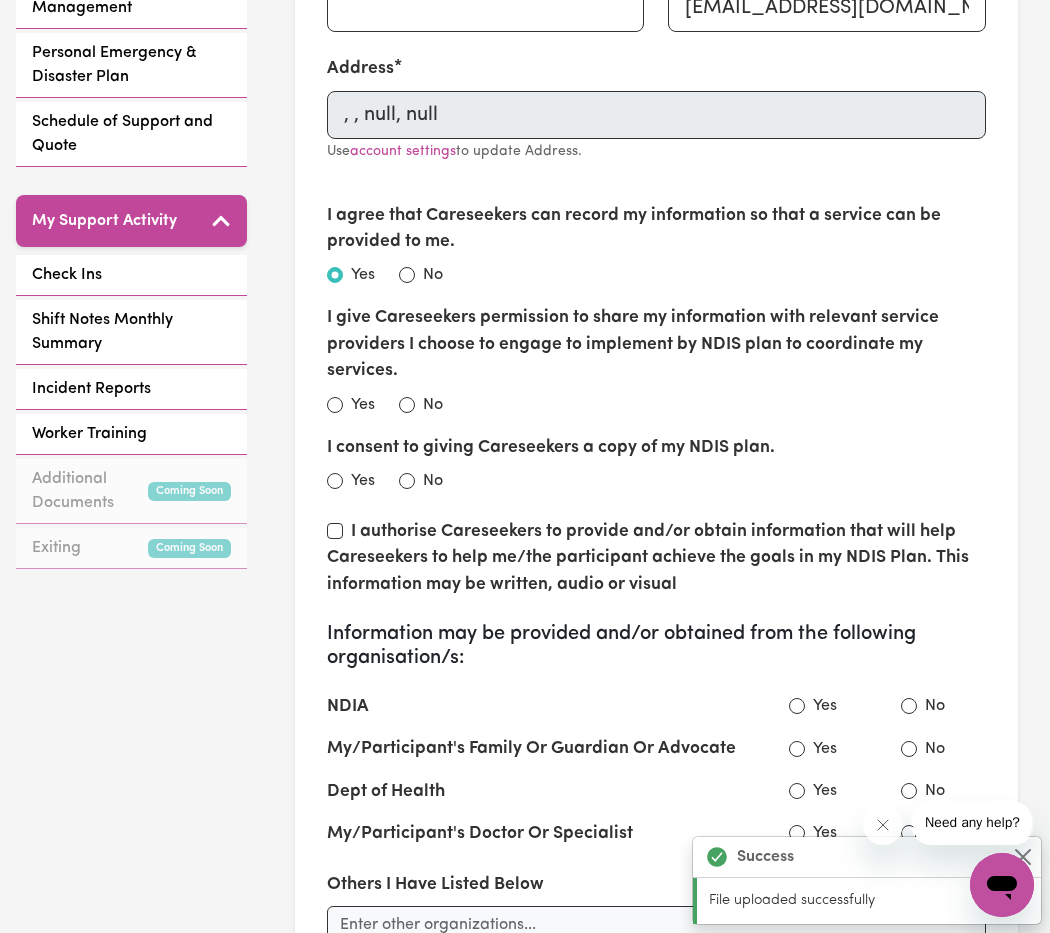 click on "Yes" at bounding box center [351, 405] 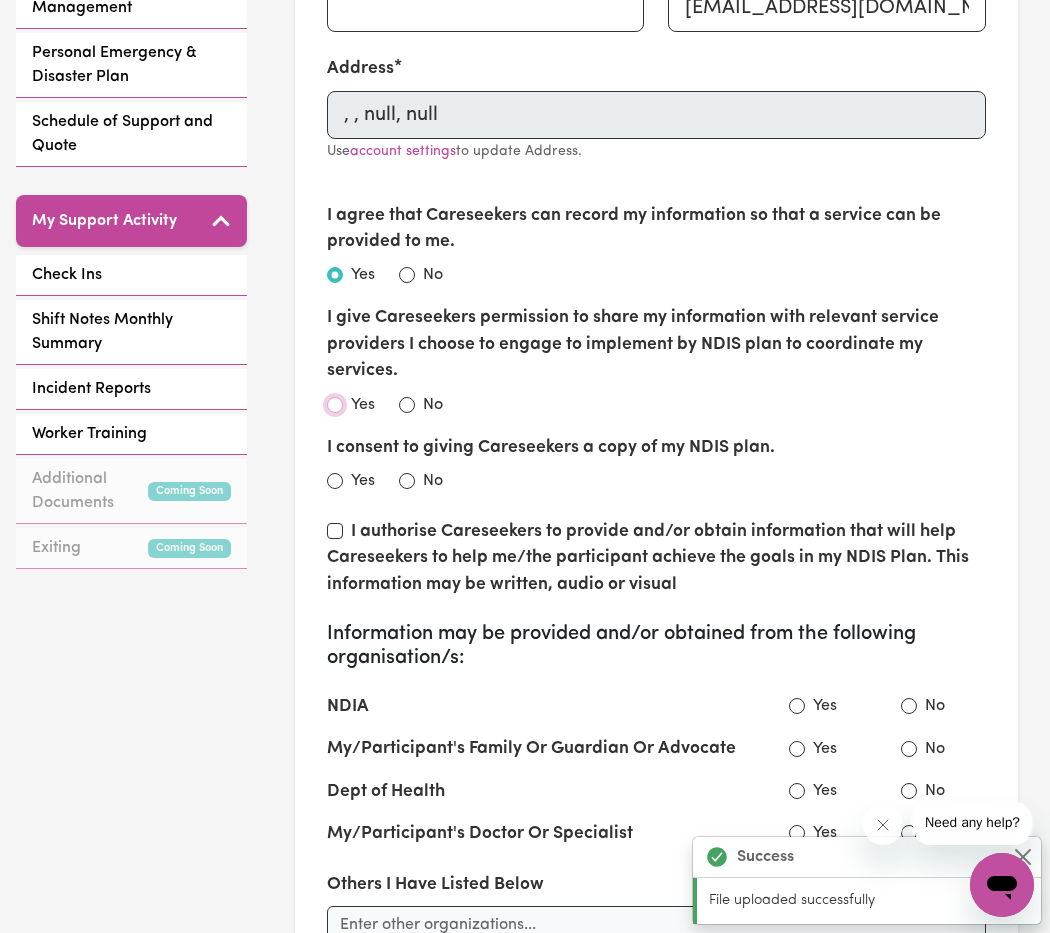 click on "Yes" at bounding box center [335, 405] 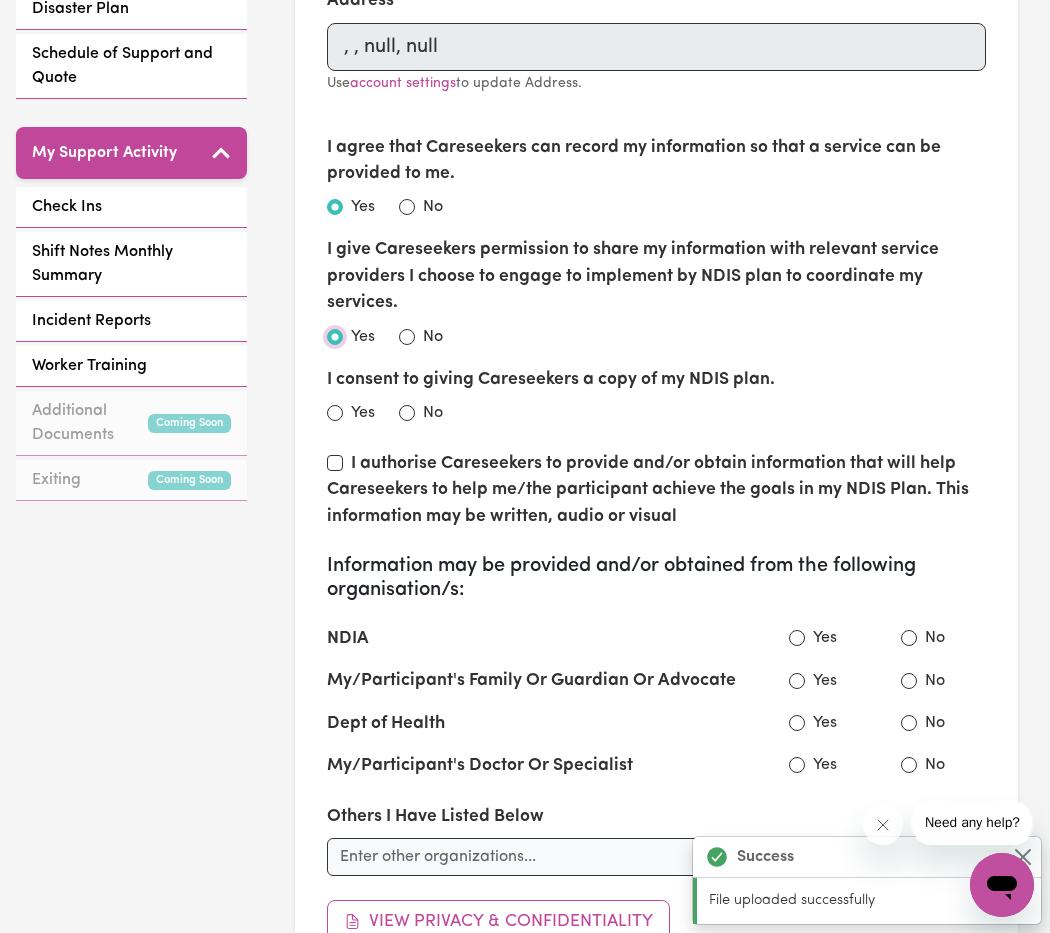scroll, scrollTop: 713, scrollLeft: 0, axis: vertical 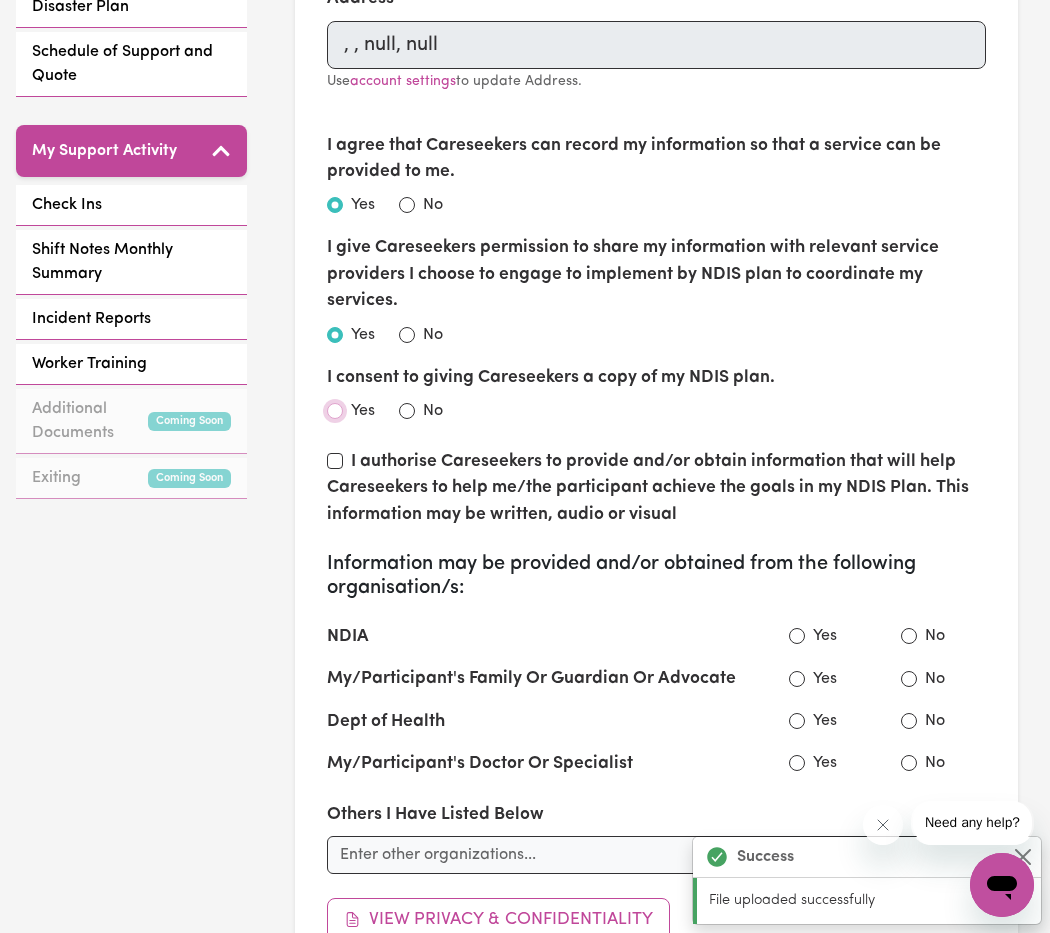 click on "Yes" at bounding box center (335, 411) 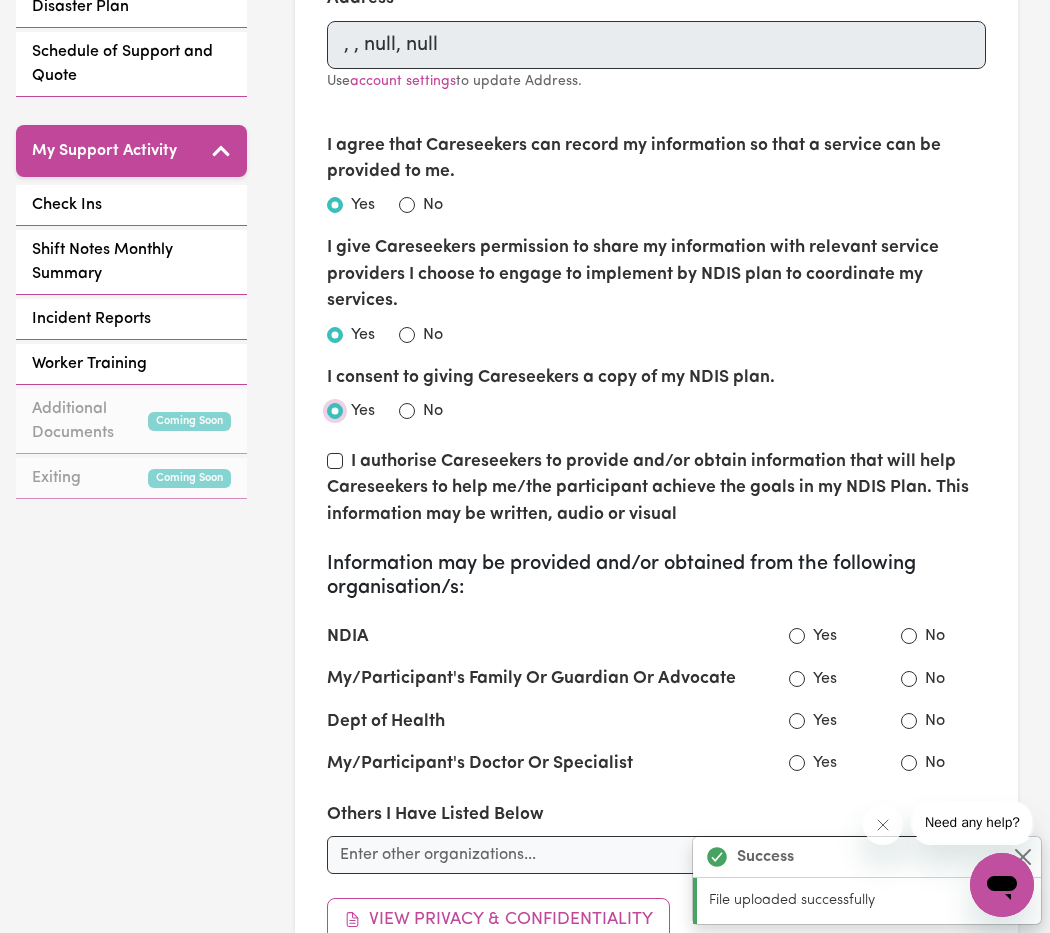 radio on "true" 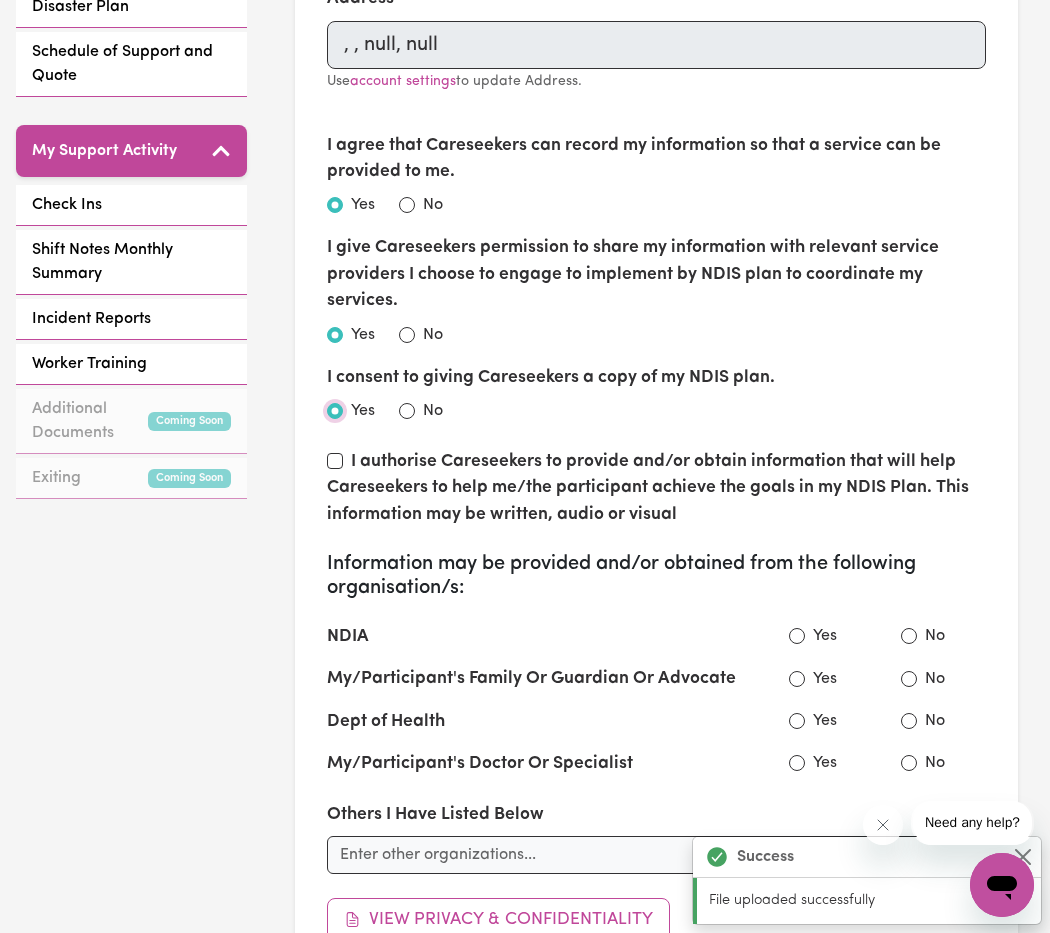 scroll, scrollTop: 729, scrollLeft: 0, axis: vertical 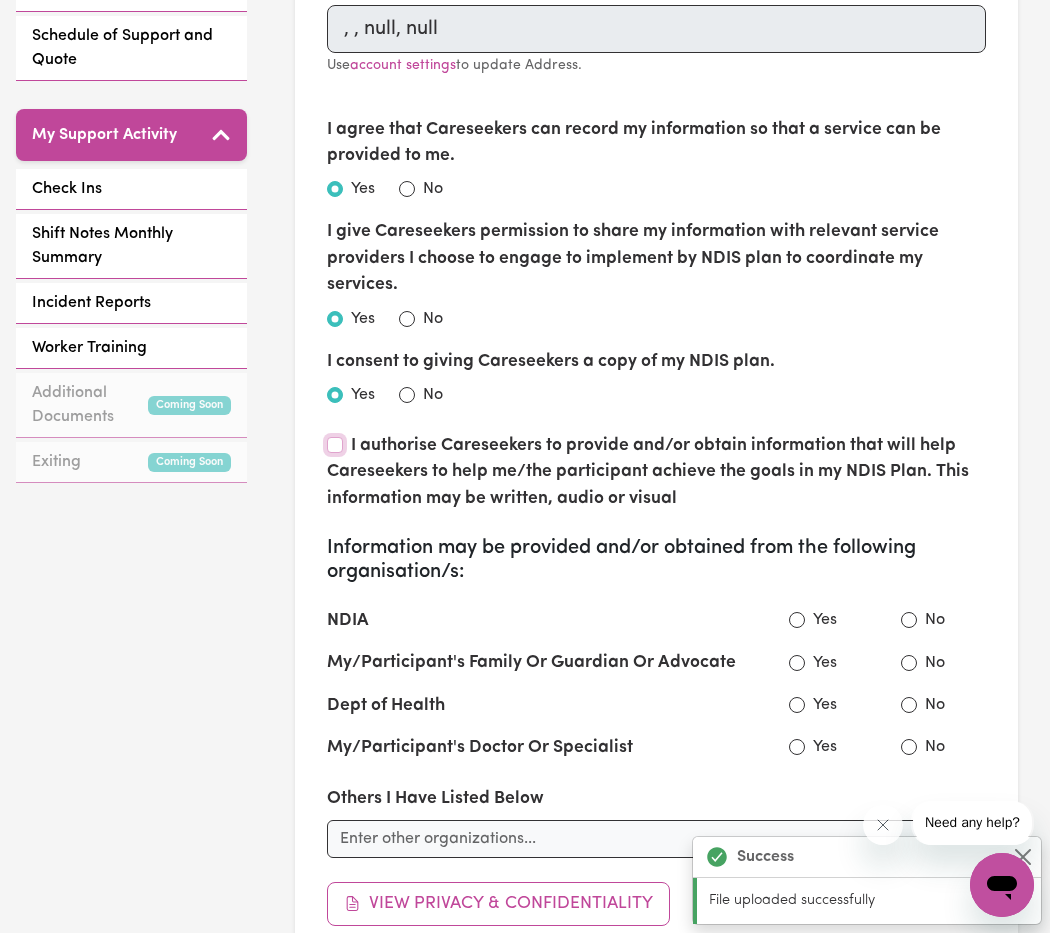 click on "I authorise Careseekers to provide and/or obtain information that will help Careseekers to help me/the participant achieve the goals in my NDIS Plan. This information may be written, audio or visual" at bounding box center (335, 445) 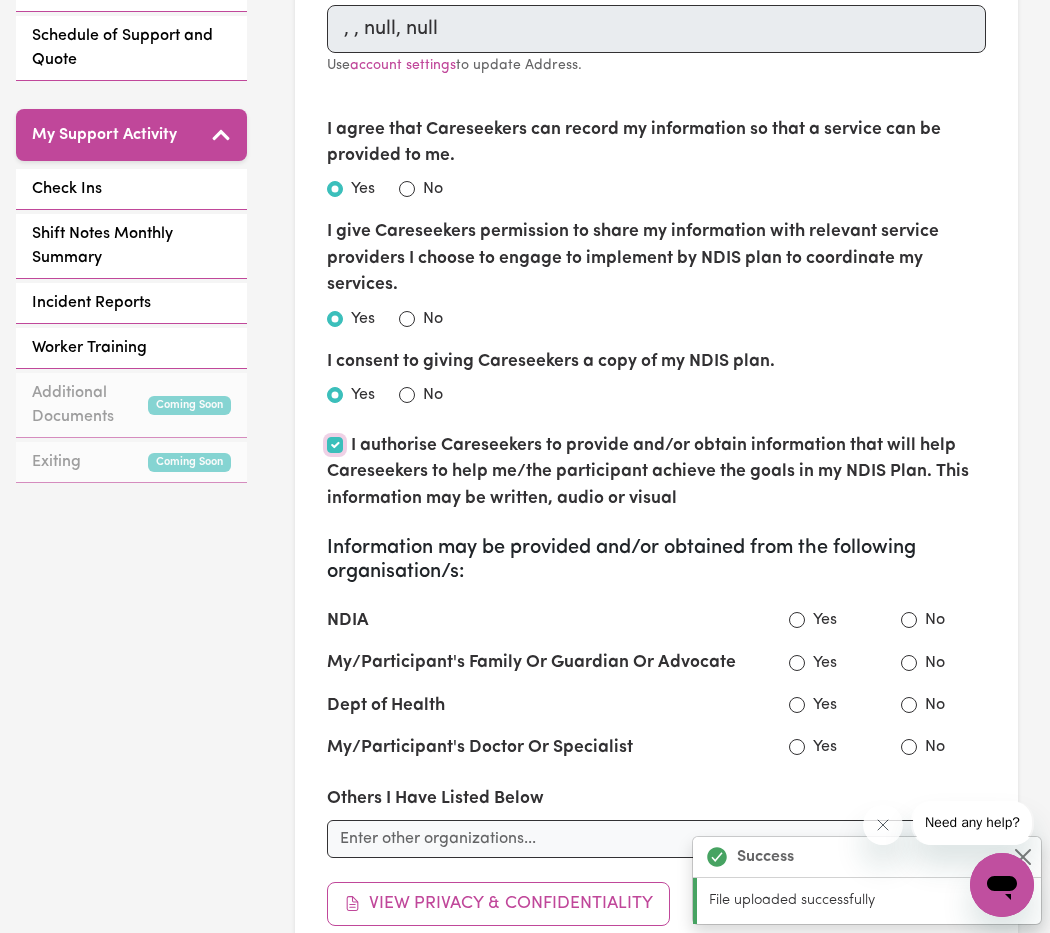 checkbox on "true" 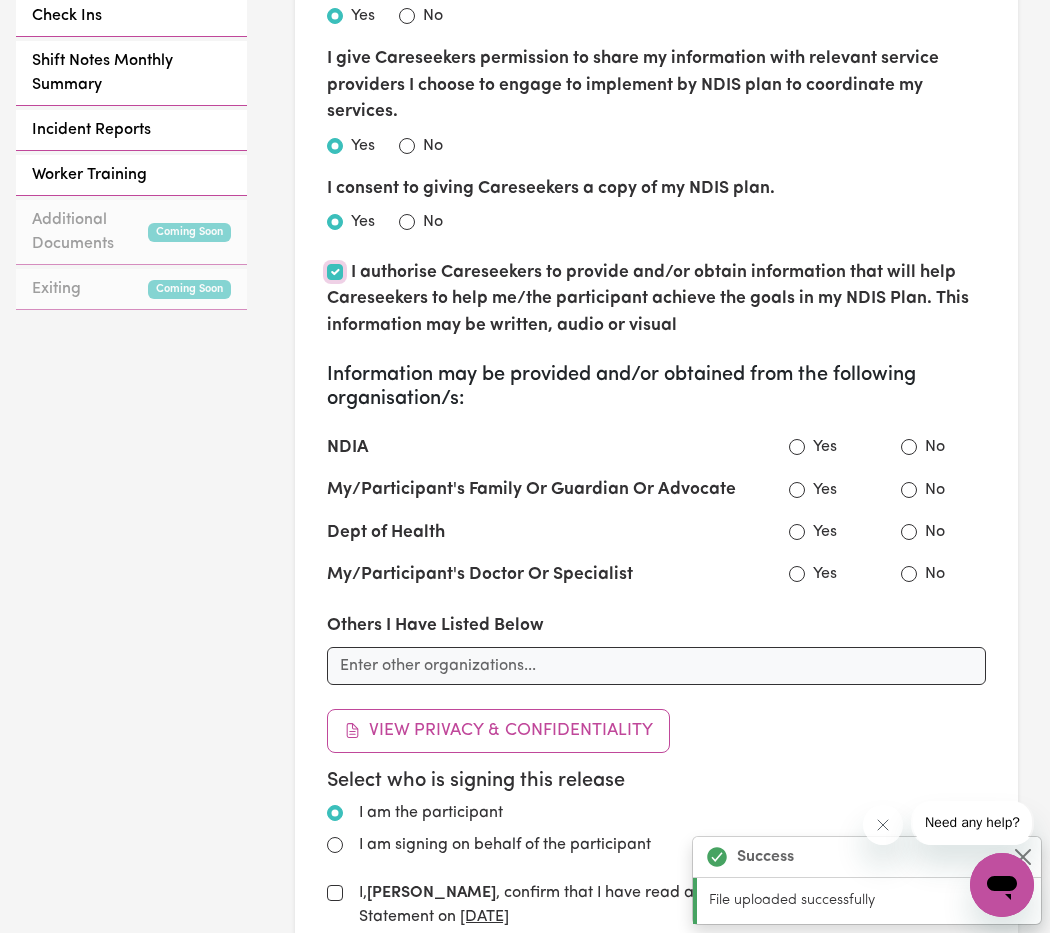 scroll, scrollTop: 904, scrollLeft: 0, axis: vertical 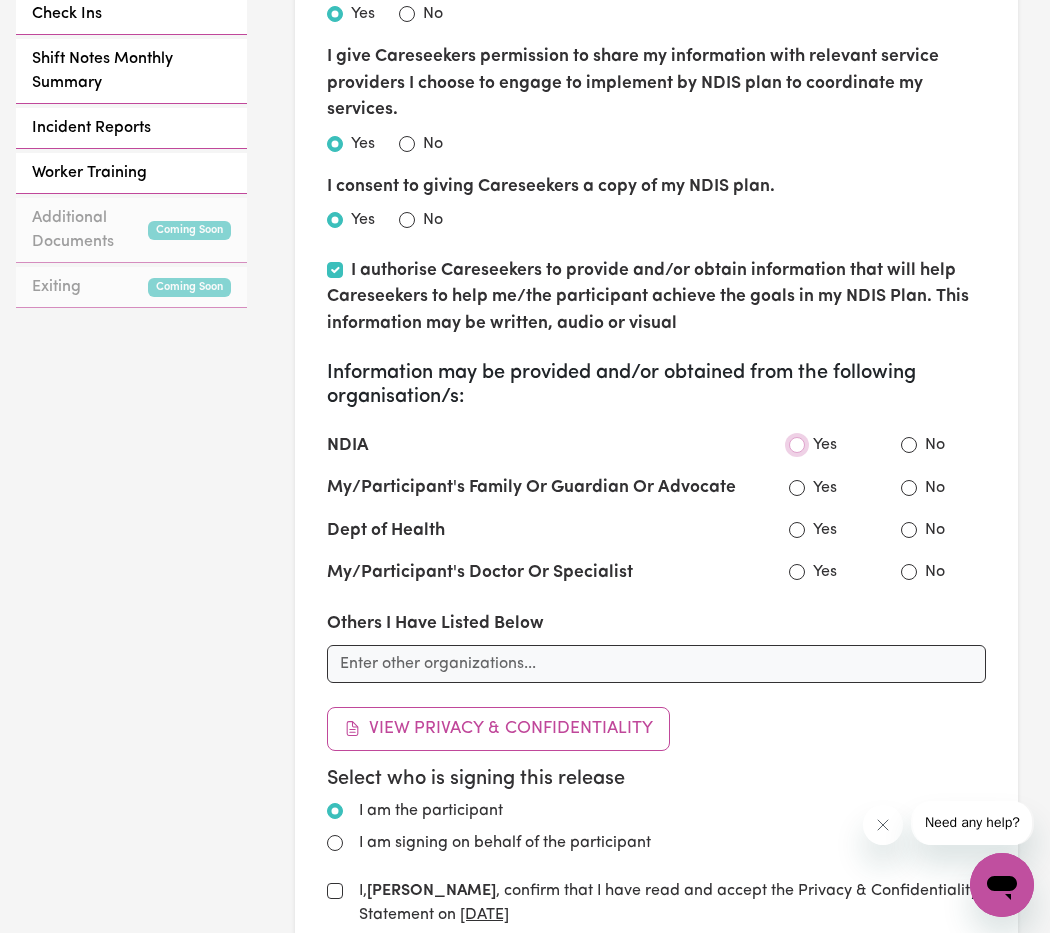 click on "Yes" at bounding box center (797, 445) 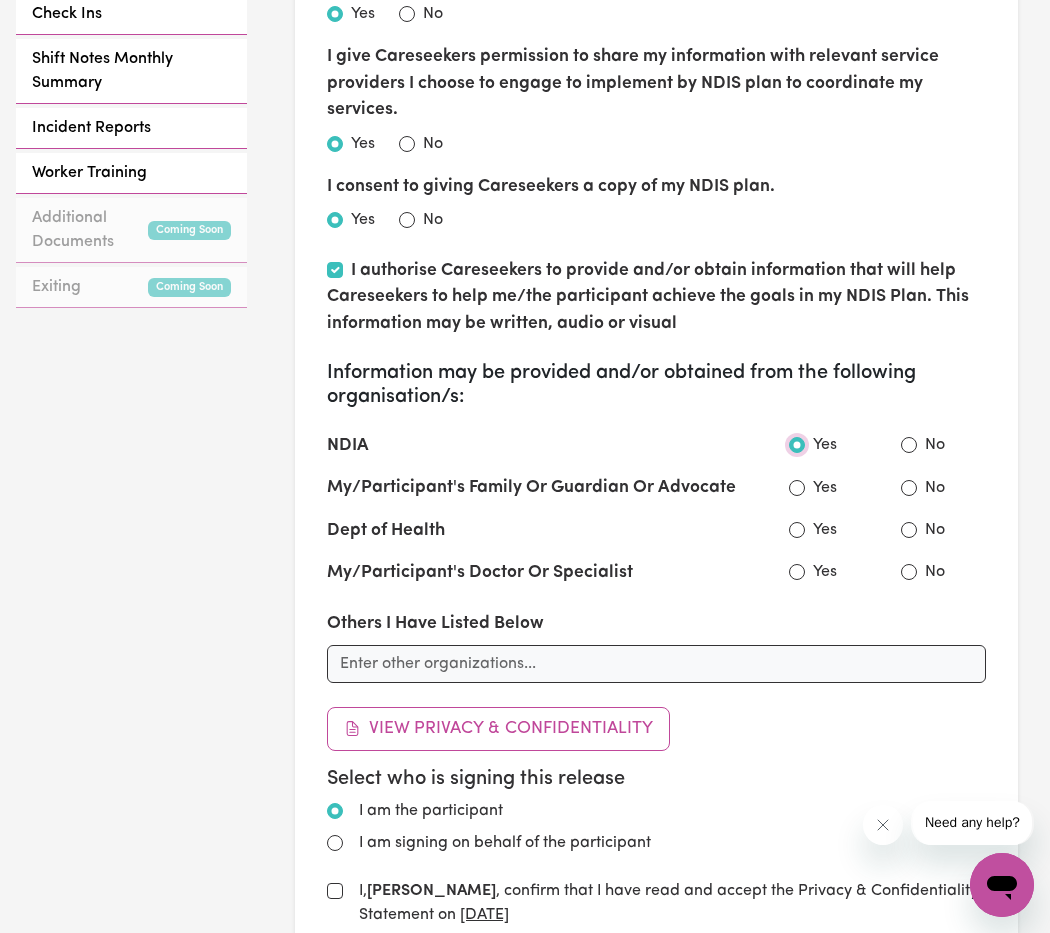 radio on "false" 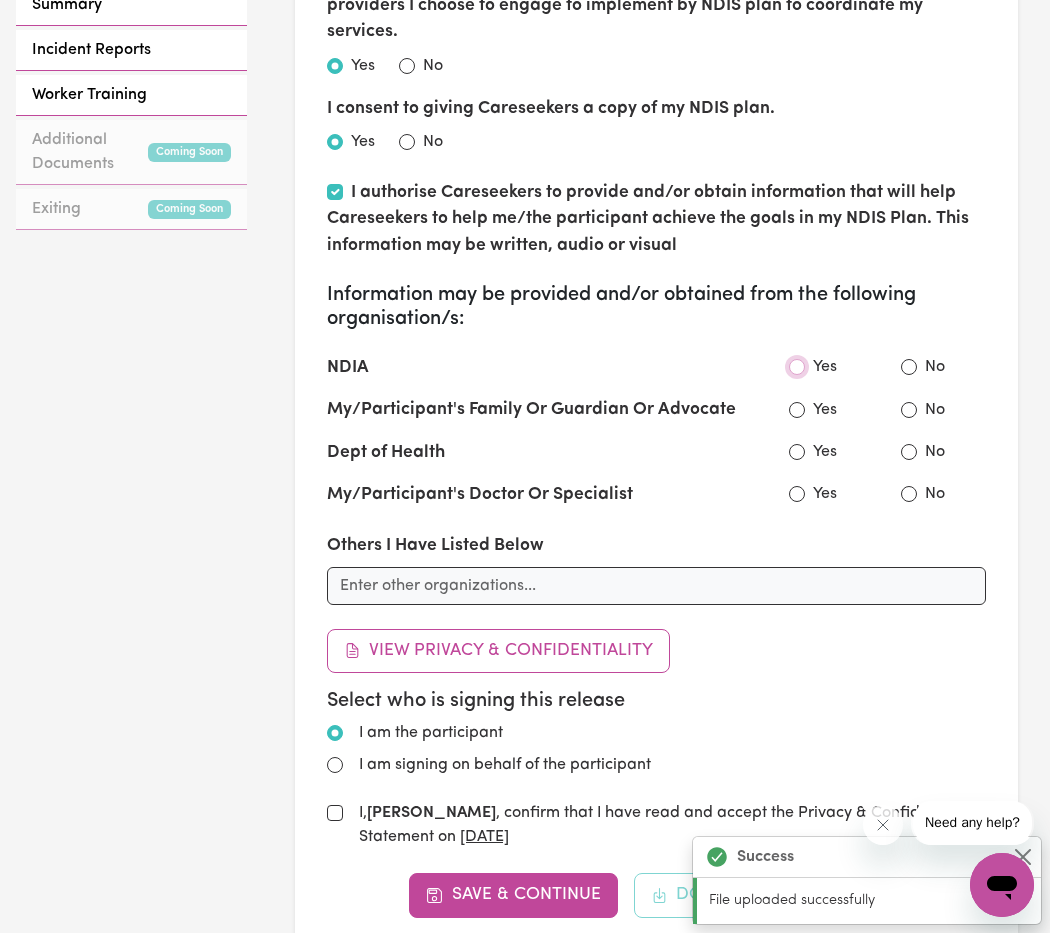 scroll, scrollTop: 1010, scrollLeft: 0, axis: vertical 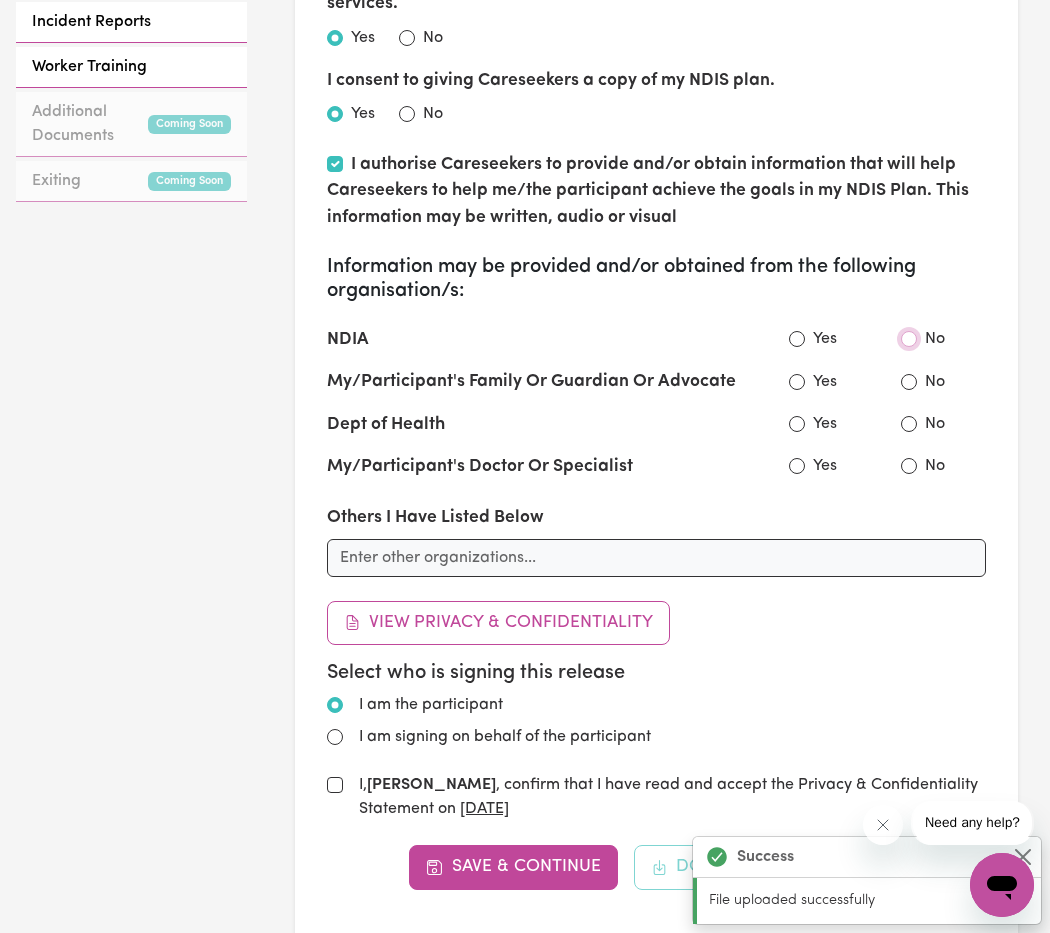 click on "No" at bounding box center (909, 339) 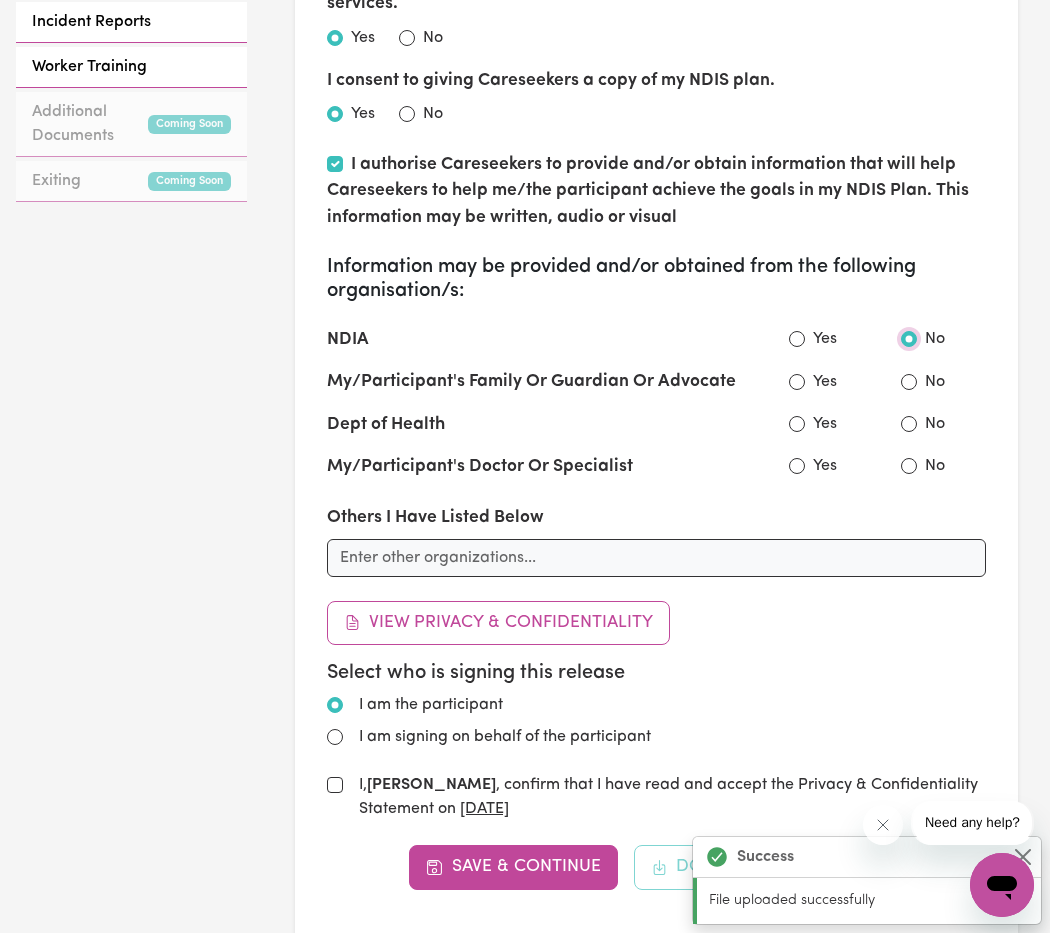 radio on "true" 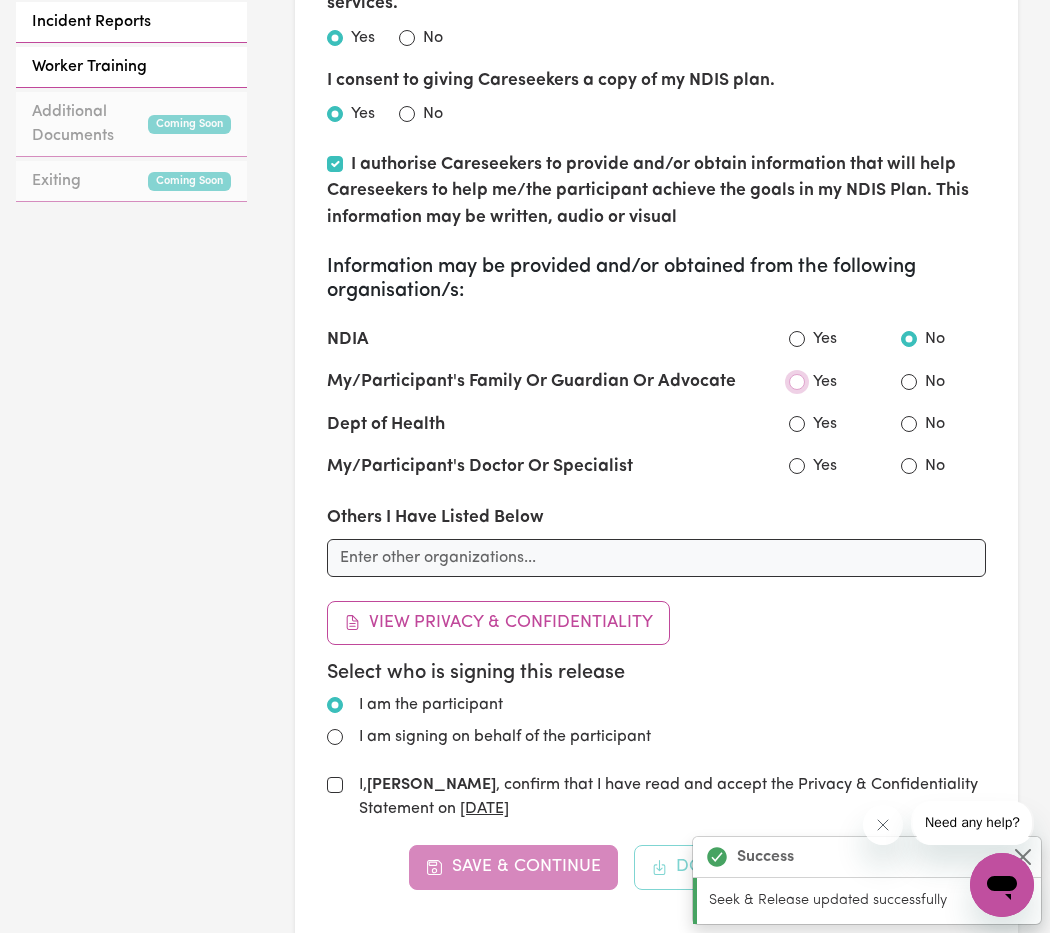 click on "Yes" at bounding box center (797, 382) 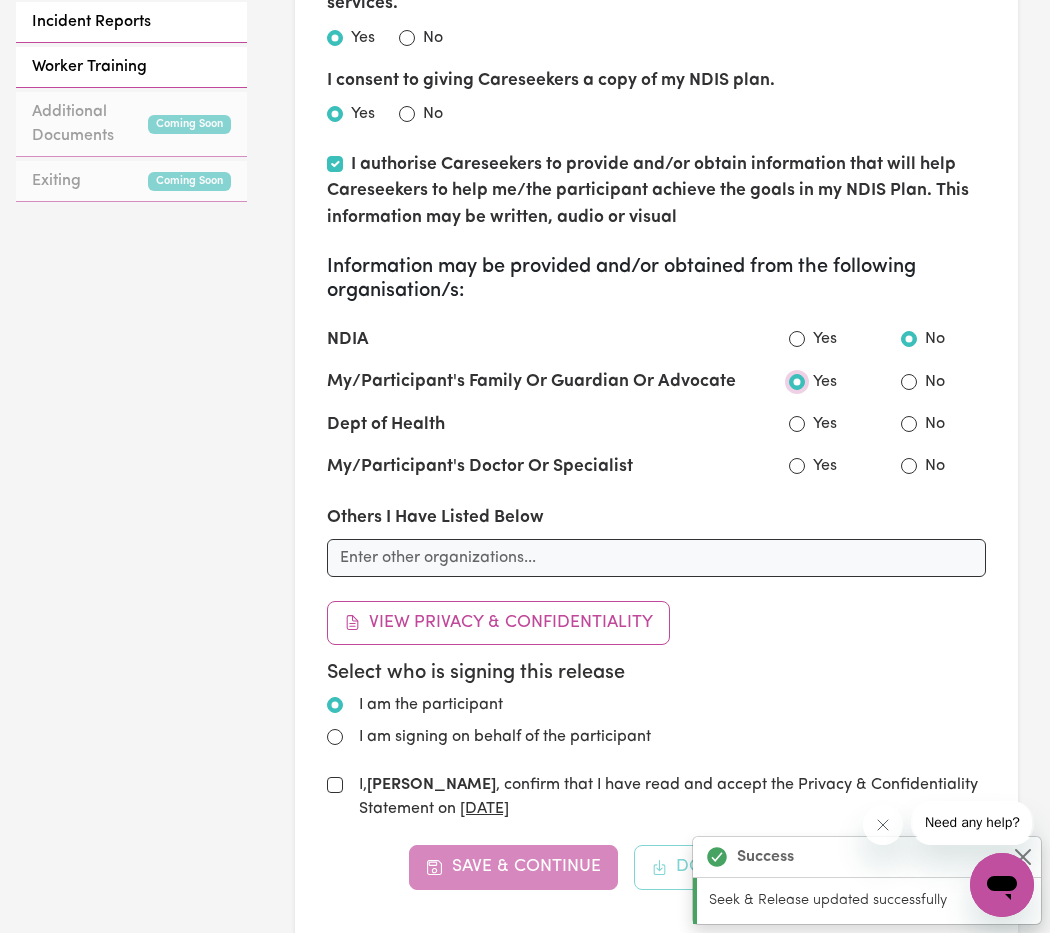 radio on "false" 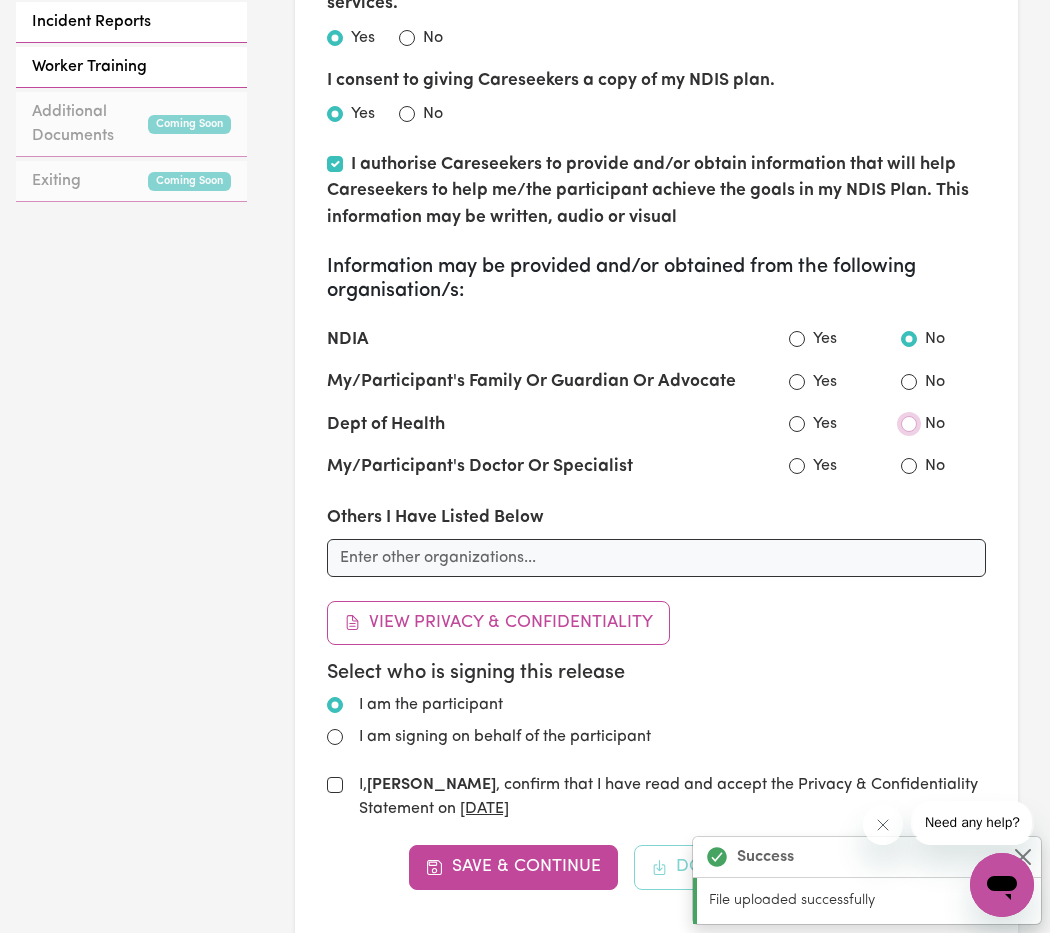 click on "No" at bounding box center [909, 424] 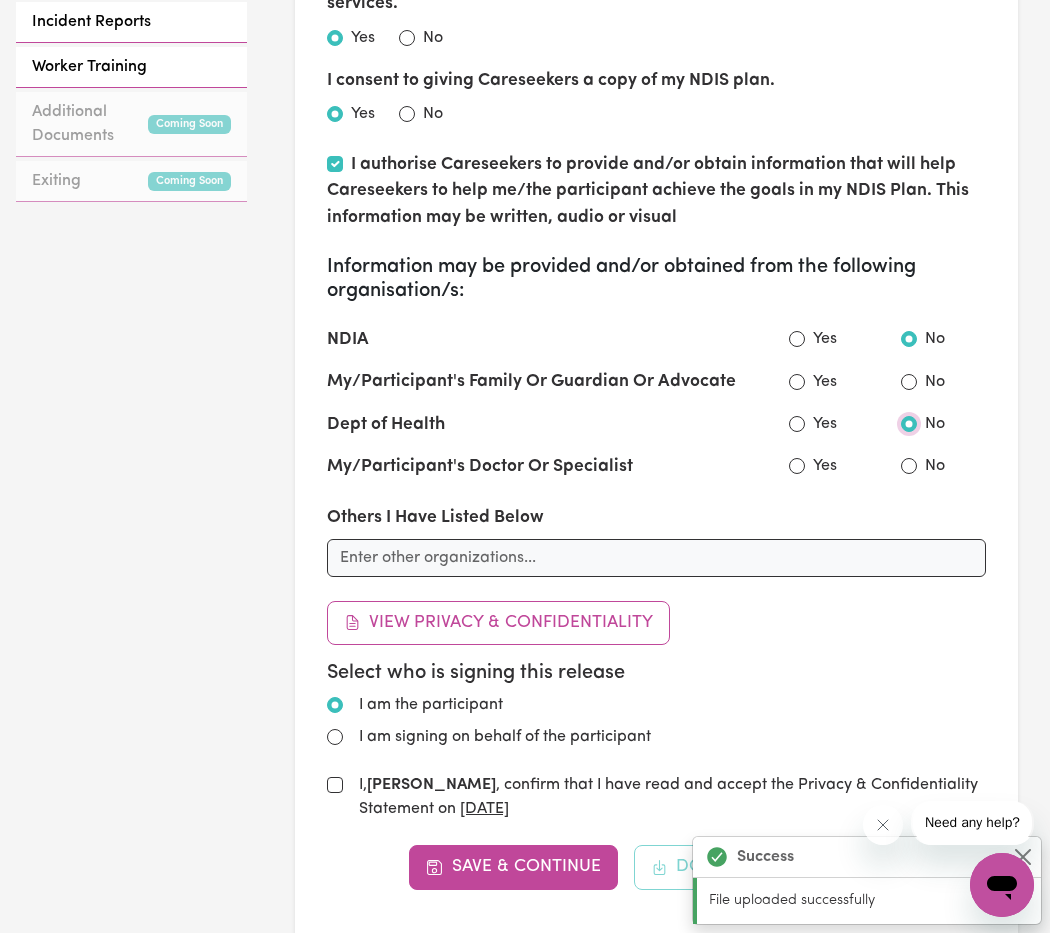 radio on "true" 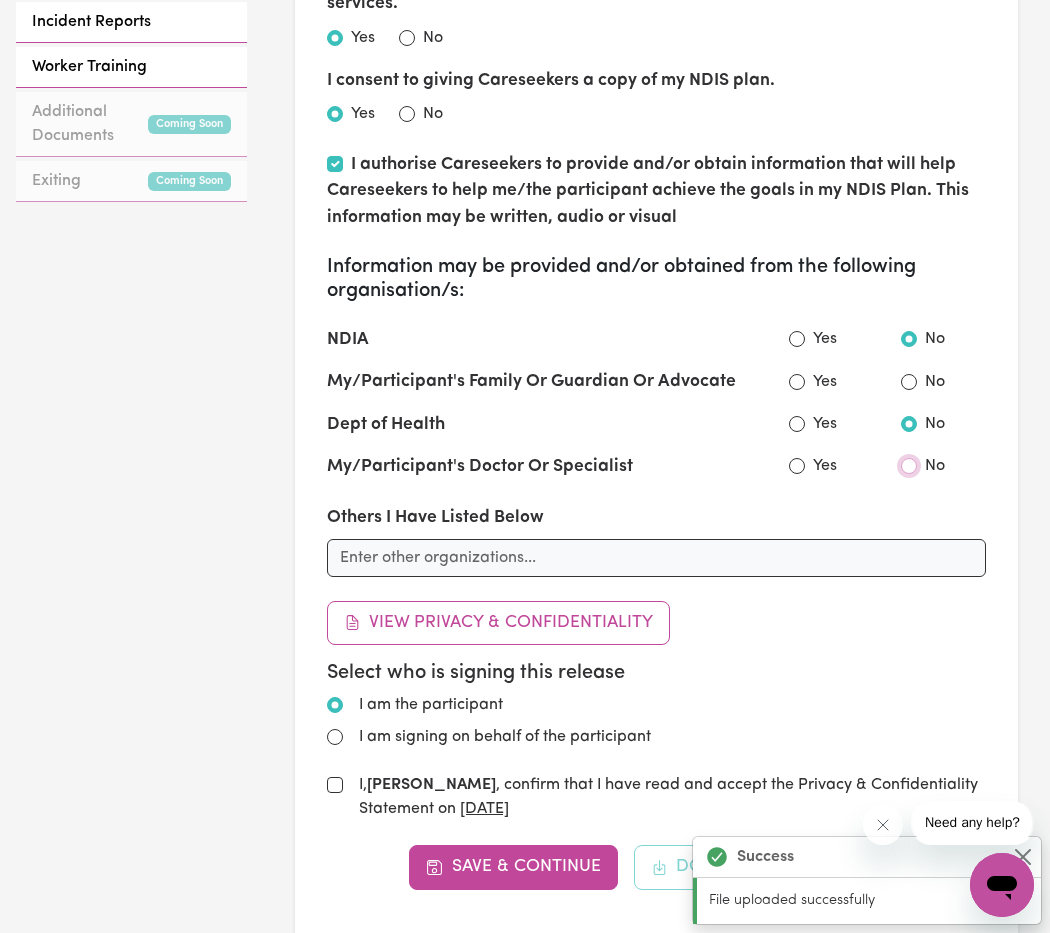 click on "No" at bounding box center [909, 466] 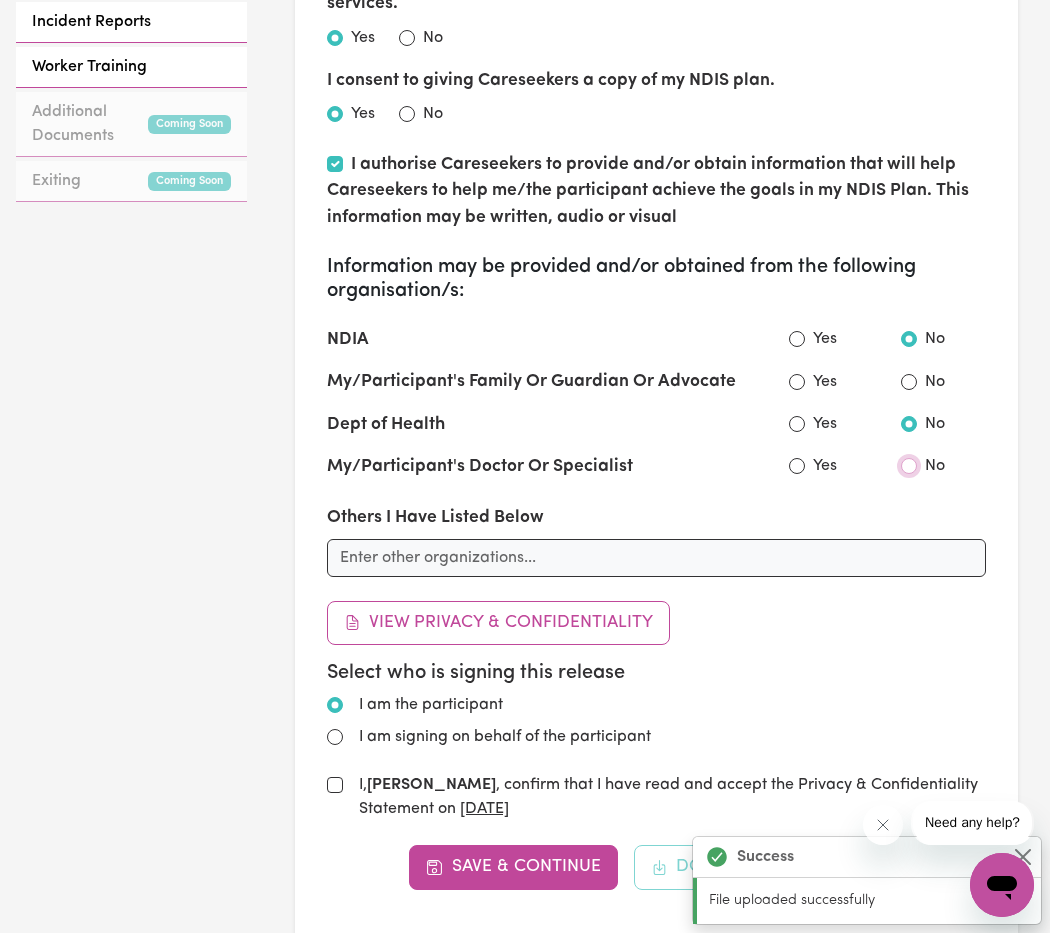 radio on "true" 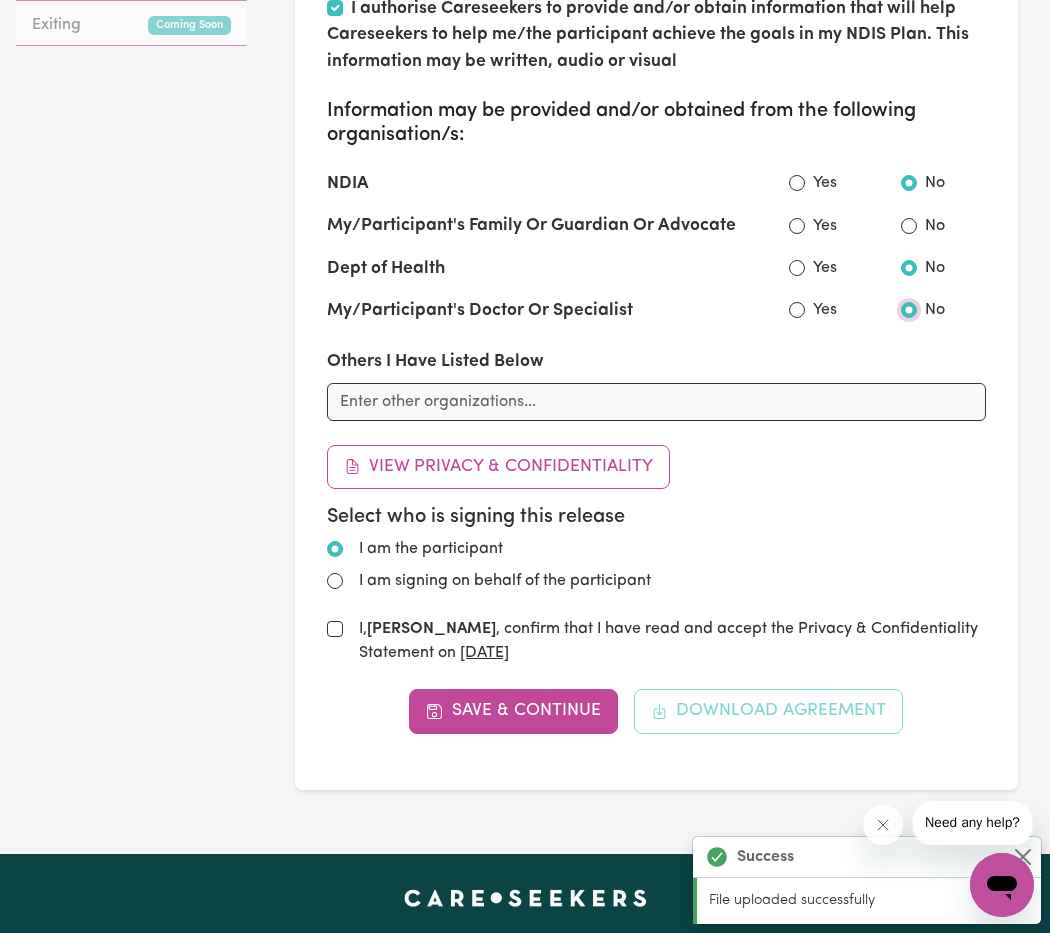 scroll, scrollTop: 1167, scrollLeft: 0, axis: vertical 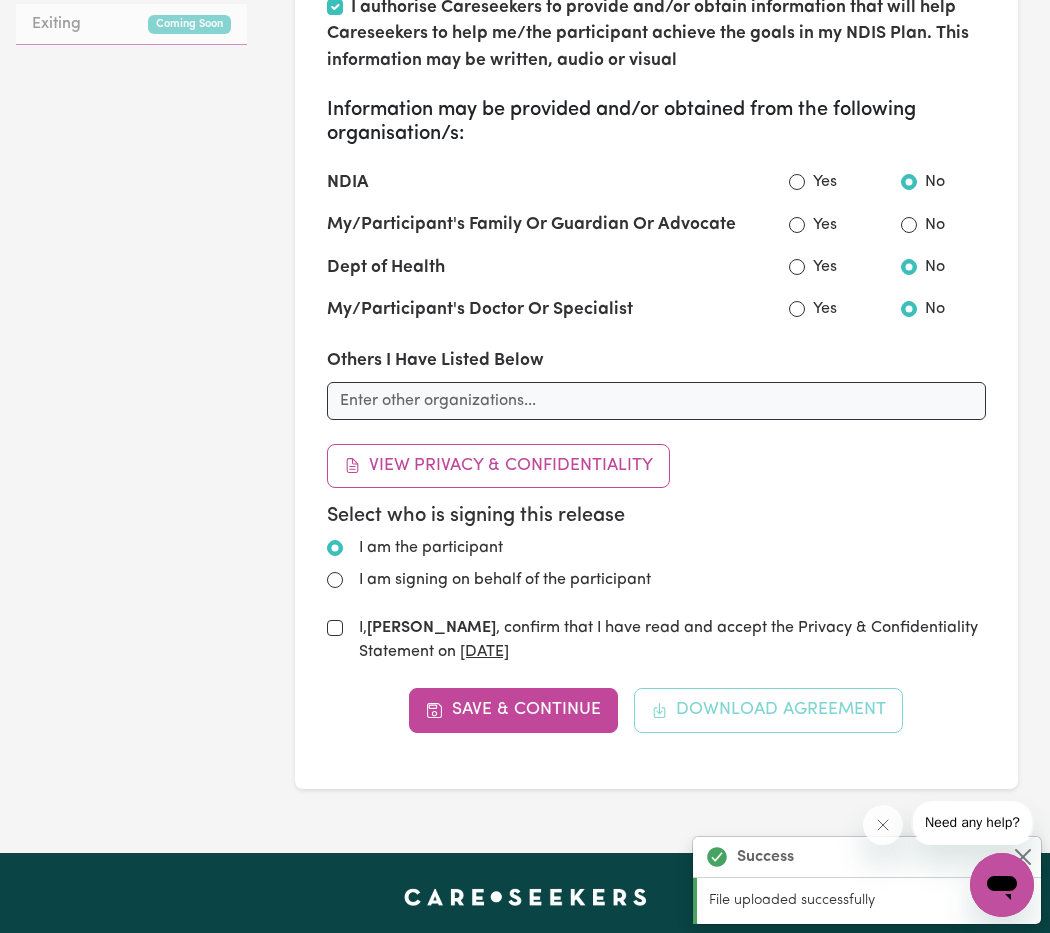 click on "Others I Have Listed Below" at bounding box center [657, 384] 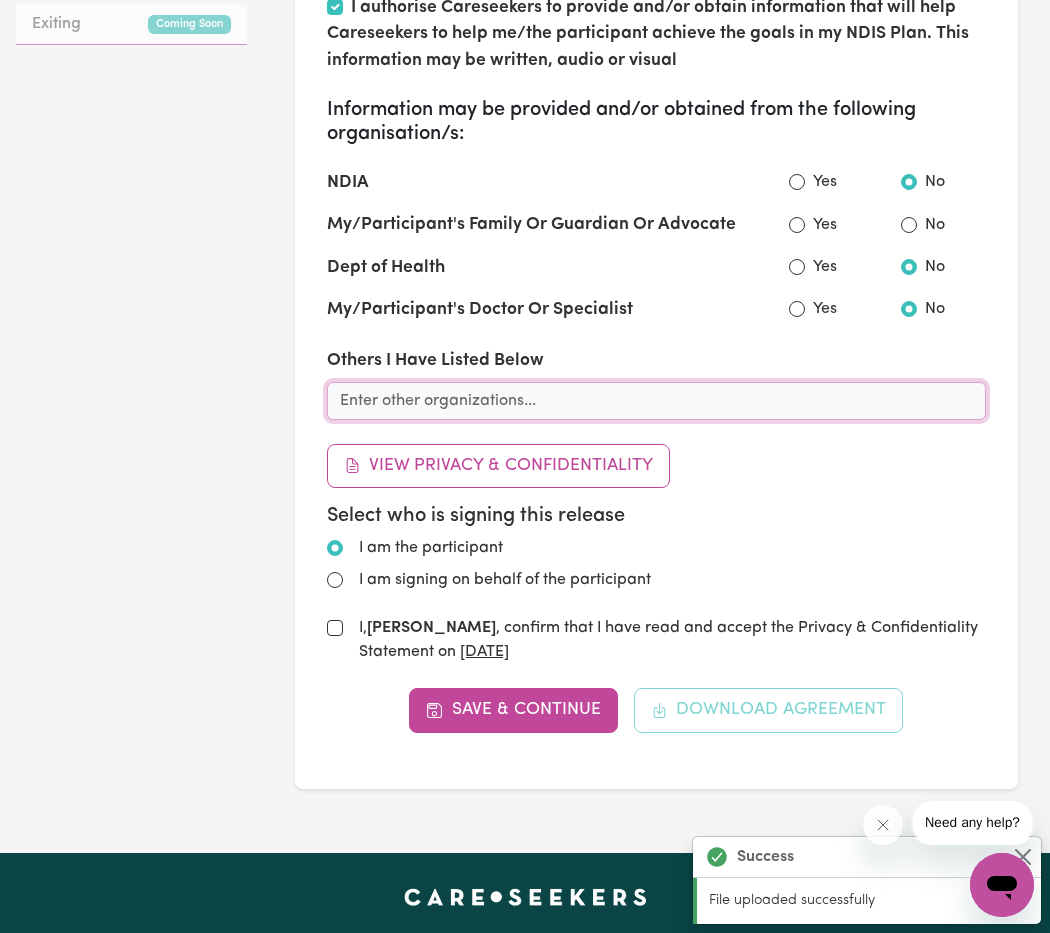 click at bounding box center [657, 401] 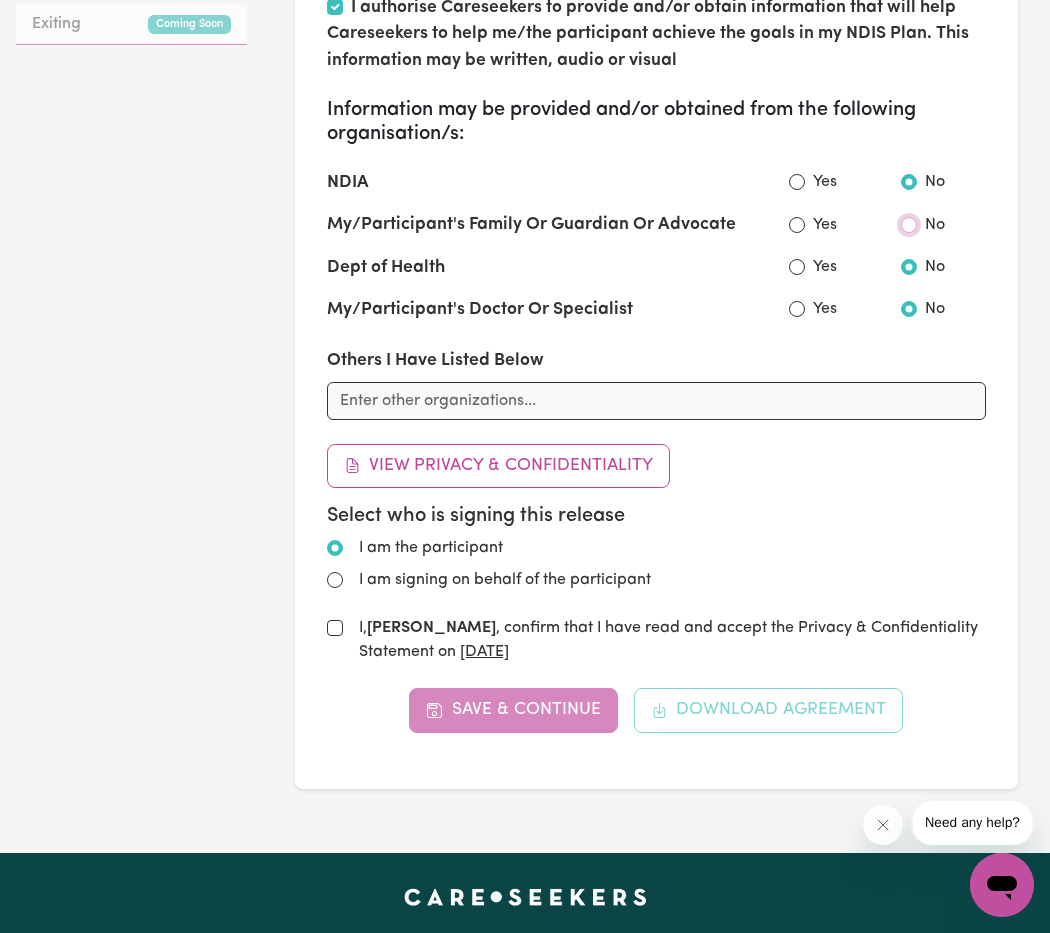 click on "No" at bounding box center [909, 225] 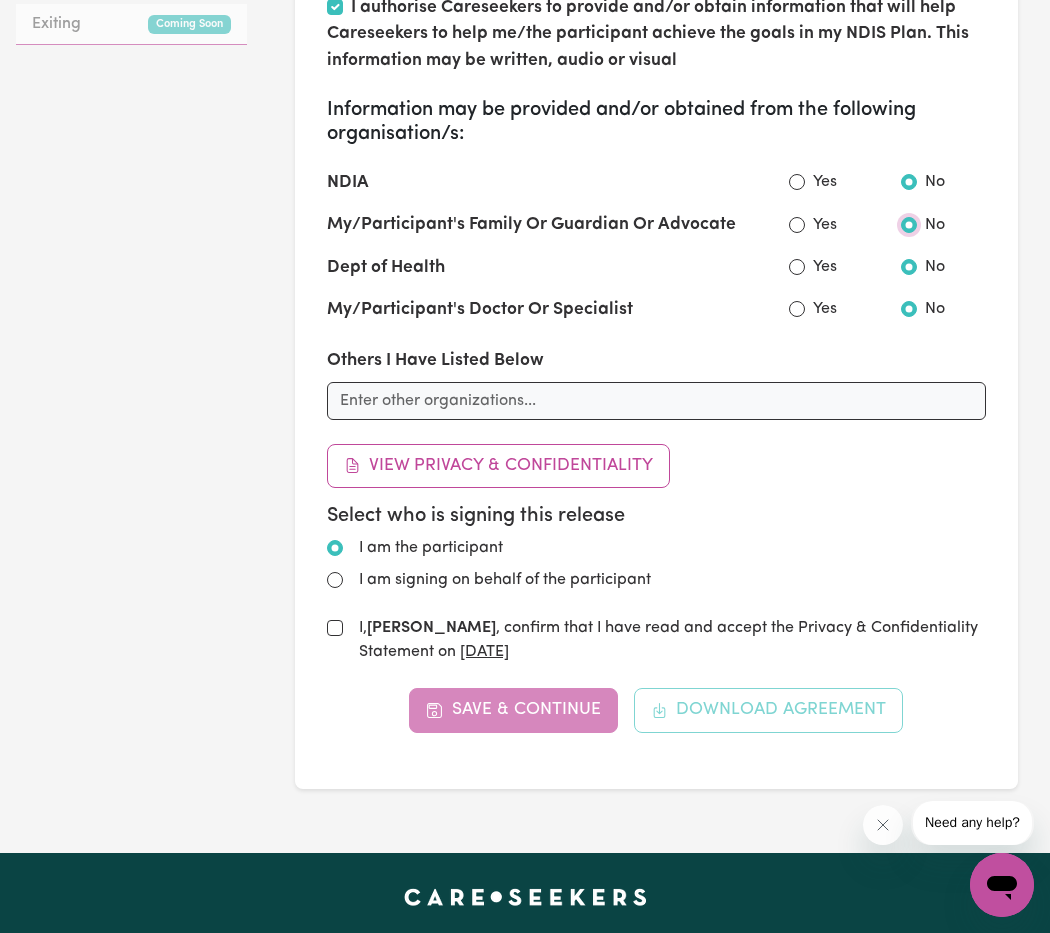 radio on "false" 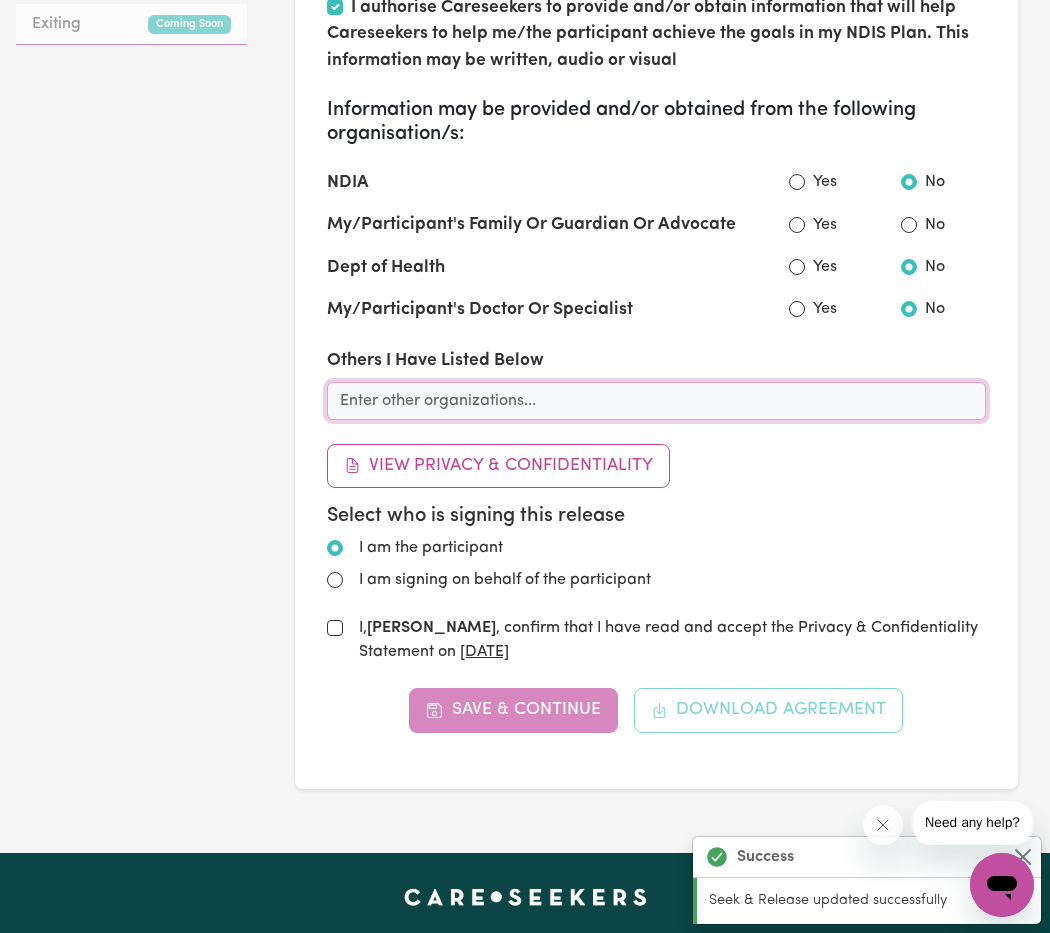 click at bounding box center (657, 401) 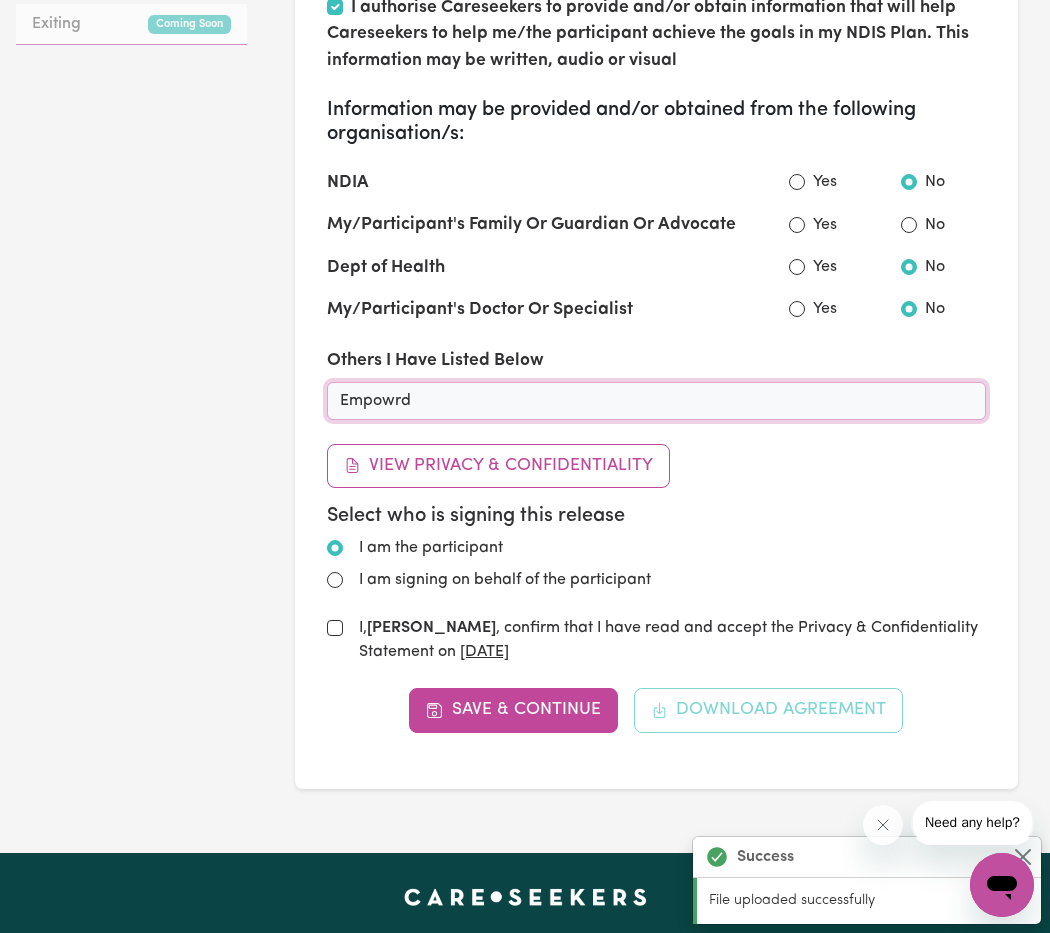 type on "Empowrd" 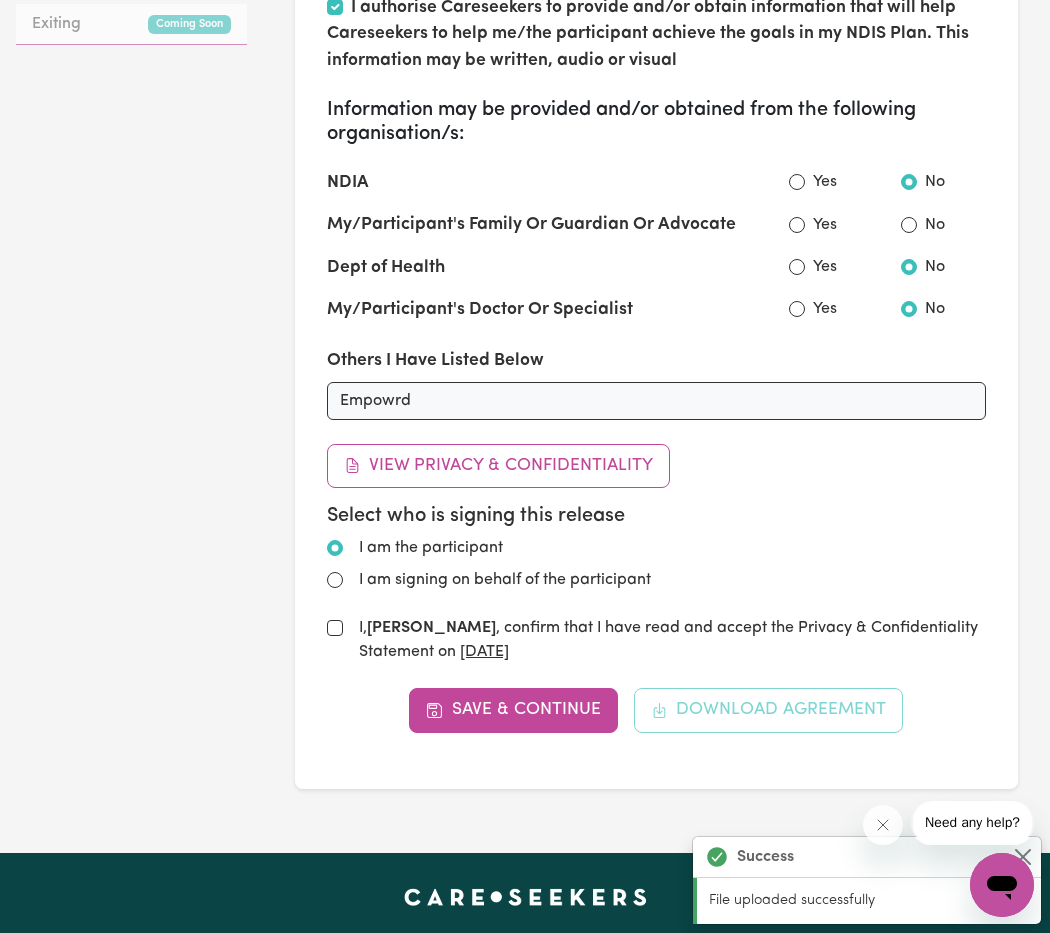 click on "GO TO DASHBOARD My Compliance My Support Documents Service Agreement Seek & Release Support Plan & Risk Management Personal Emergency & Disaster Plan Schedule of Support and Quote My Support Activity Check Ins Shift Notes Monthly Summary Incident Reports Worker Training Additional Documents Coming Soon Exiting Coming Soon" at bounding box center (131, -118) 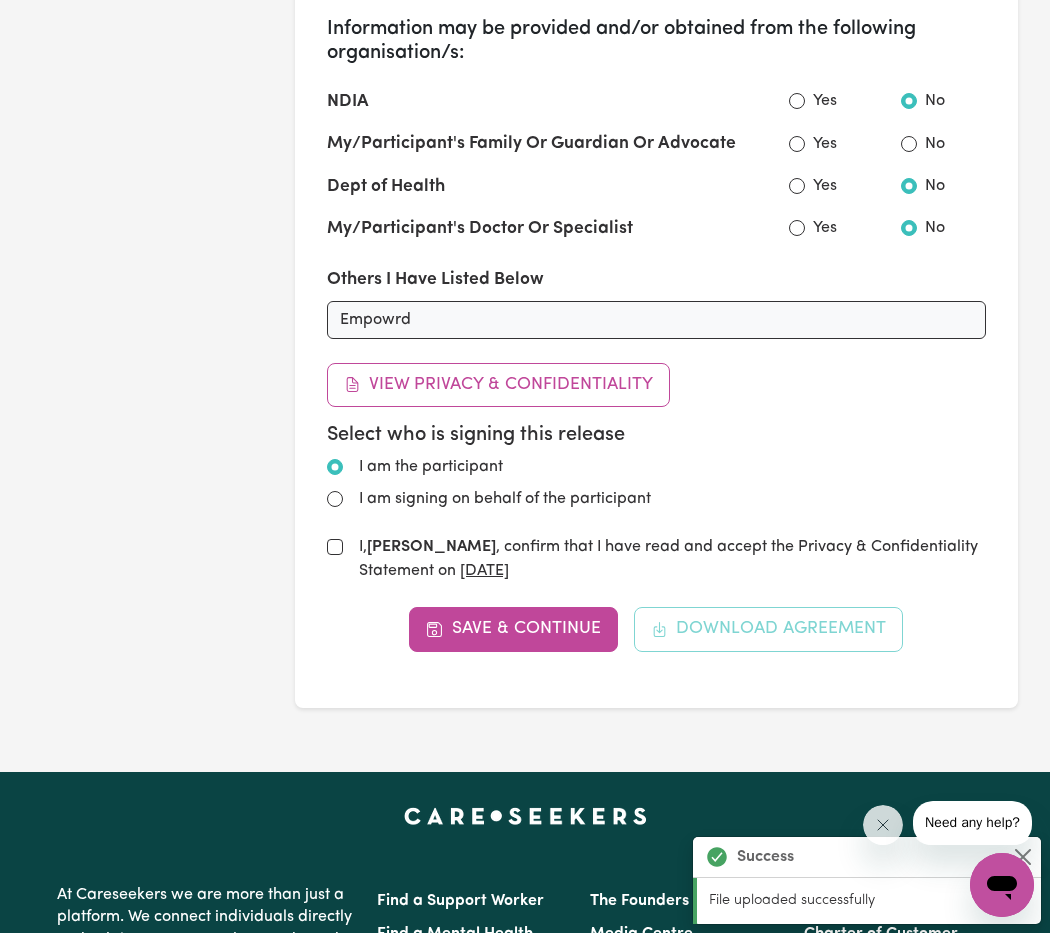 scroll, scrollTop: 1249, scrollLeft: 0, axis: vertical 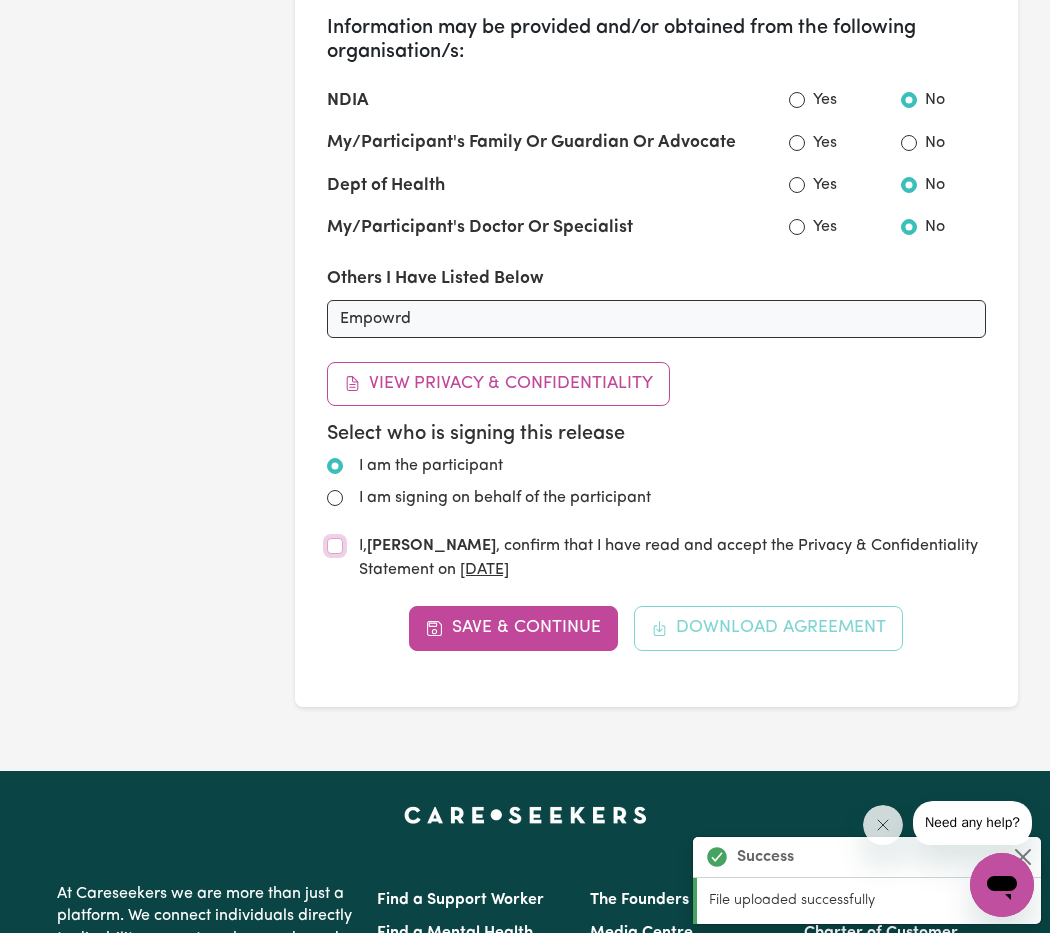 click on "I,  [PERSON_NAME] , confirm that I have read and accept the Privacy & Confidentiality Statement on   [DATE]" at bounding box center (335, 546) 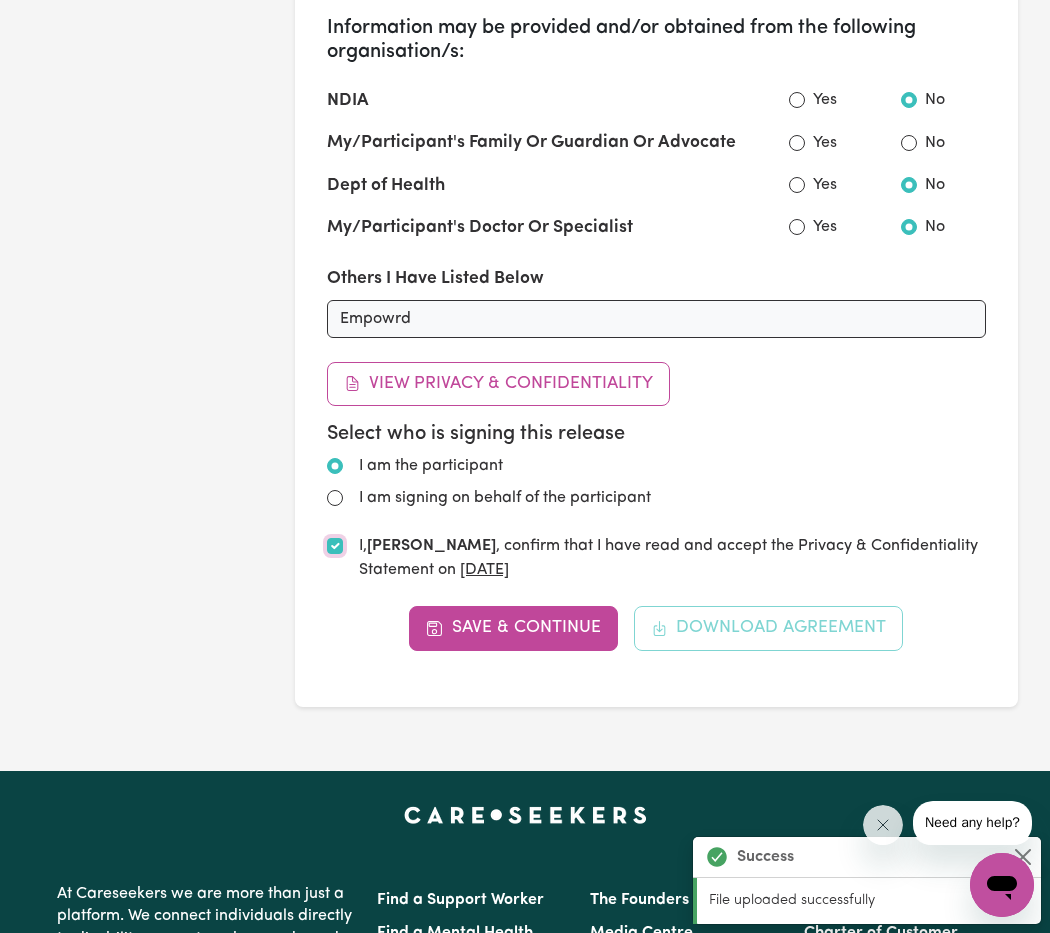 checkbox on "true" 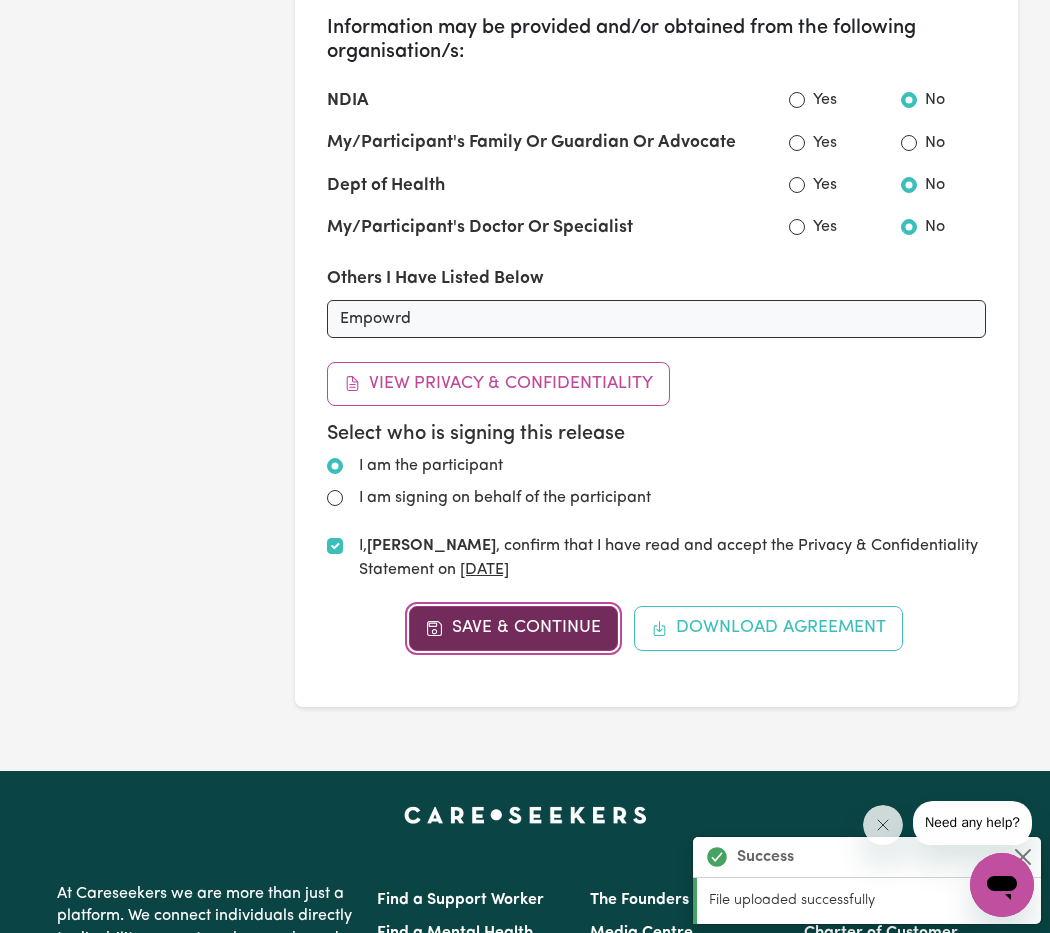 click on "Save & Continue" at bounding box center (513, 628) 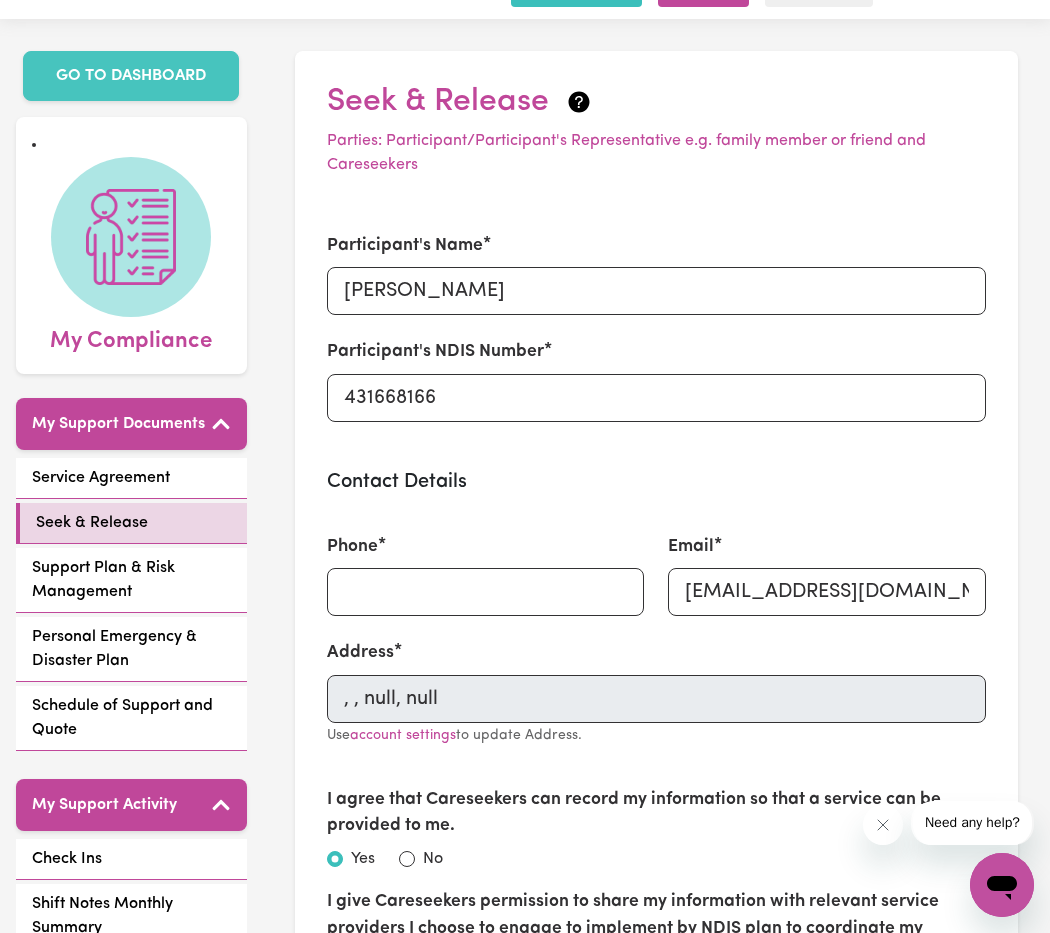 scroll, scrollTop: 351, scrollLeft: 0, axis: vertical 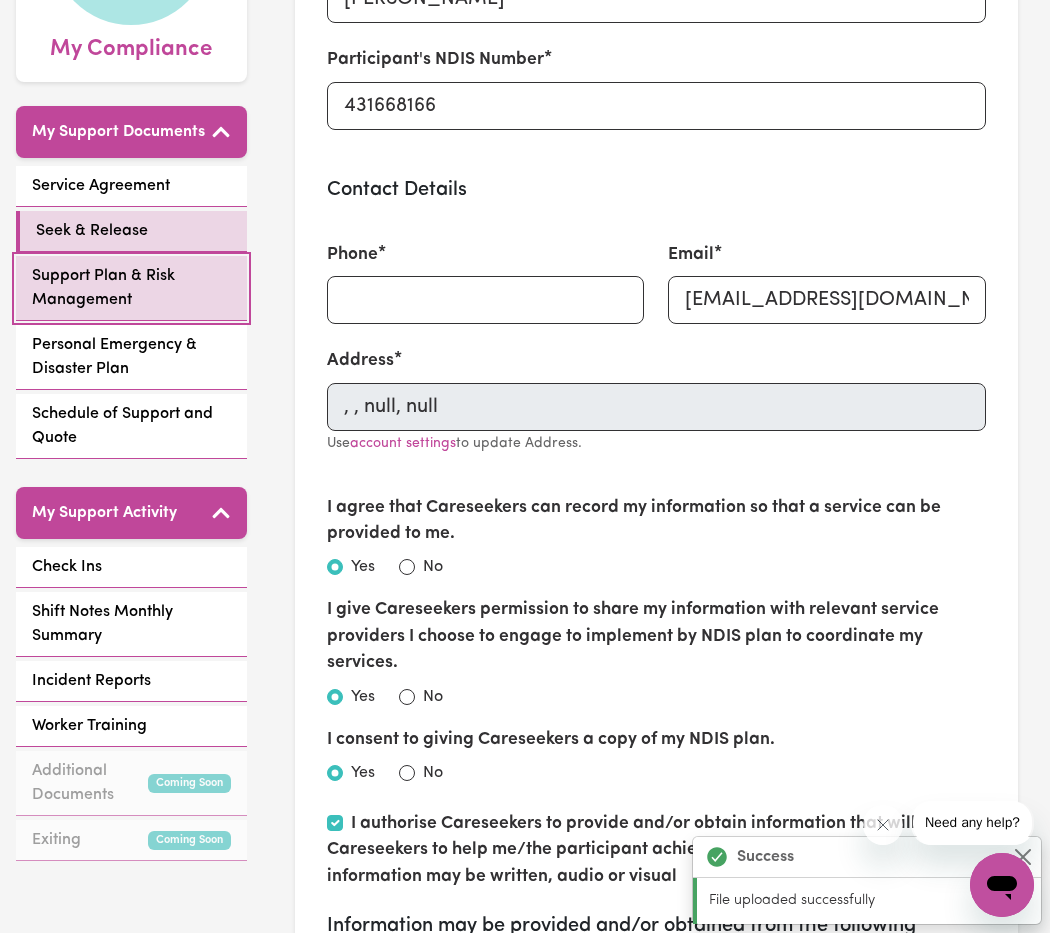 click on "Support Plan & Risk Management" at bounding box center [131, 288] 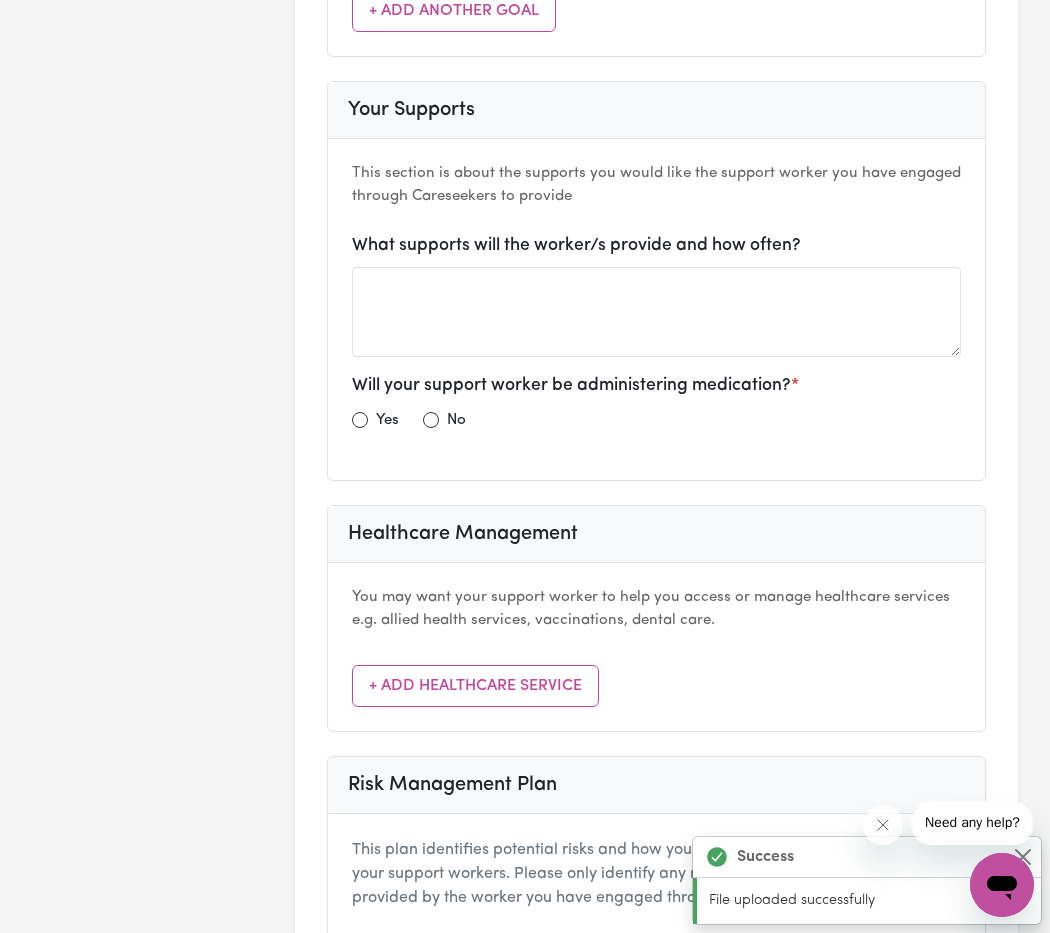 scroll, scrollTop: 1251, scrollLeft: 0, axis: vertical 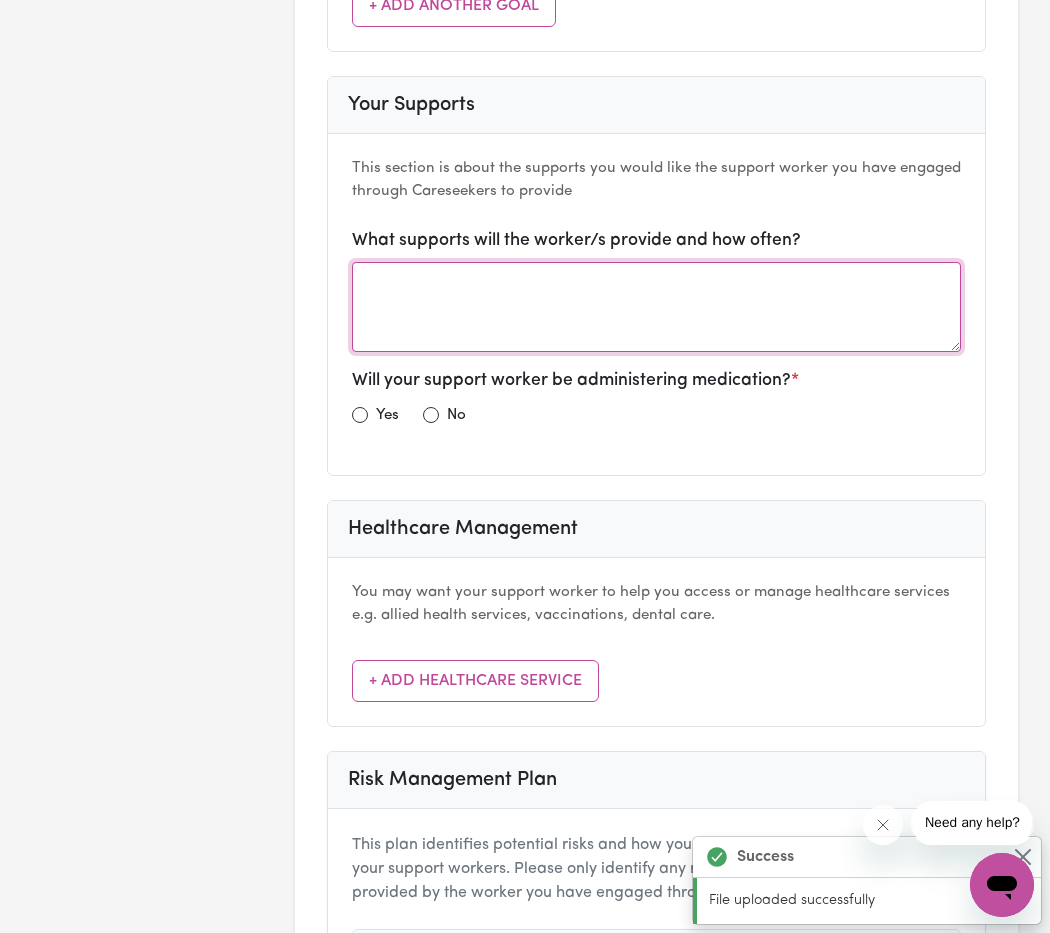 click at bounding box center (657, 307) 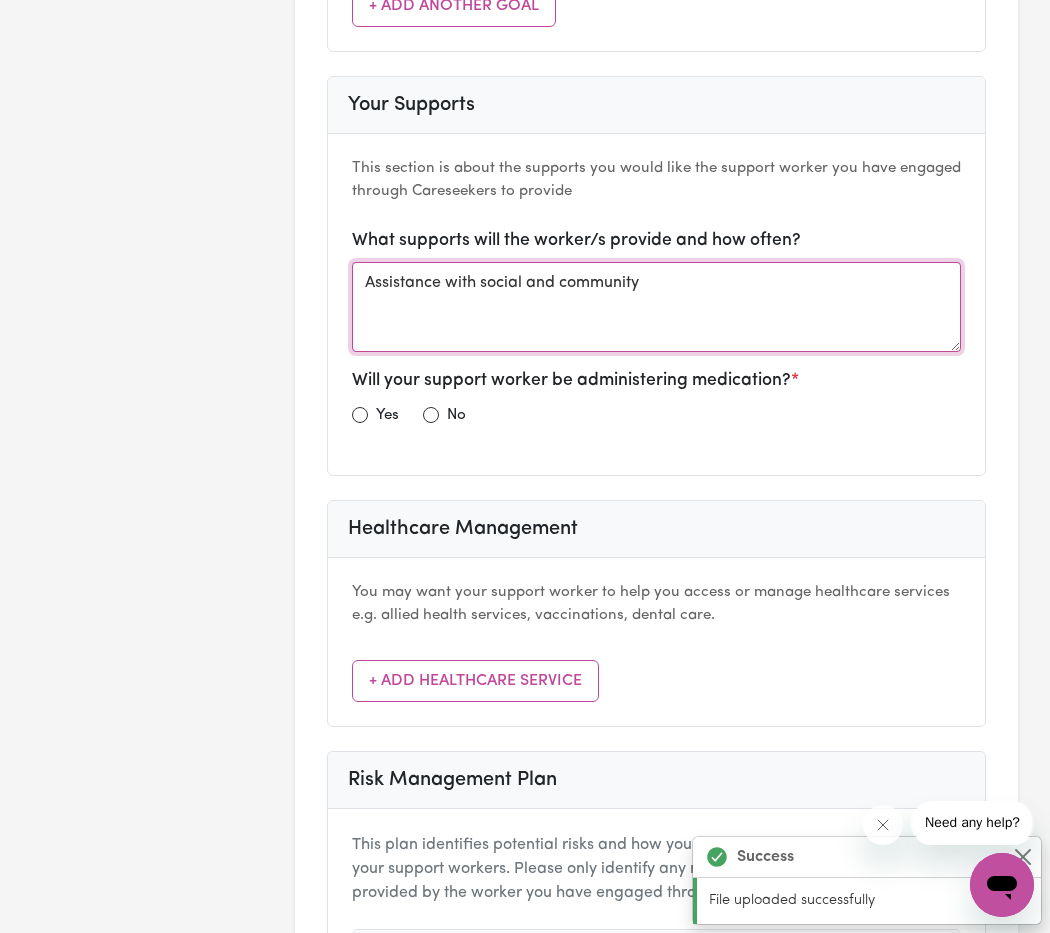 type on "Assistance with social and community" 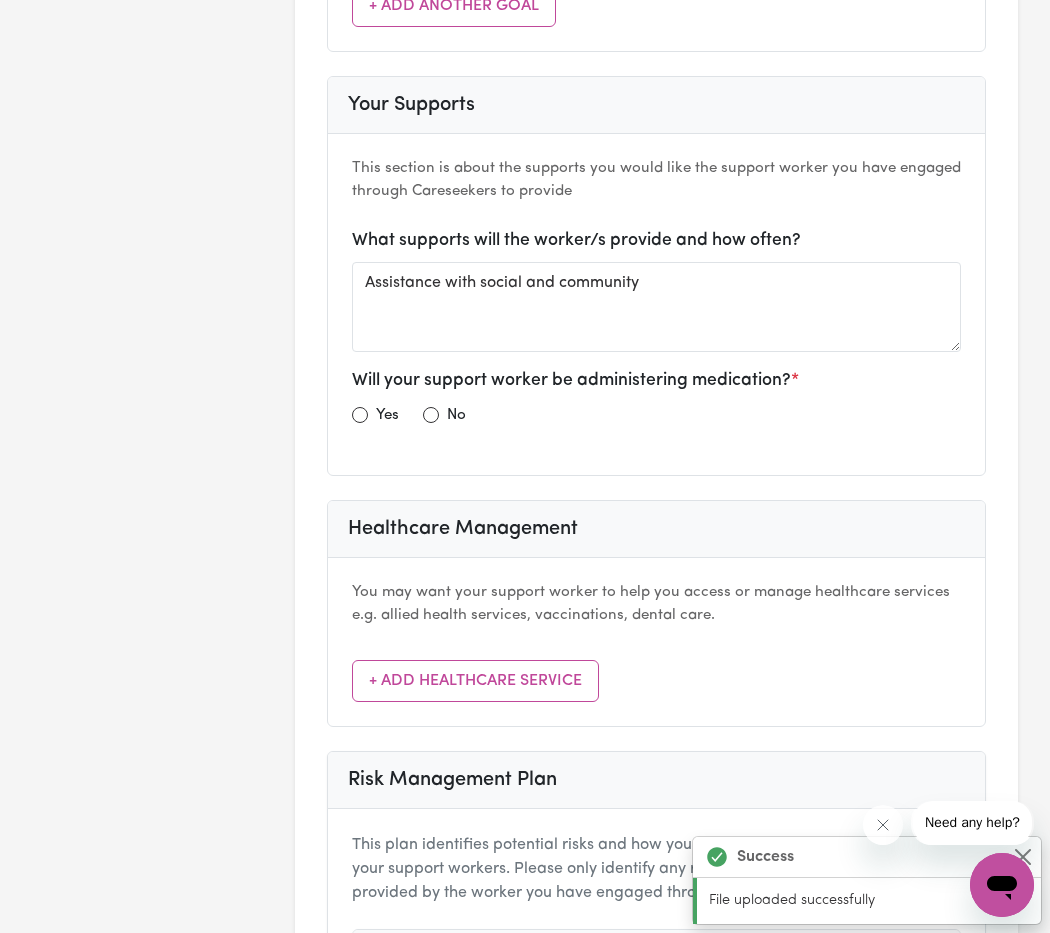 click on "No" at bounding box center [444, 415] 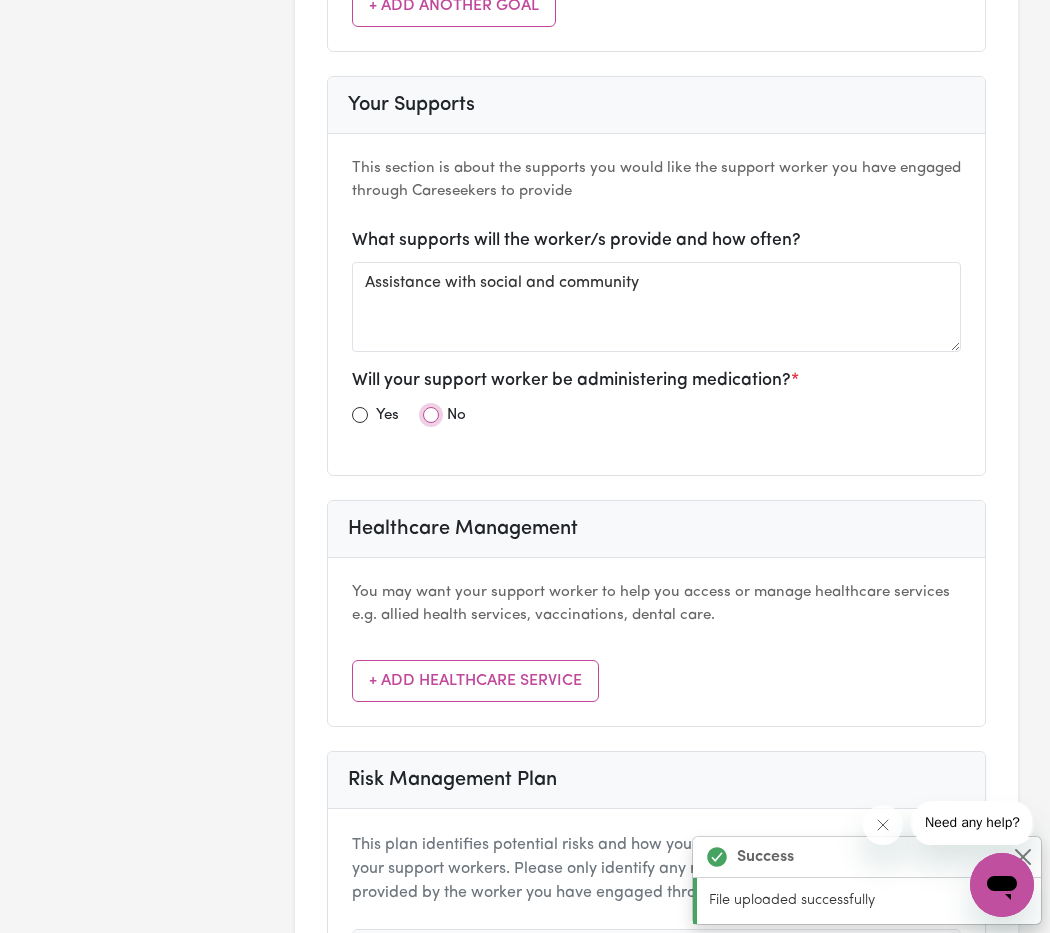 click at bounding box center (431, 415) 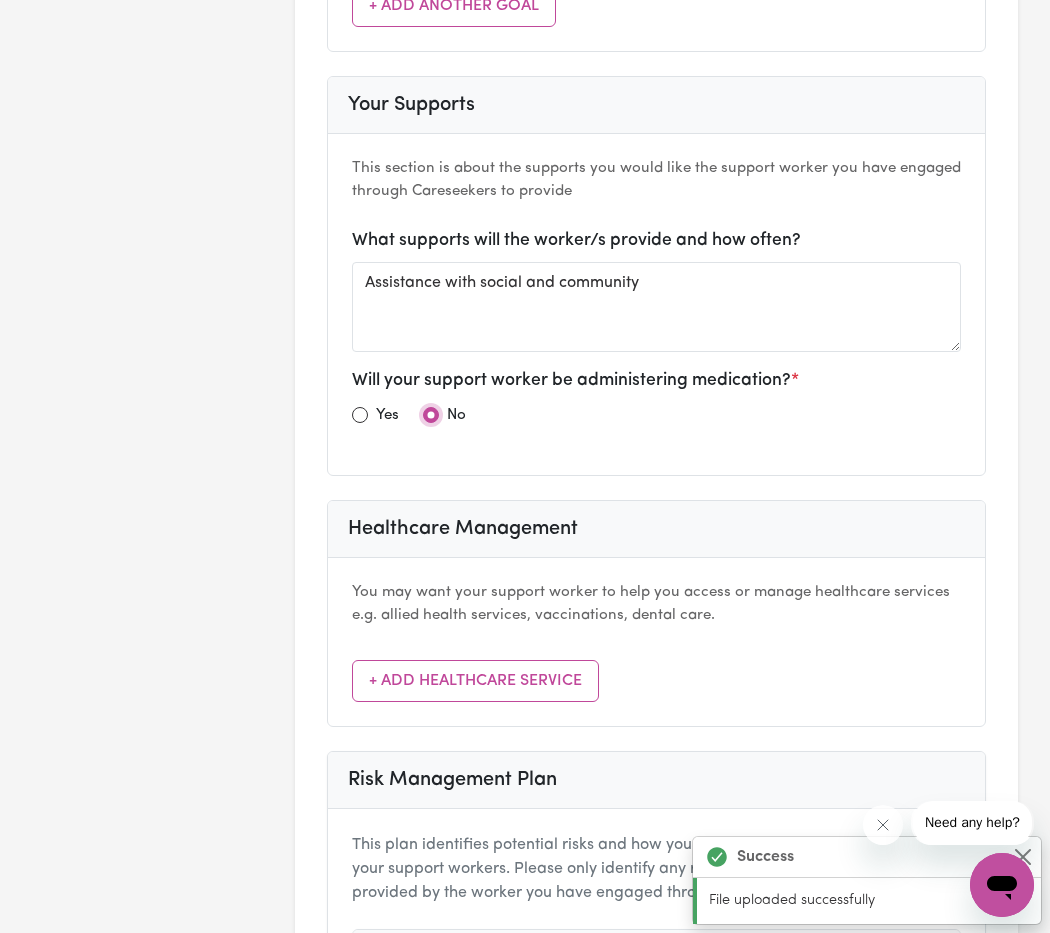 radio on "true" 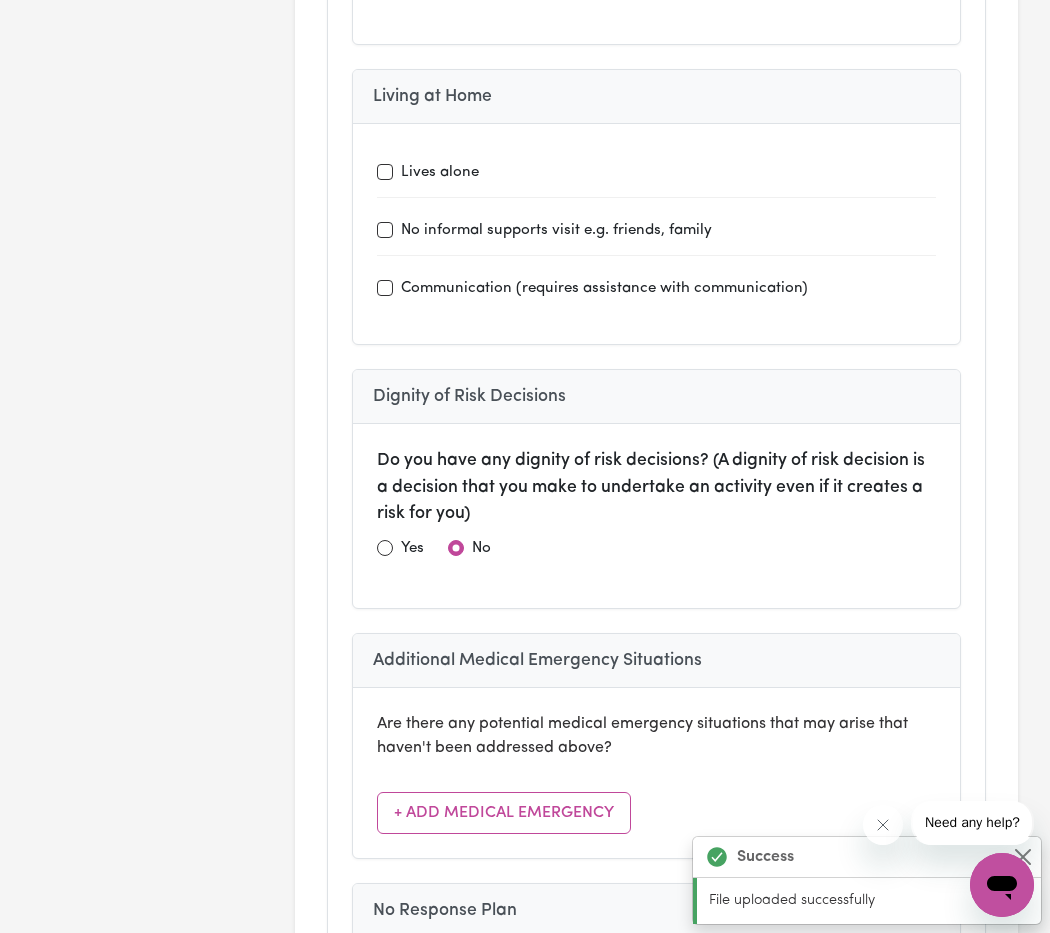 scroll, scrollTop: 5481, scrollLeft: 0, axis: vertical 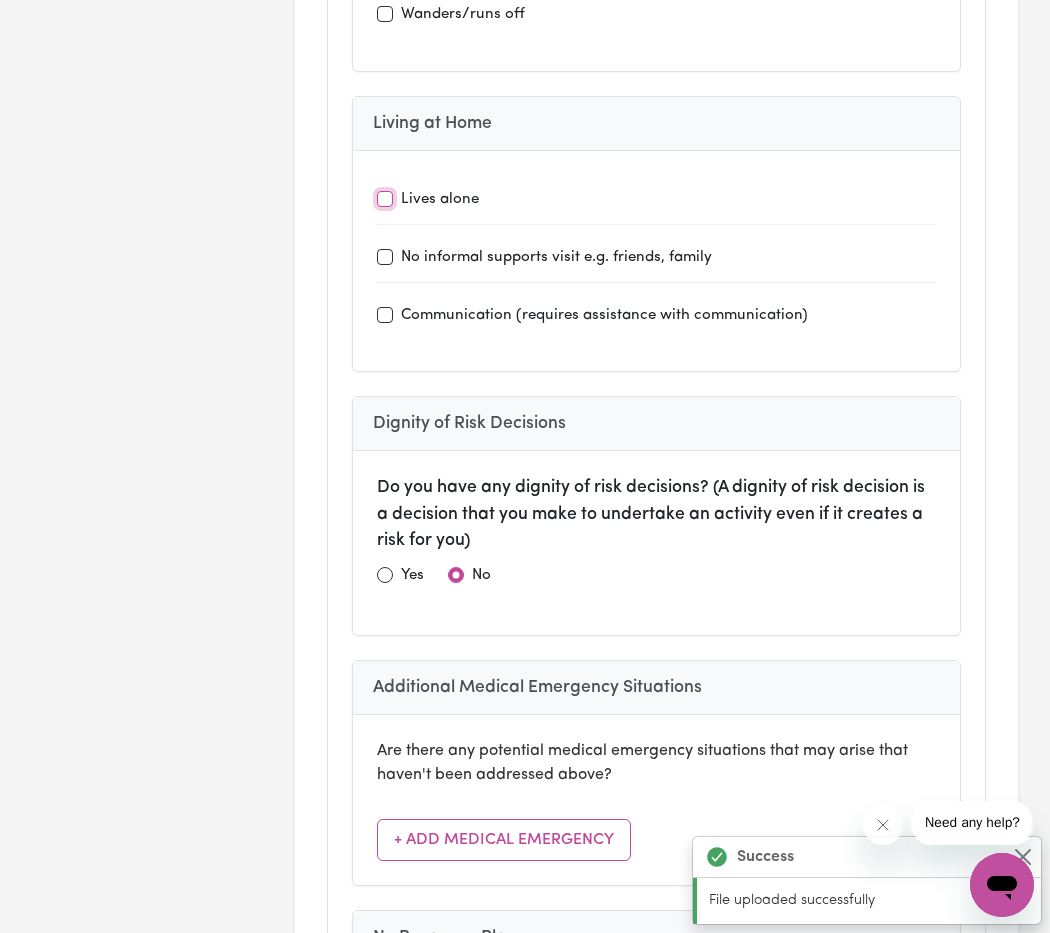 click on "Lives alone" at bounding box center [385, 199] 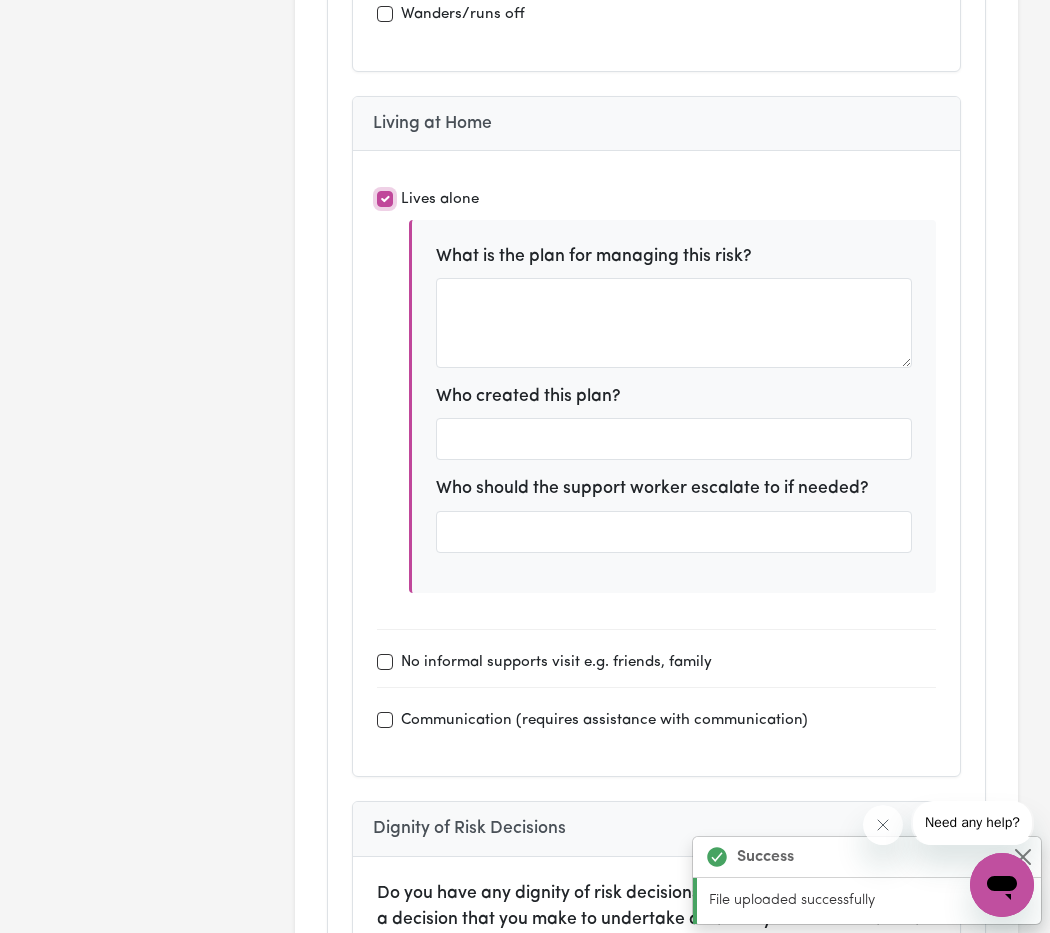 click on "Lives alone" at bounding box center (385, 199) 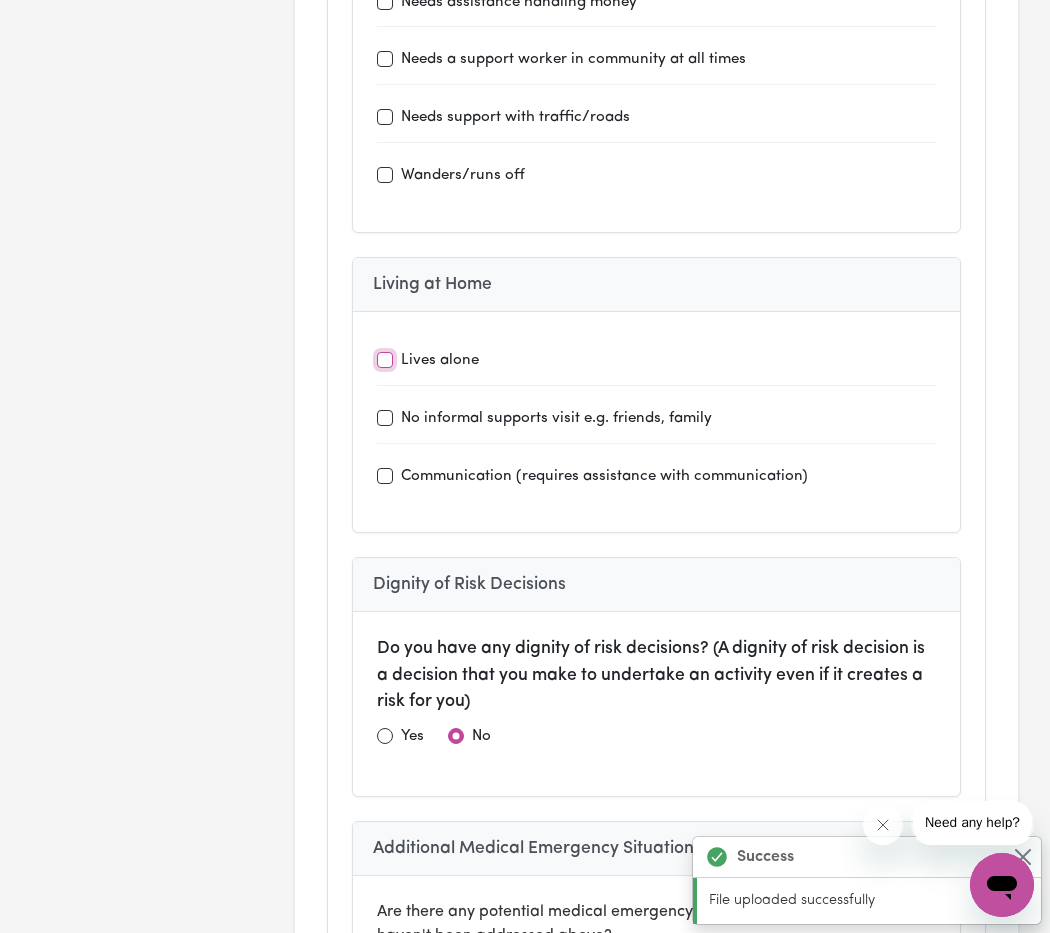 scroll, scrollTop: 5337, scrollLeft: 0, axis: vertical 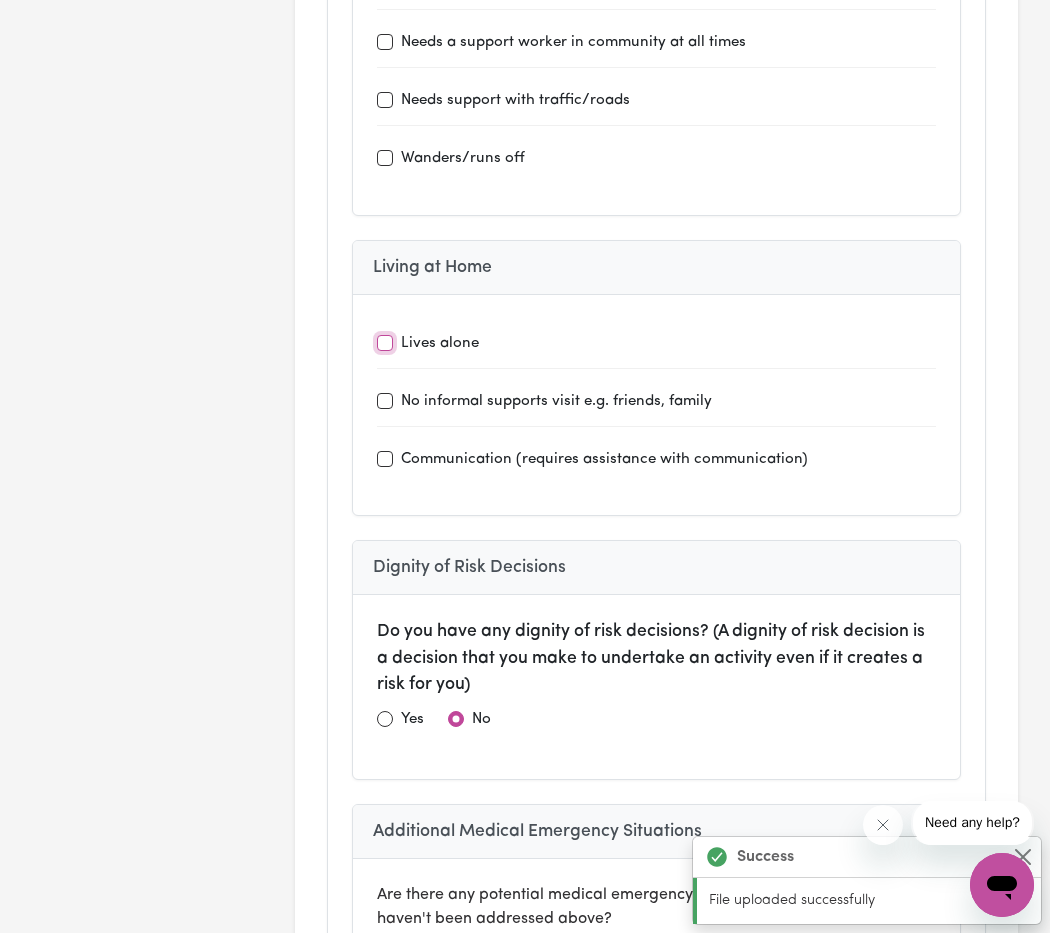 click on "Lives alone" at bounding box center [385, 343] 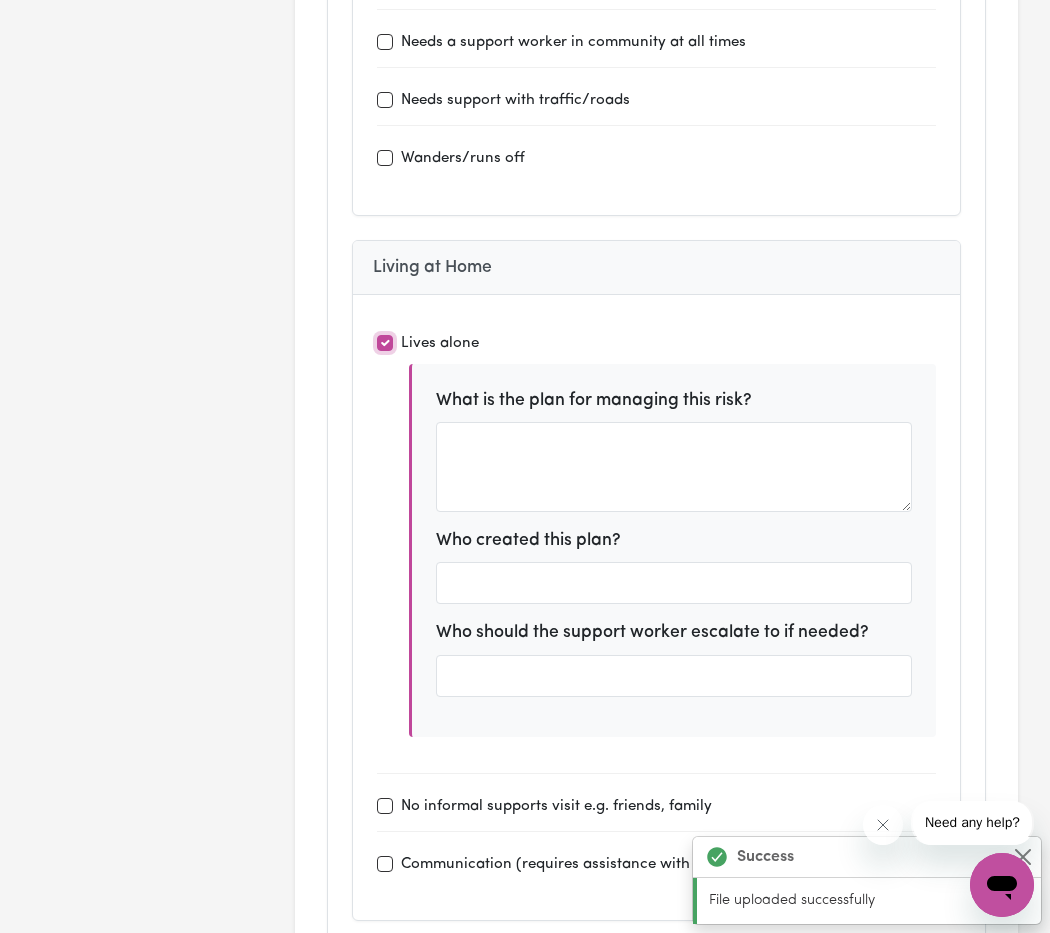 click on "Lives alone" at bounding box center [385, 343] 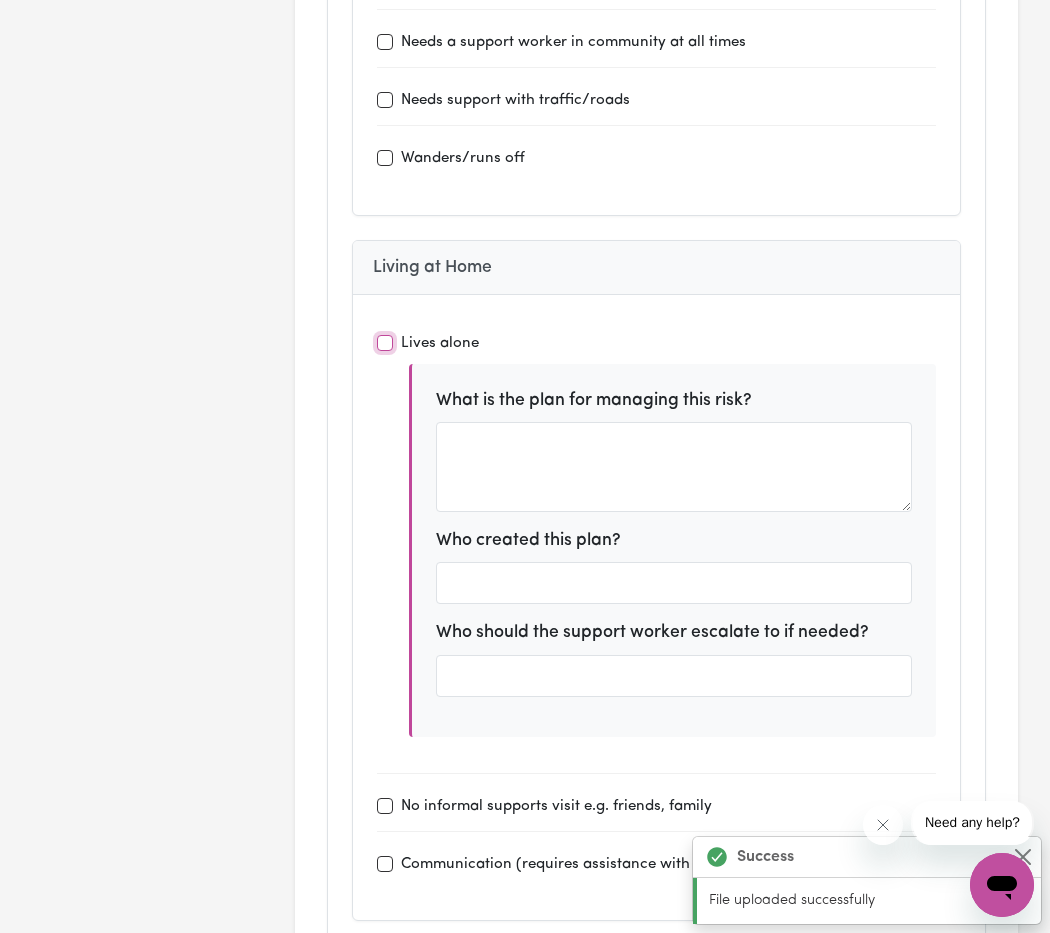 checkbox on "false" 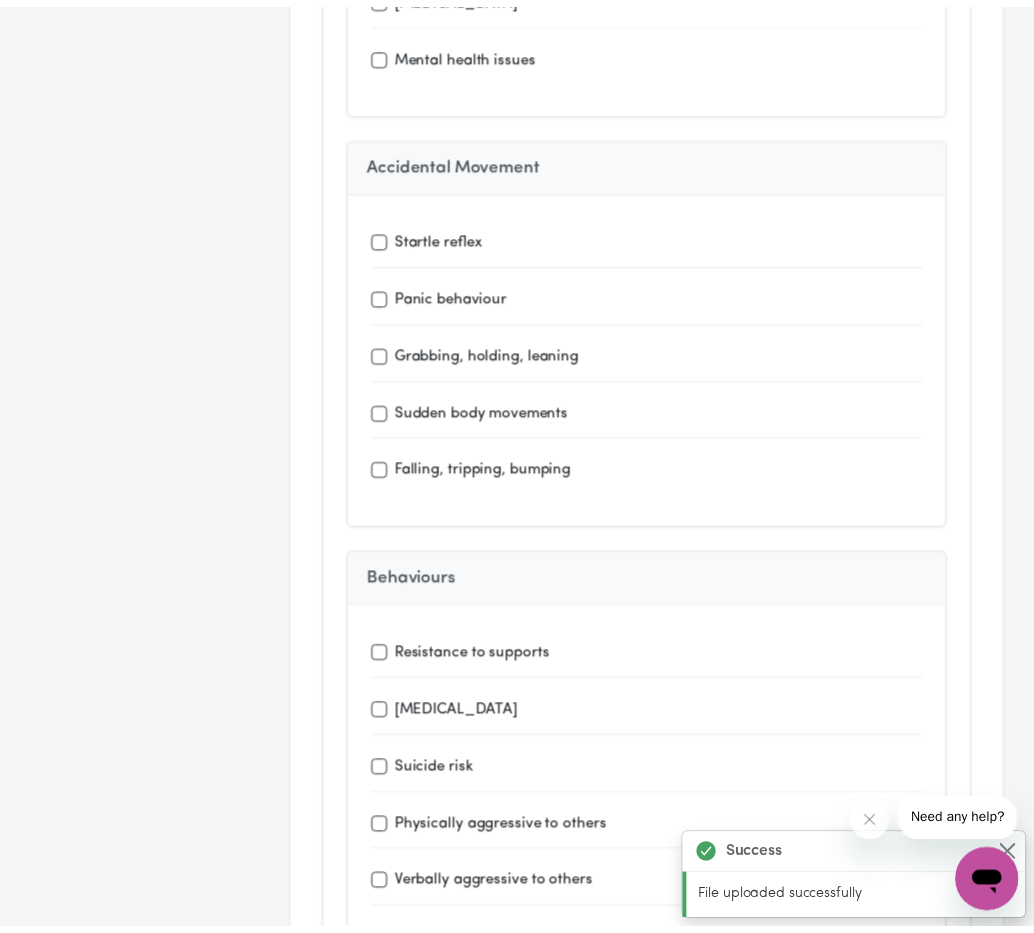 scroll, scrollTop: 3602, scrollLeft: 0, axis: vertical 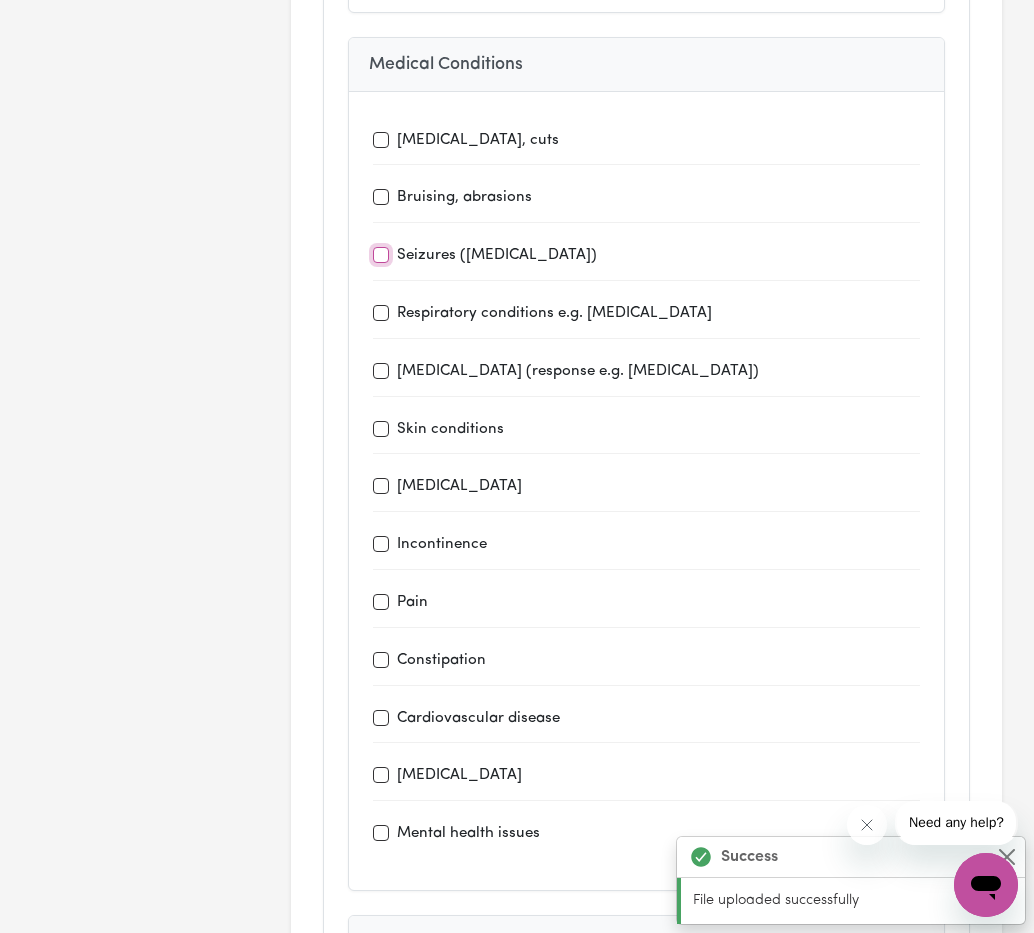 click on "Seizures ([MEDICAL_DATA])" at bounding box center (381, 255) 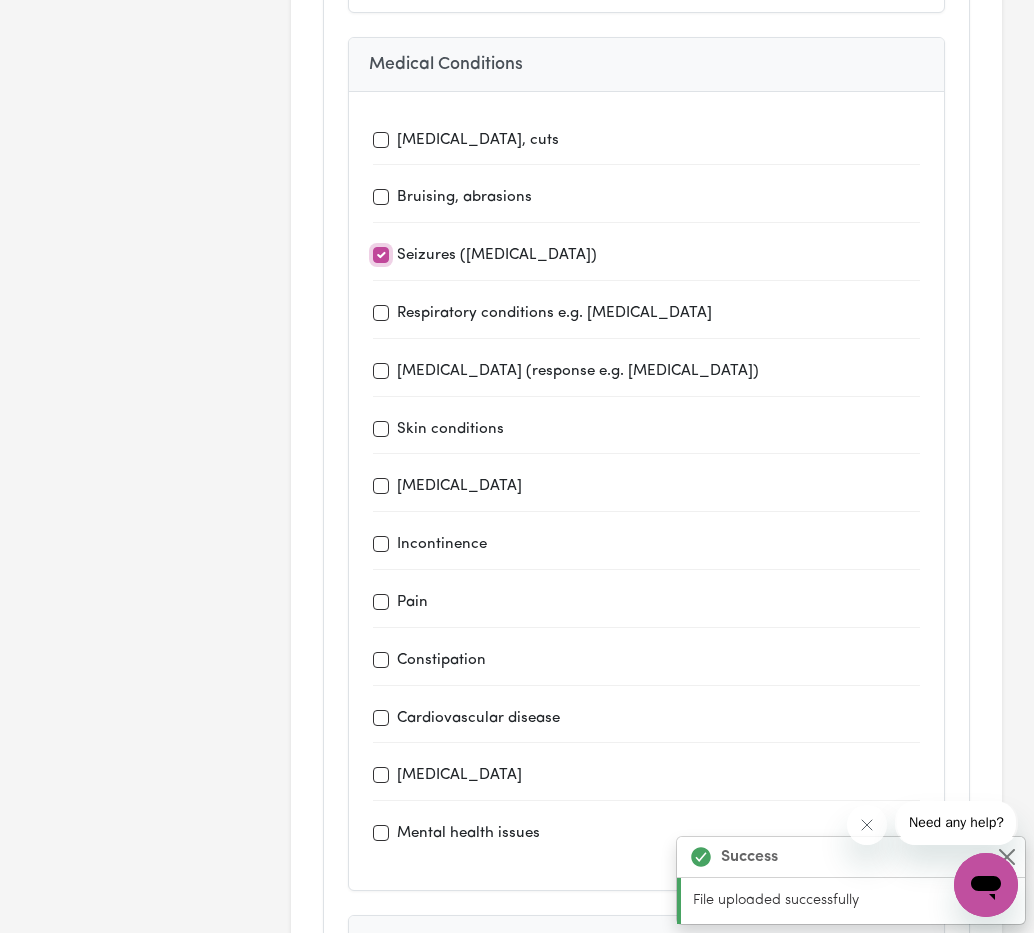 checkbox on "true" 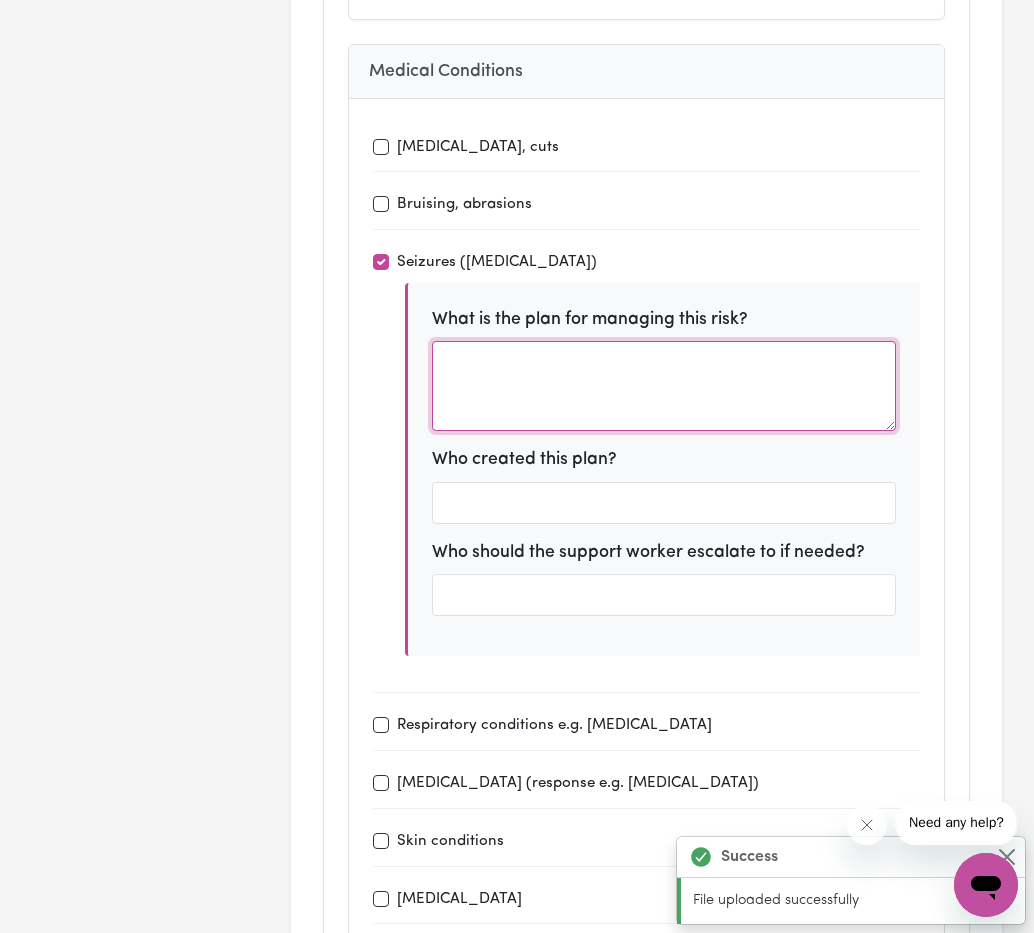 click at bounding box center [664, 386] 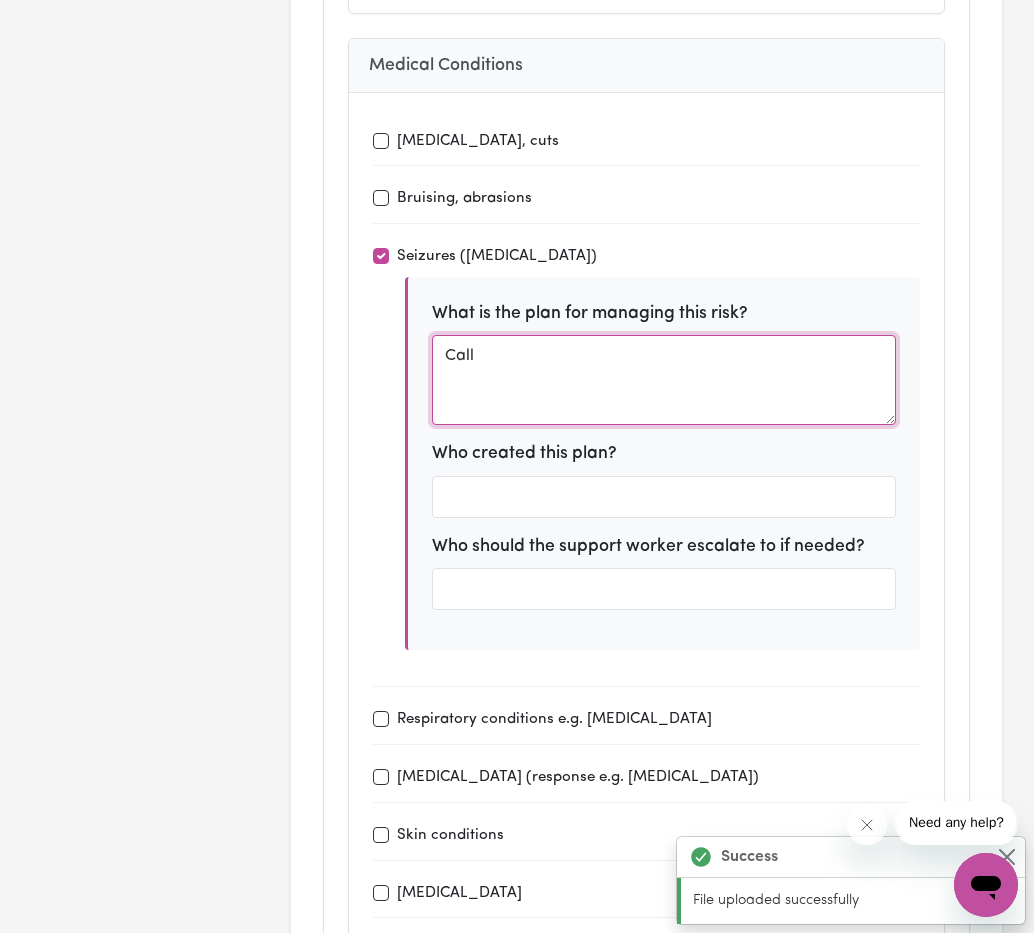 type on "Call" 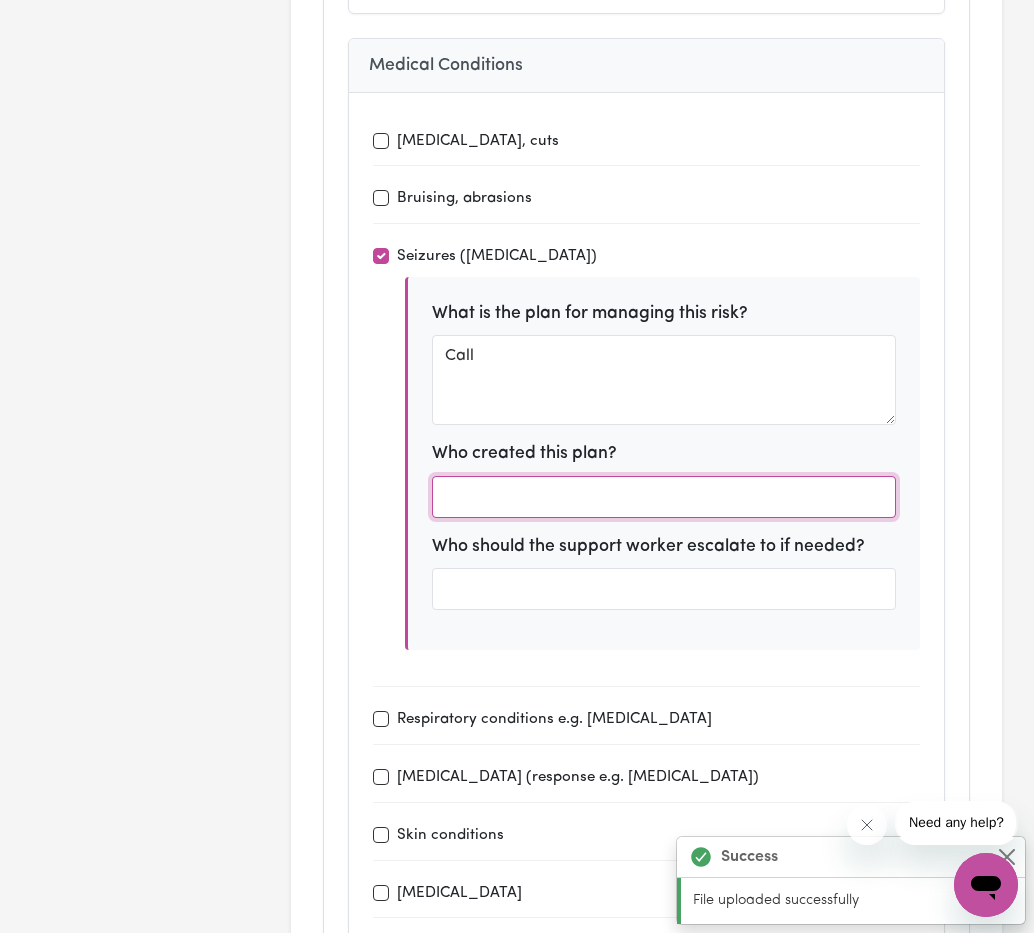 click at bounding box center (664, 497) 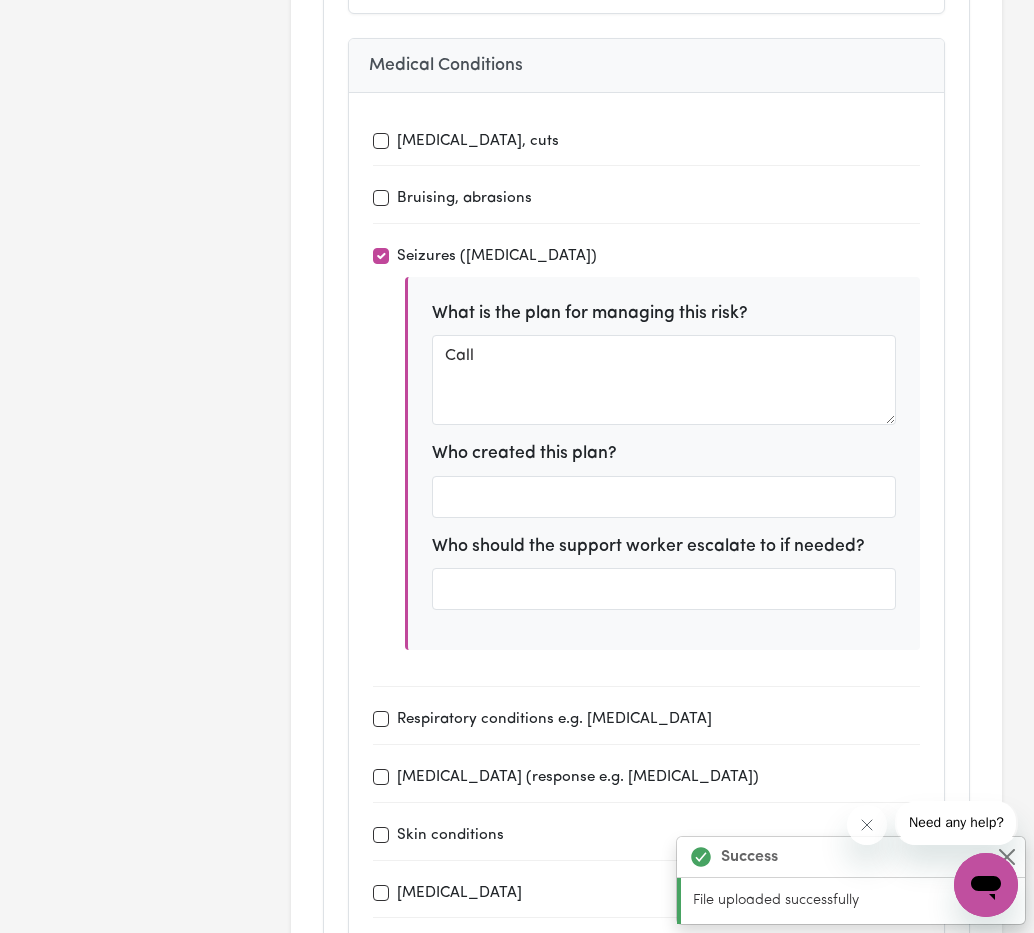 drag, startPoint x: 191, startPoint y: 291, endPoint x: 347, endPoint y: 253, distance: 160.56151 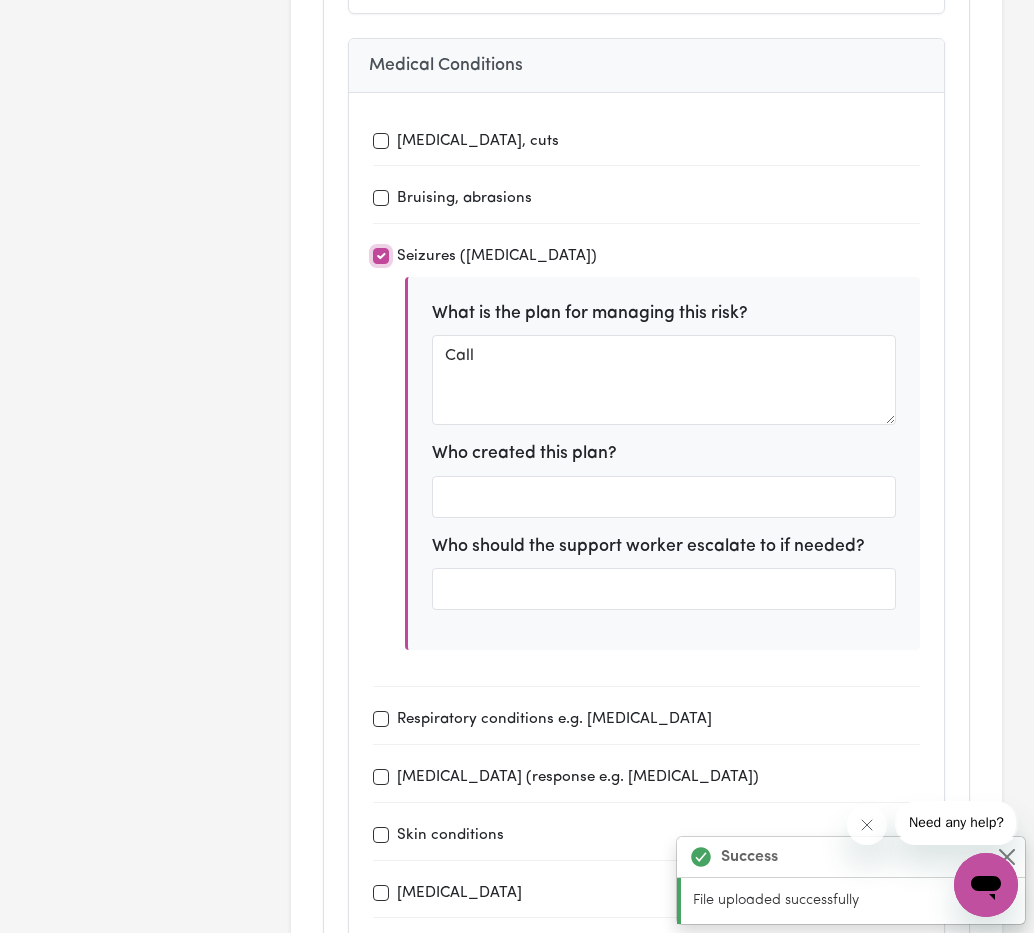 click on "Seizures ([MEDICAL_DATA])" at bounding box center (381, 256) 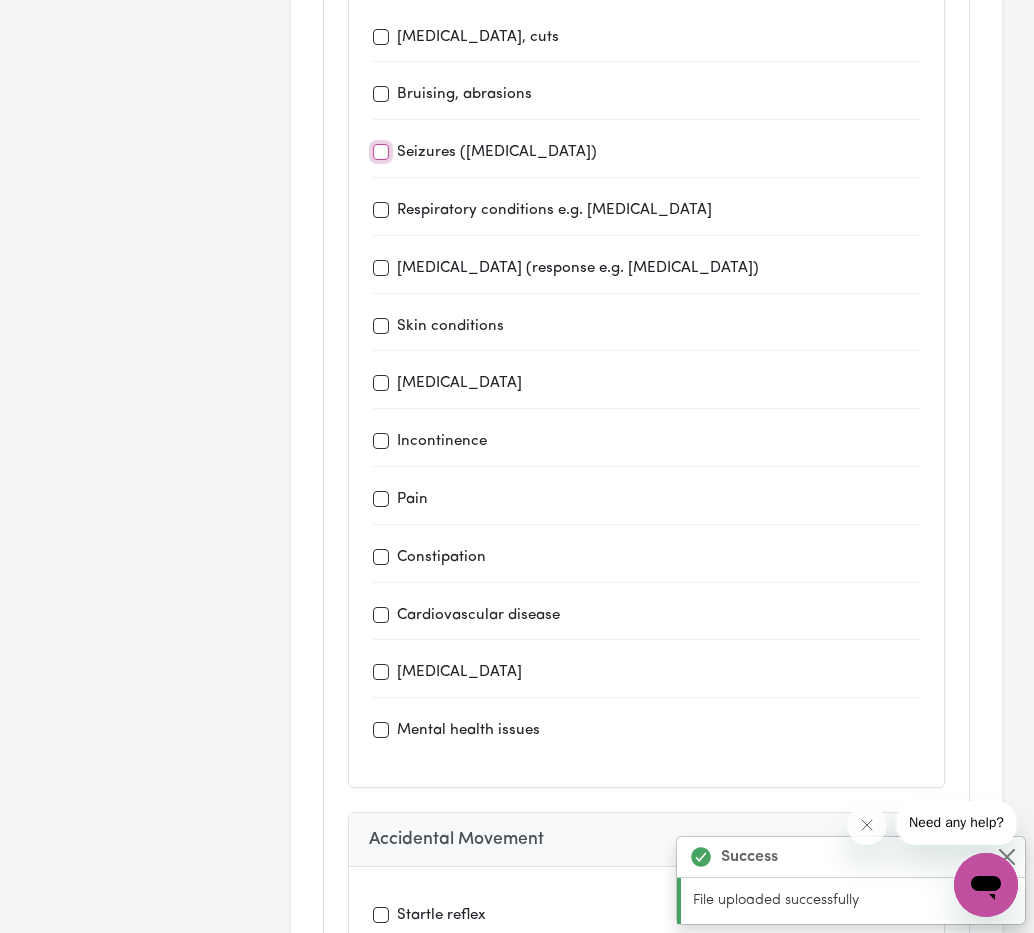 scroll, scrollTop: 2930, scrollLeft: 0, axis: vertical 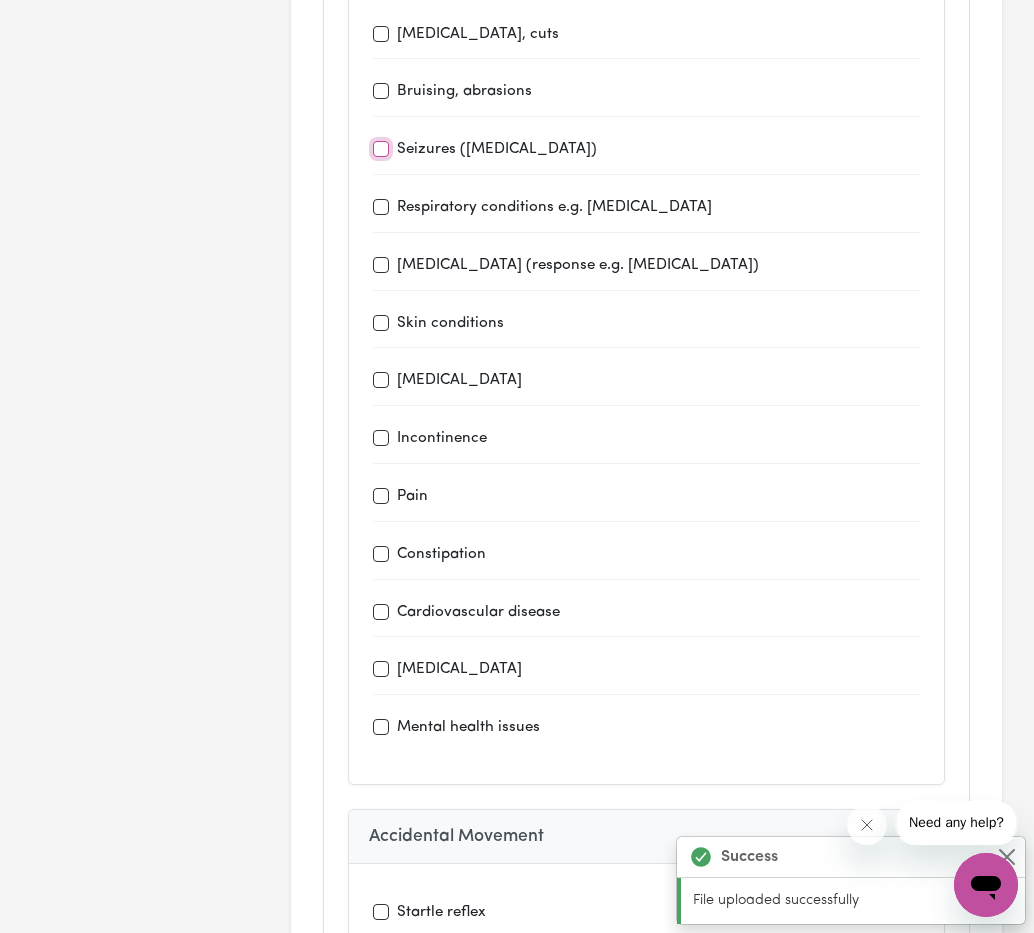 click on "Seizures ([MEDICAL_DATA])" at bounding box center [381, 149] 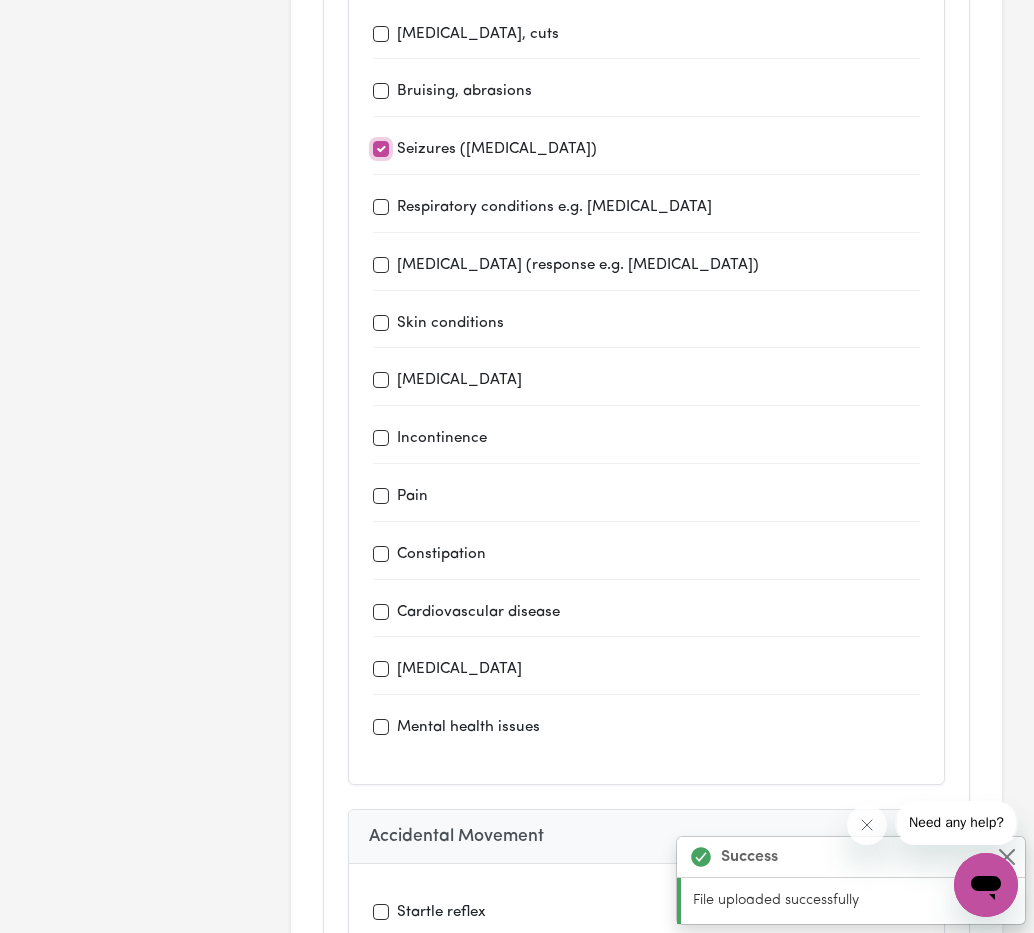 checkbox on "true" 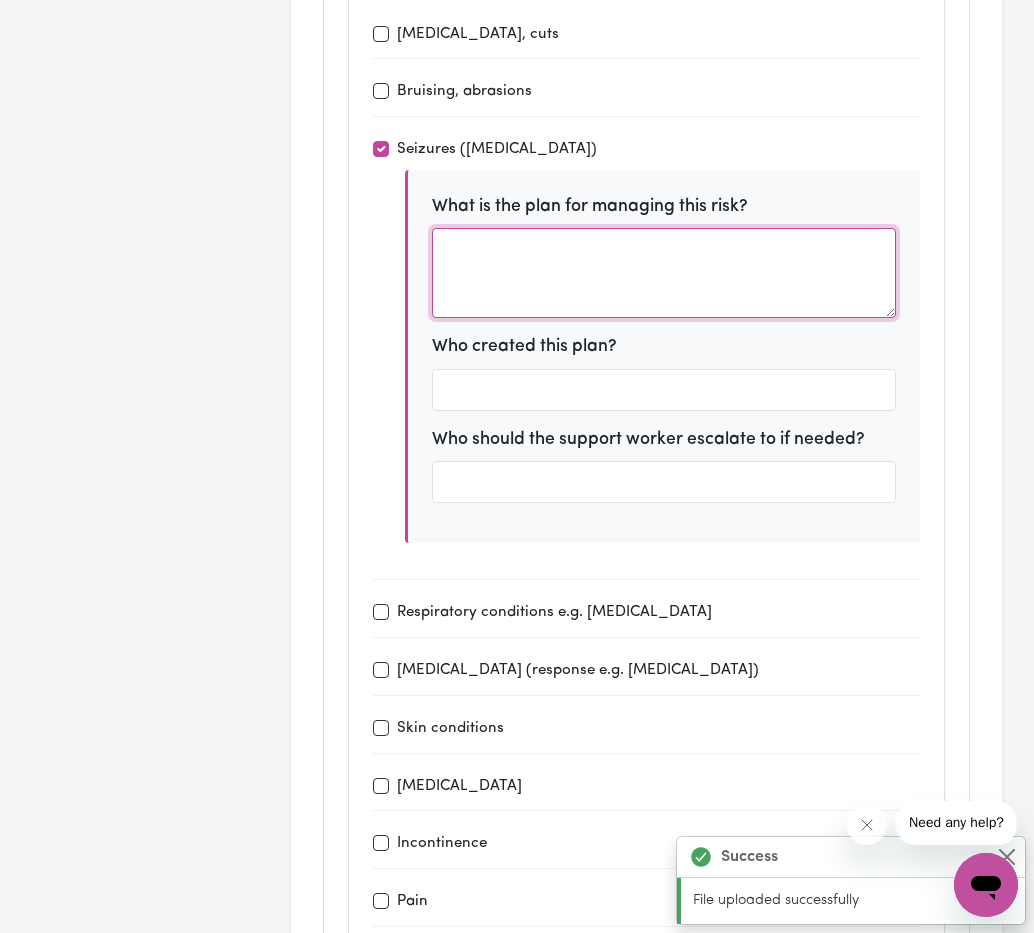 click at bounding box center [664, 273] 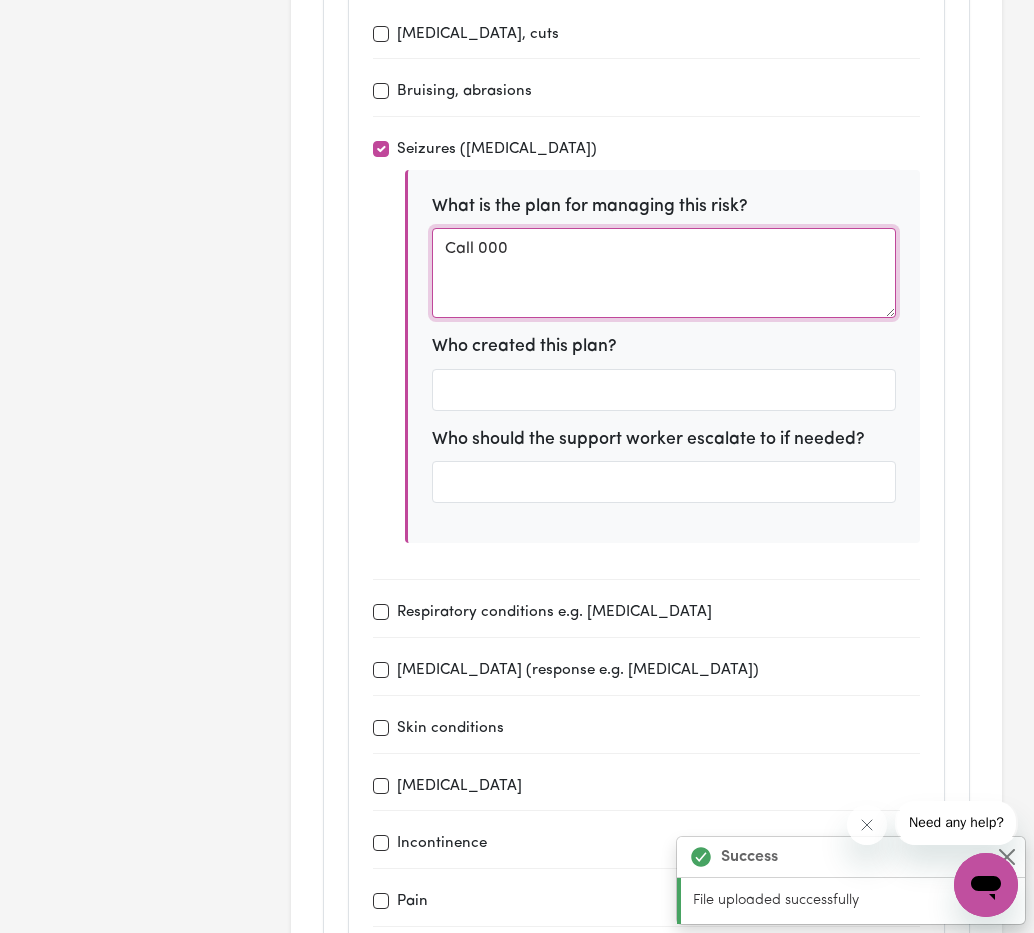 type on "Call 000" 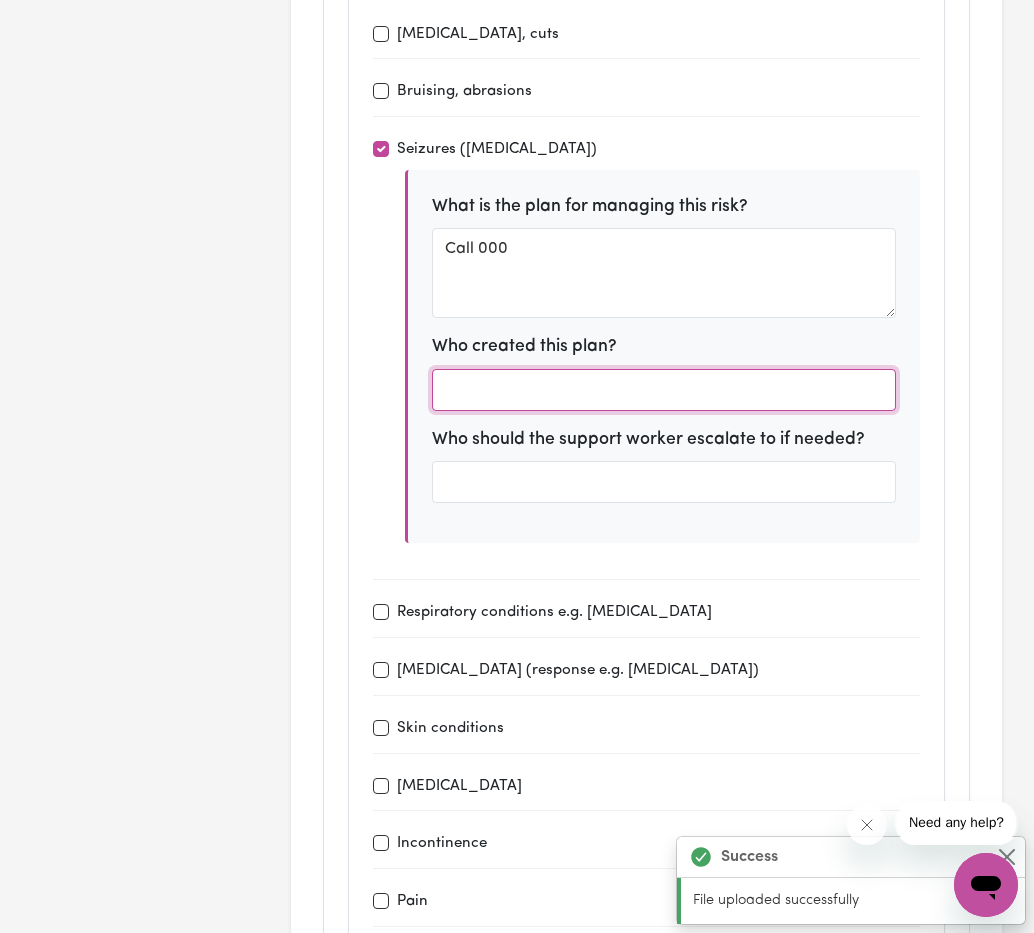 click at bounding box center [664, 390] 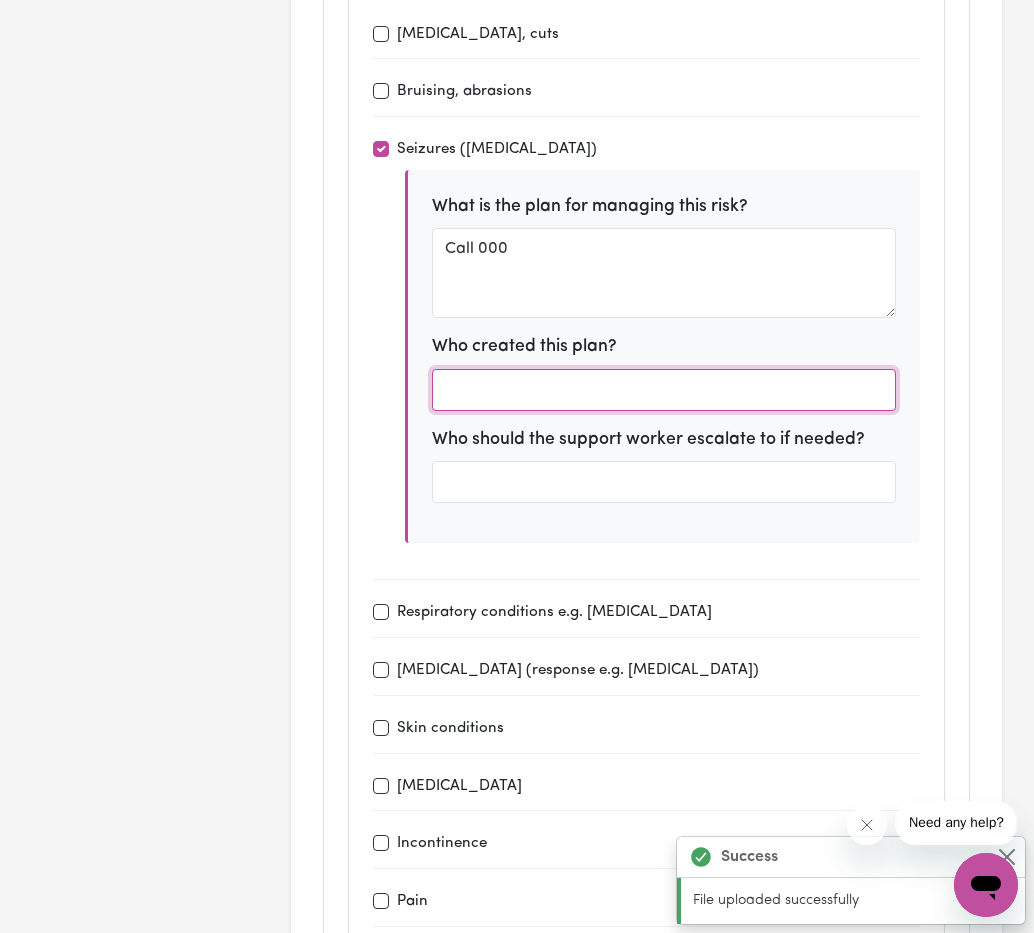 scroll, scrollTop: 2928, scrollLeft: 0, axis: vertical 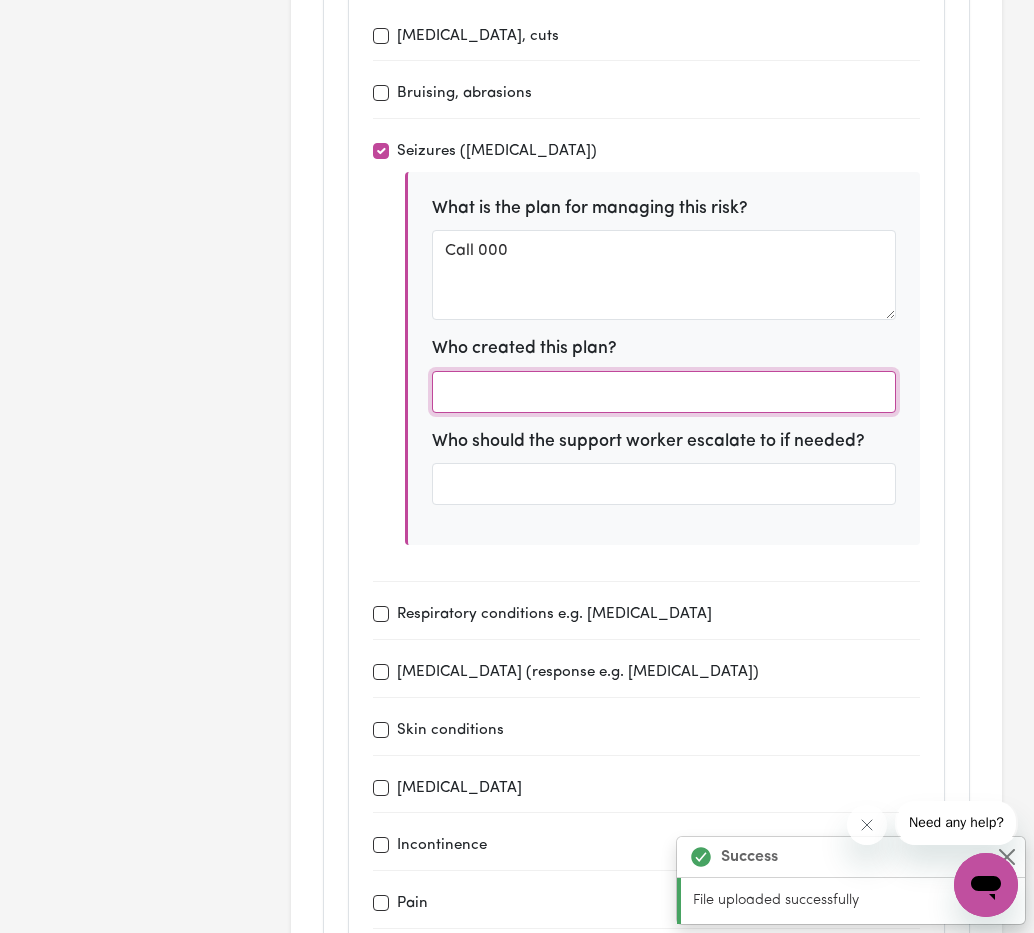 click at bounding box center (664, 392) 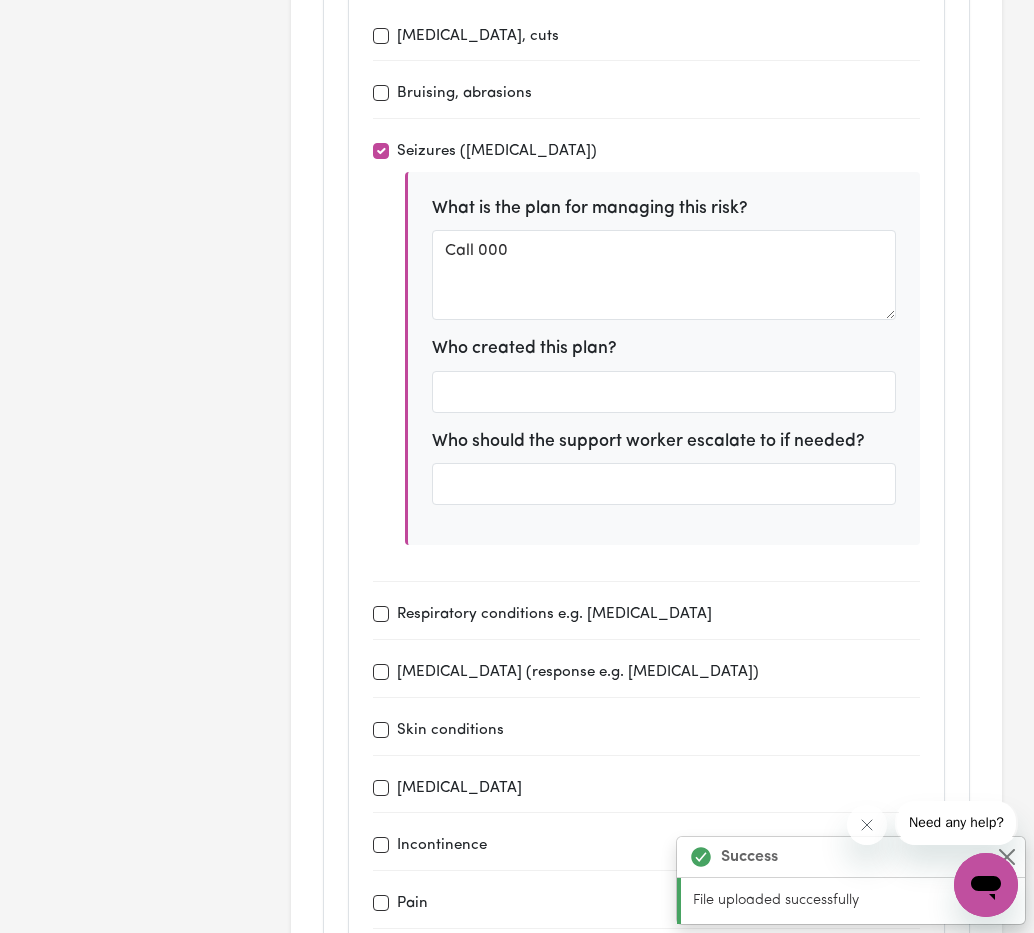 drag, startPoint x: 612, startPoint y: 349, endPoint x: 599, endPoint y: 330, distance: 23.021729 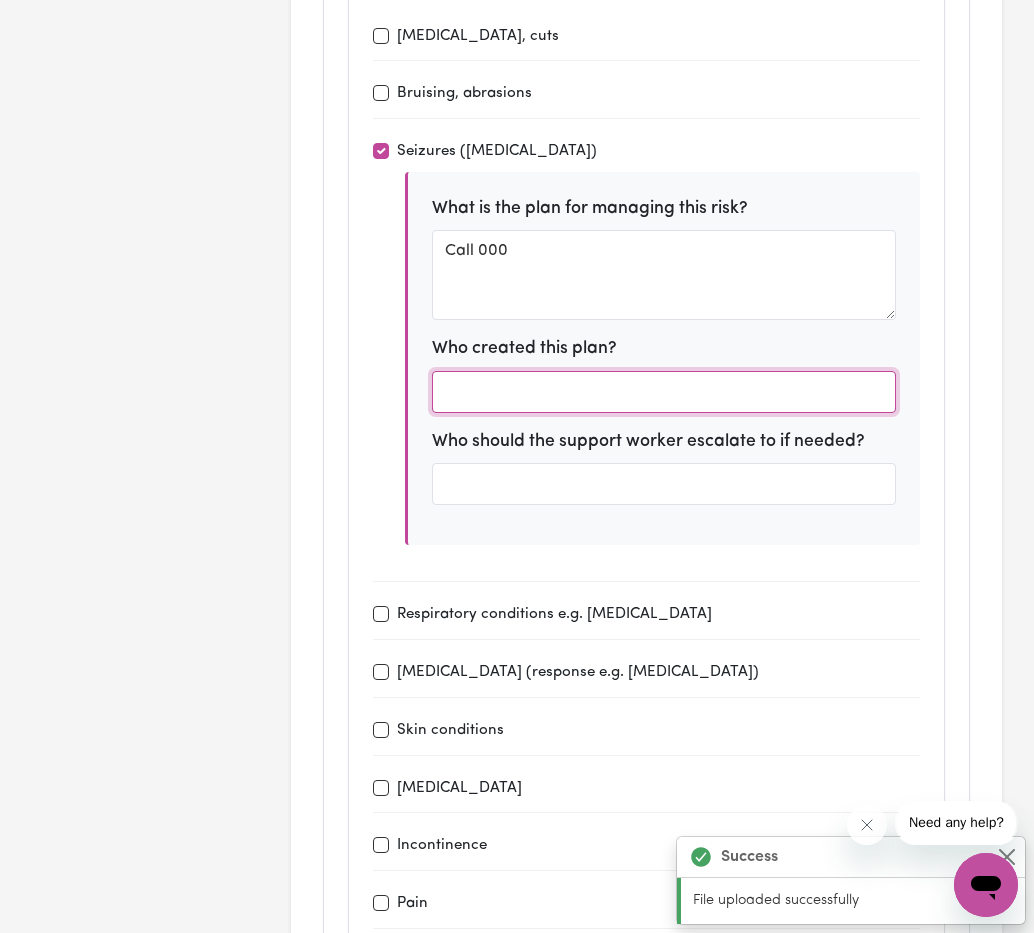 click at bounding box center [664, 392] 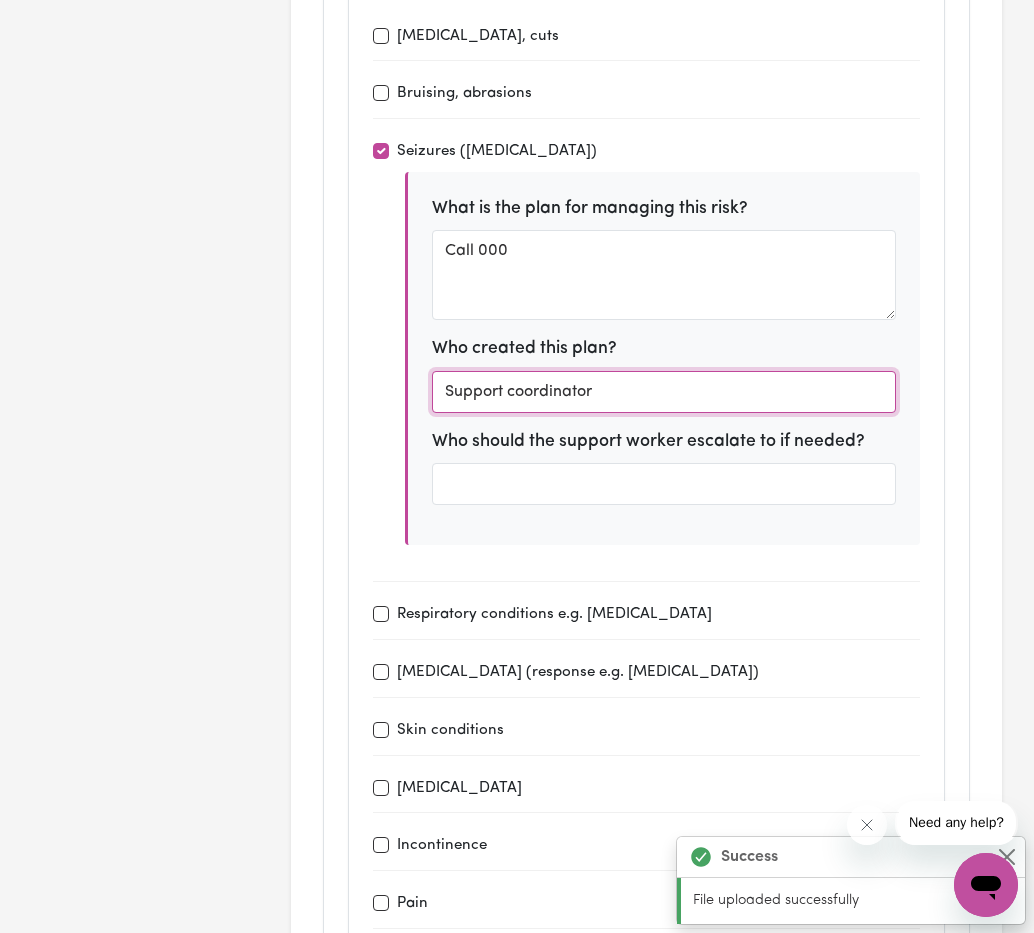 type on "Support coordinator" 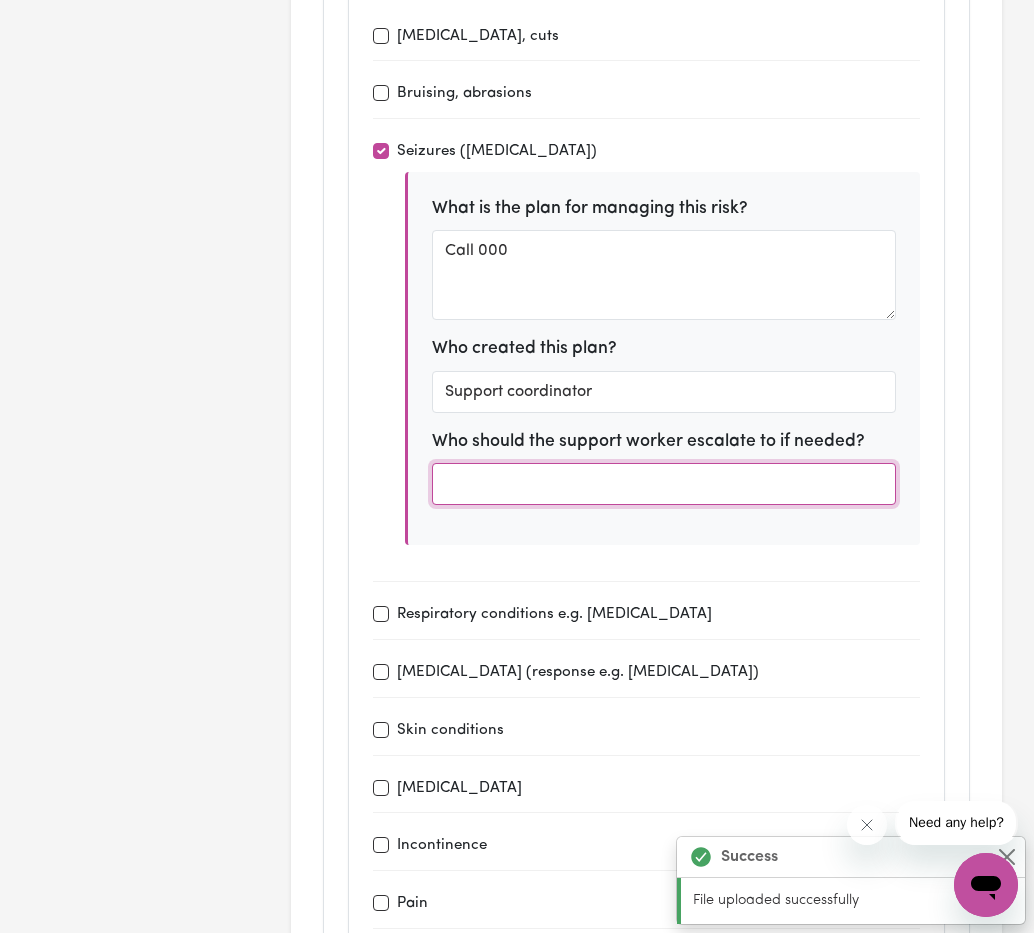 click at bounding box center (664, 484) 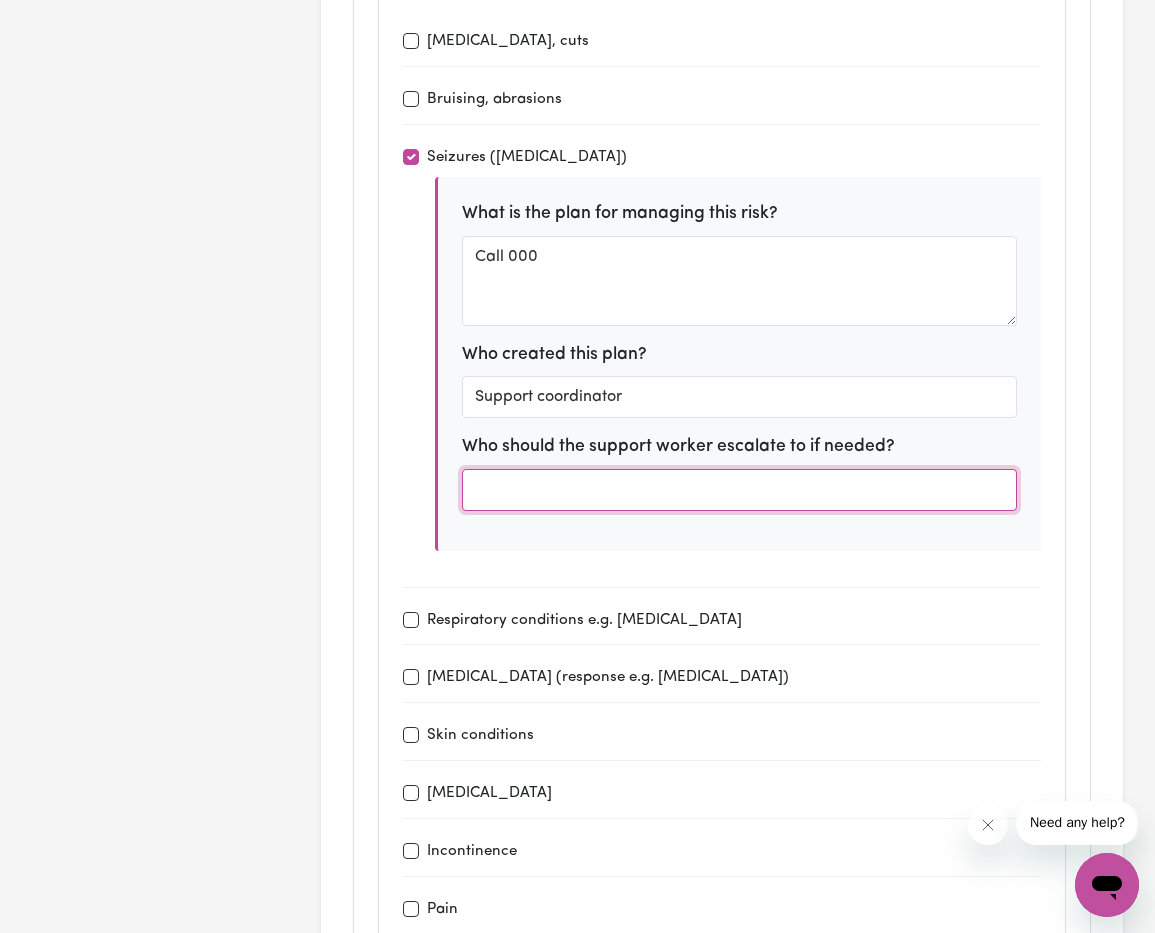 scroll, scrollTop: 2965, scrollLeft: 0, axis: vertical 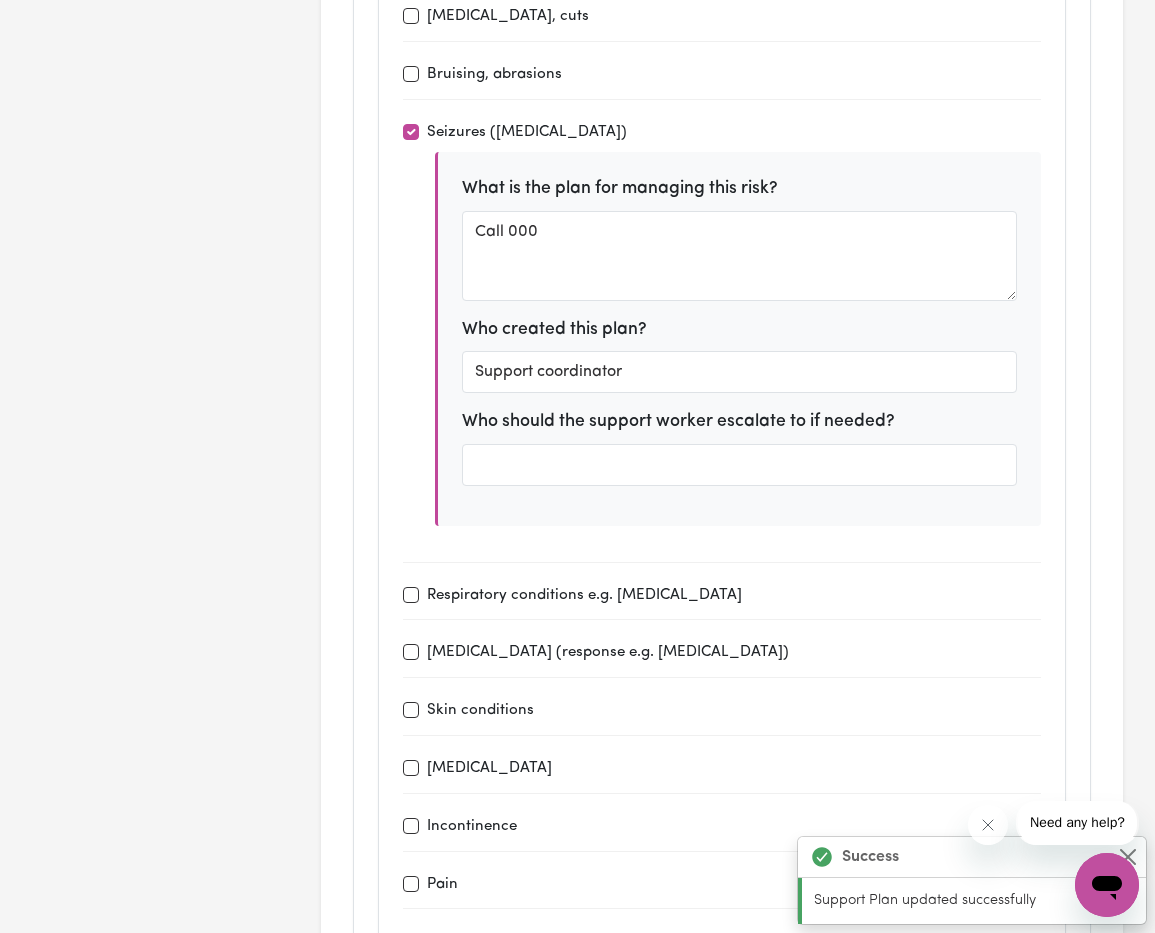 click on "Seizures ([MEDICAL_DATA])" at bounding box center [722, 132] 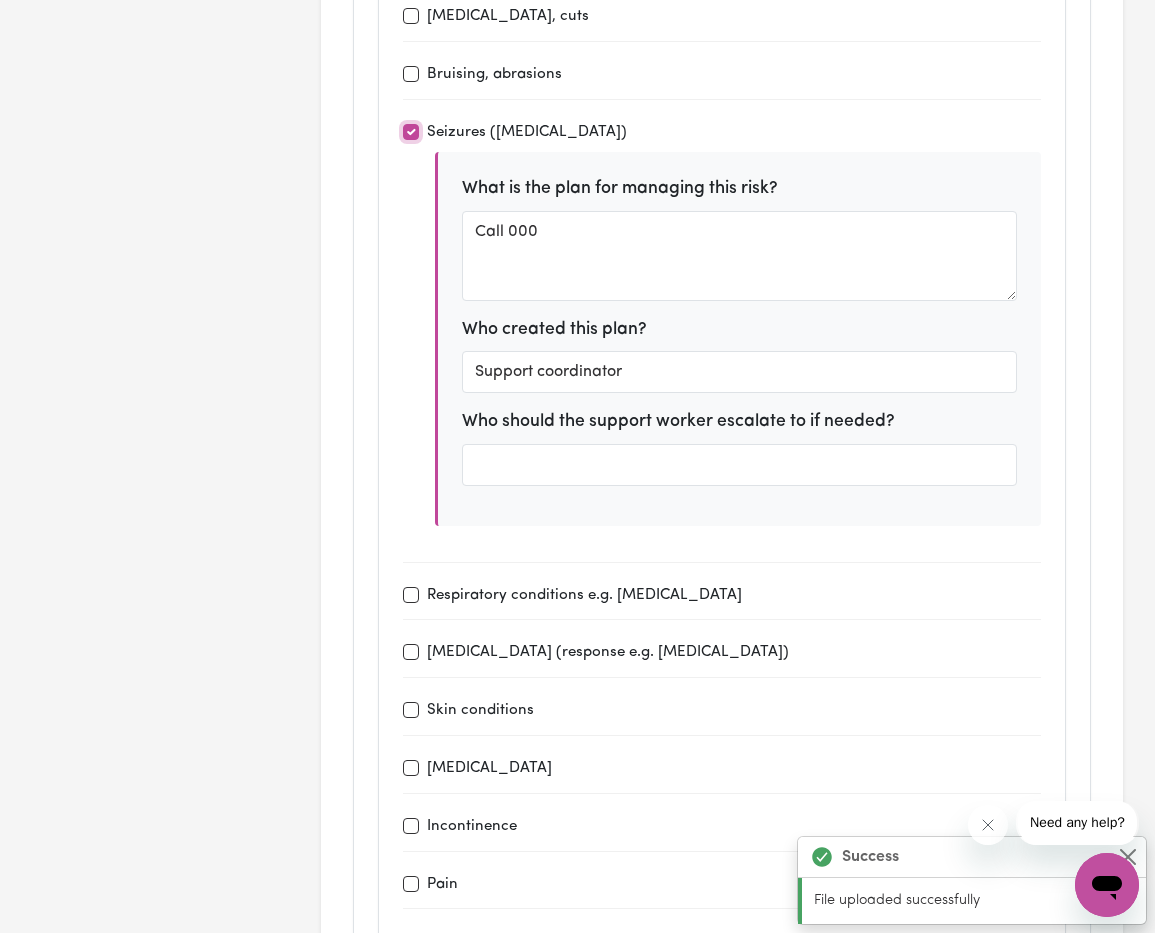 click on "Seizures ([MEDICAL_DATA])" at bounding box center [411, 132] 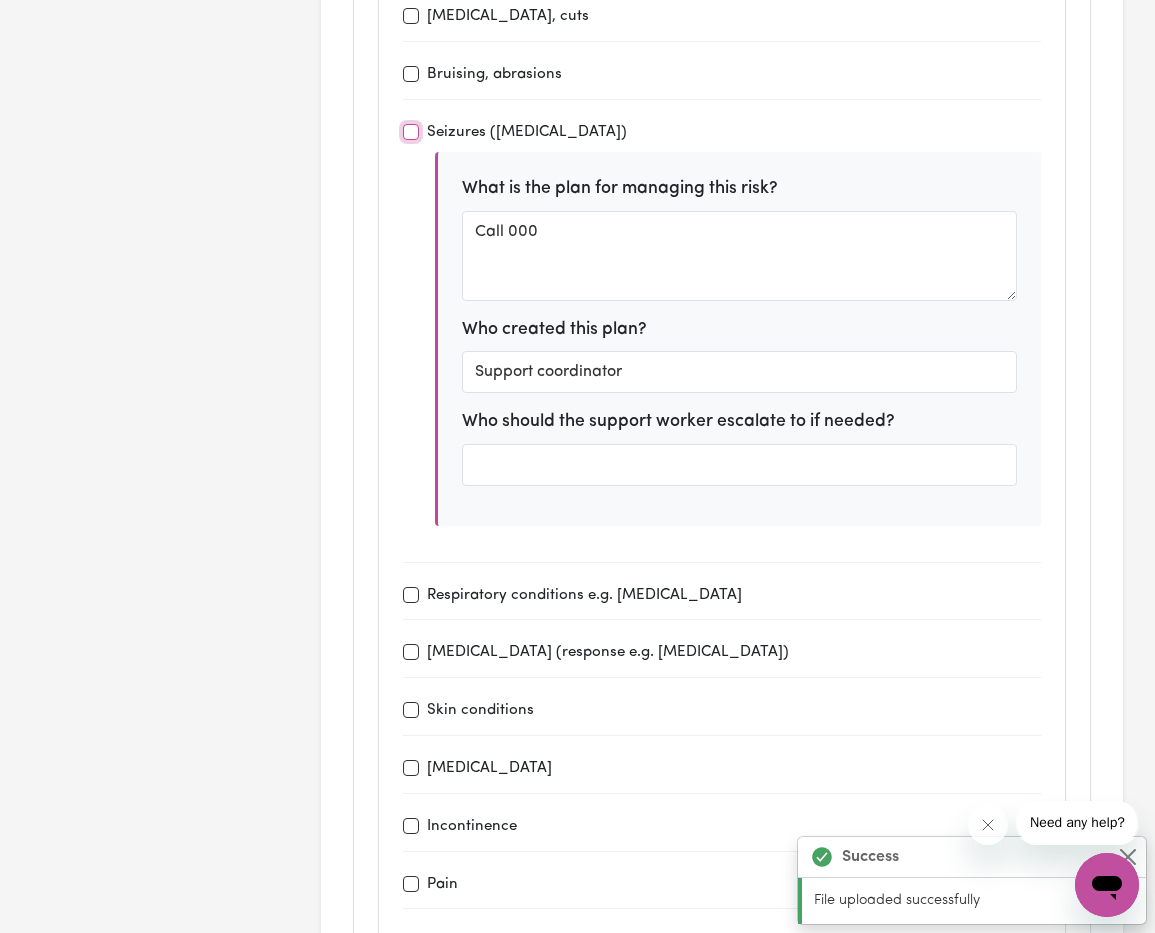 checkbox on "false" 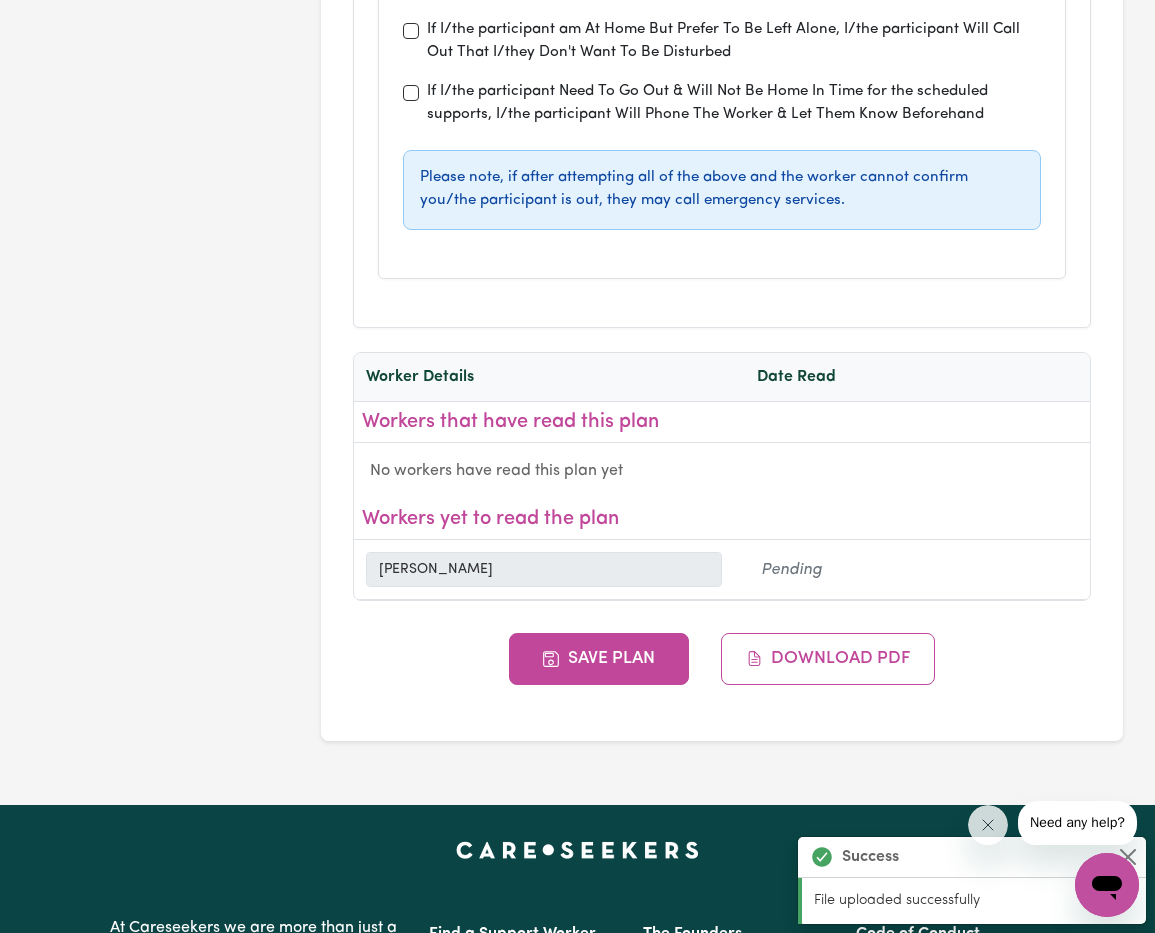 scroll, scrollTop: 6630, scrollLeft: 0, axis: vertical 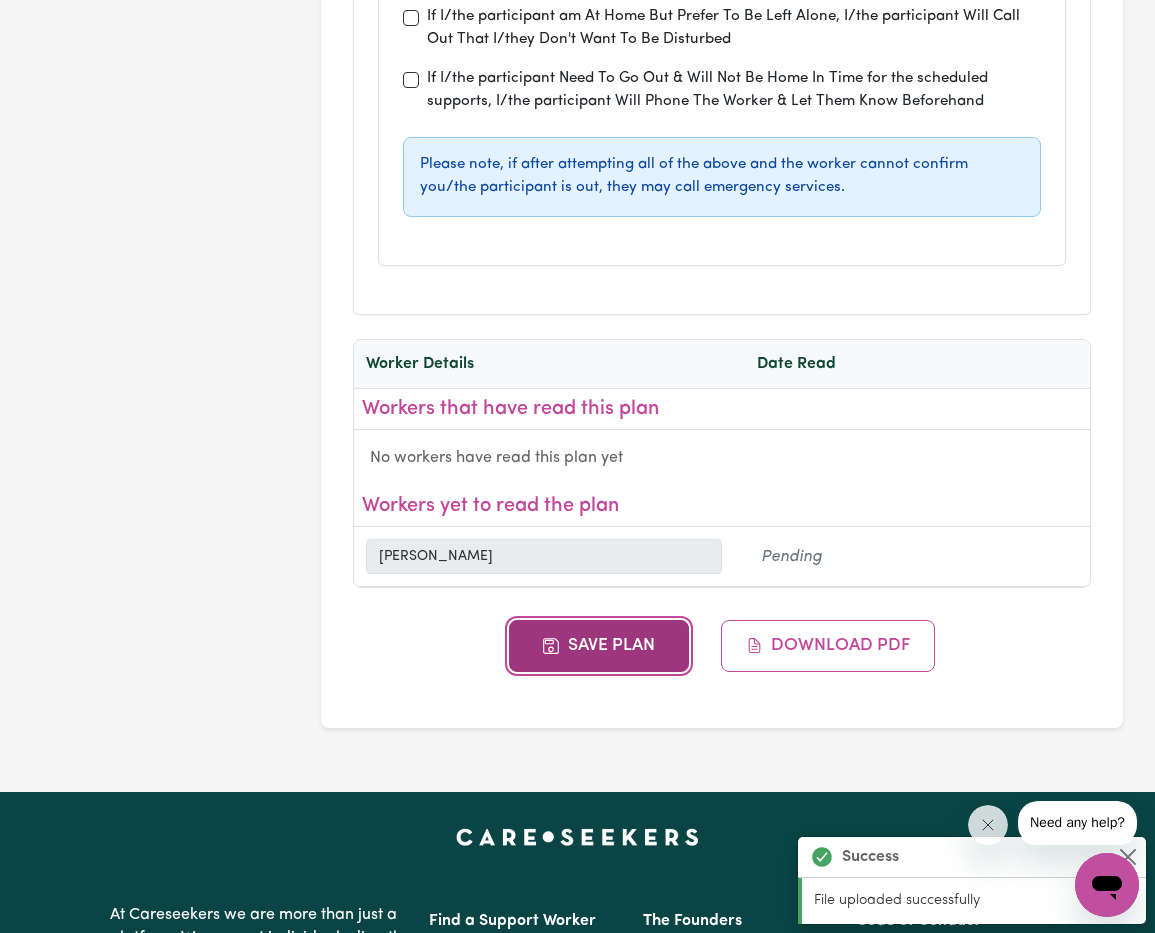 click 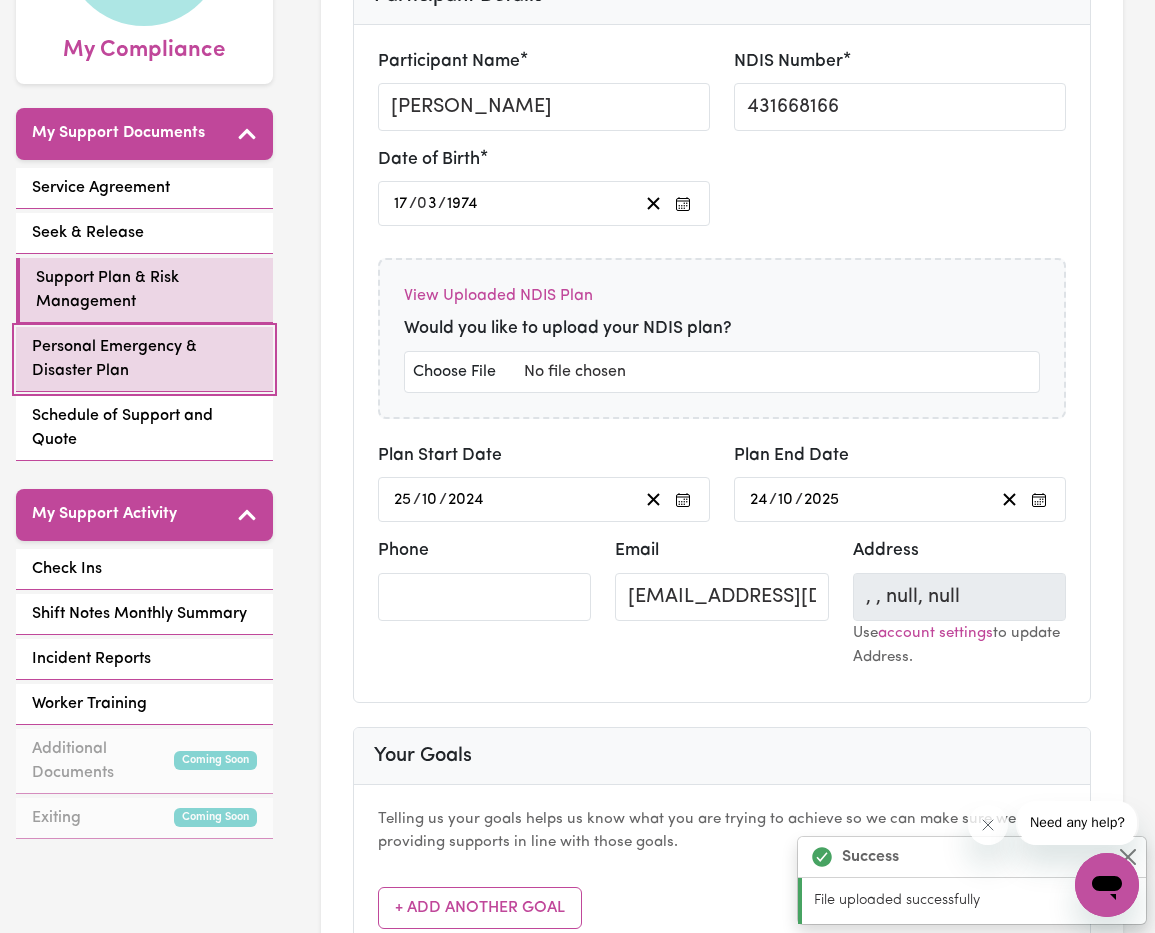 click on "Personal Emergency & Disaster Plan" at bounding box center [144, 359] 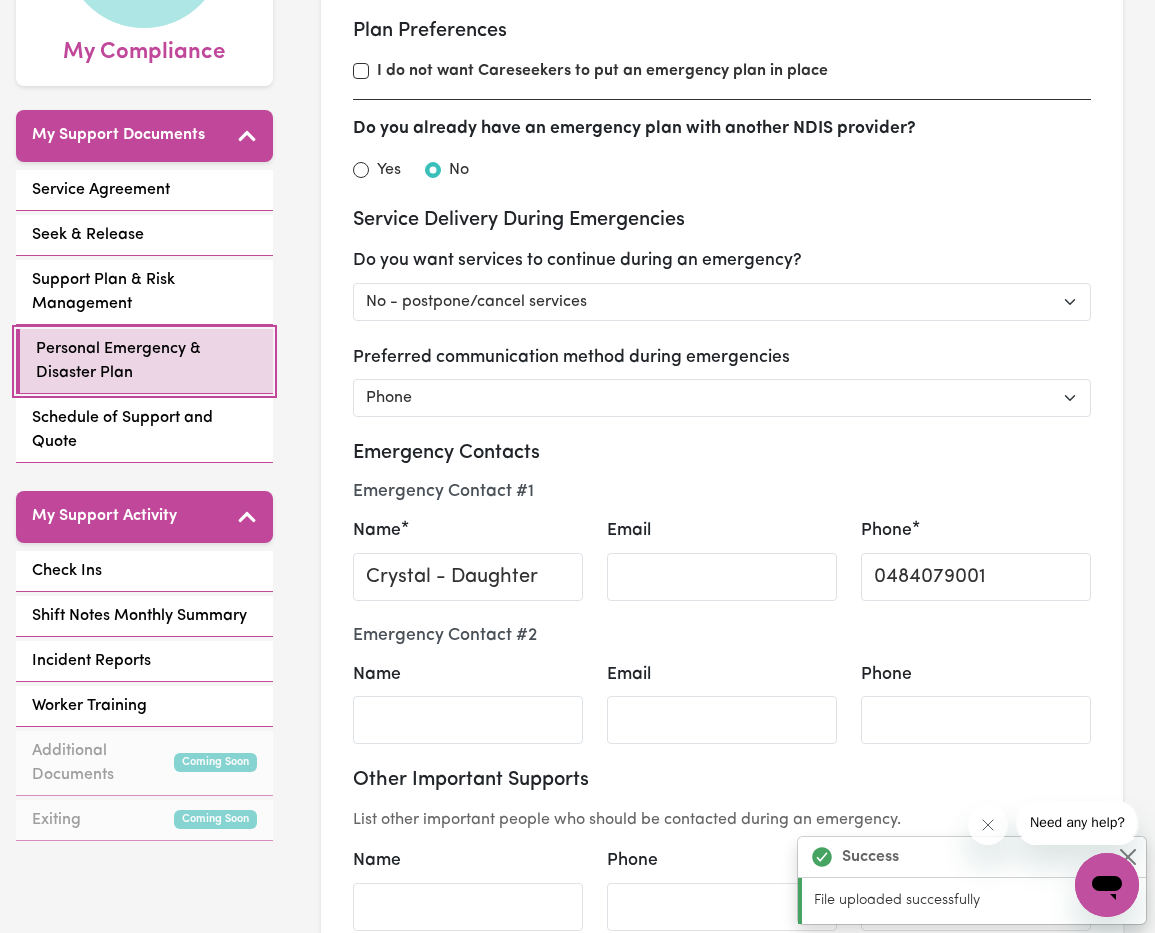 scroll, scrollTop: 307, scrollLeft: 0, axis: vertical 